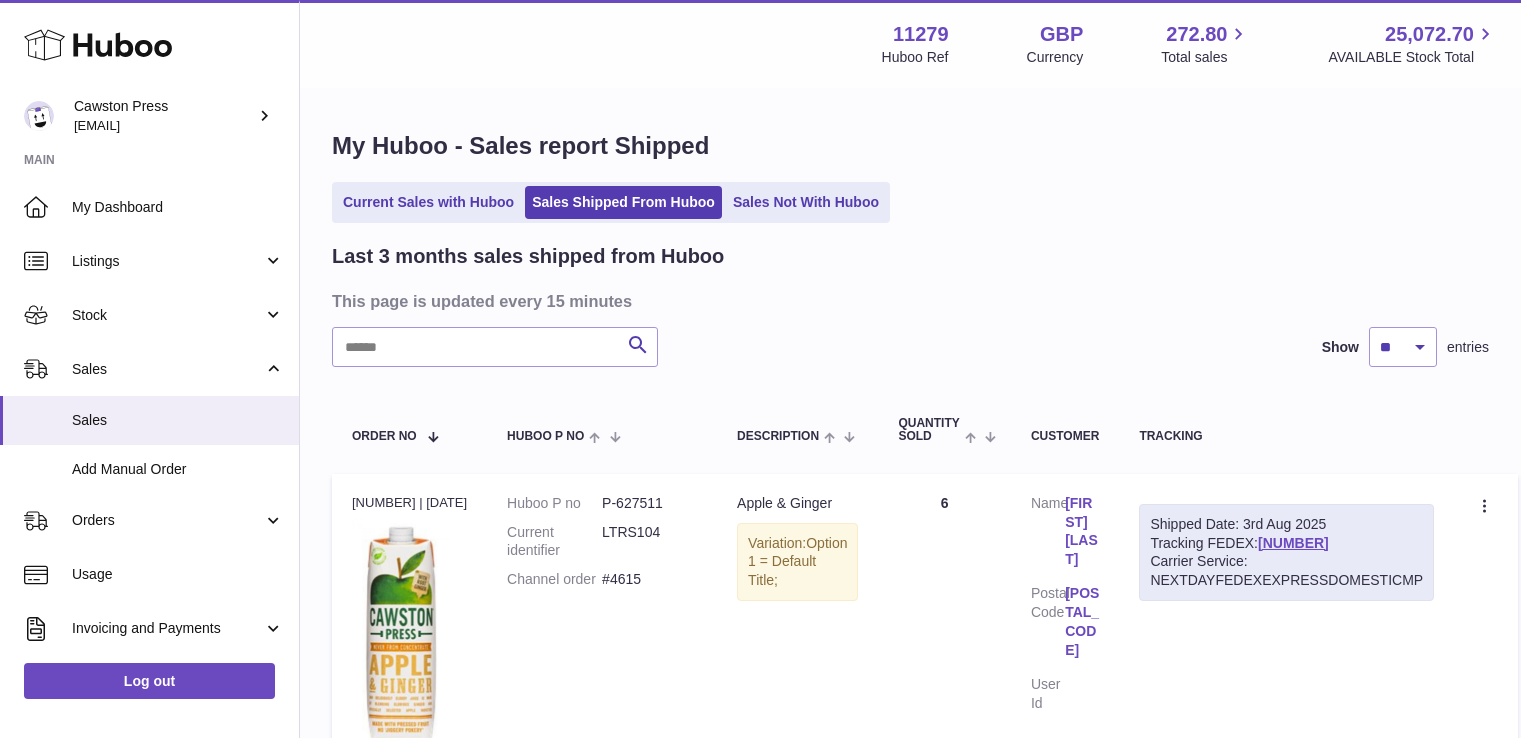 scroll, scrollTop: 0, scrollLeft: 0, axis: both 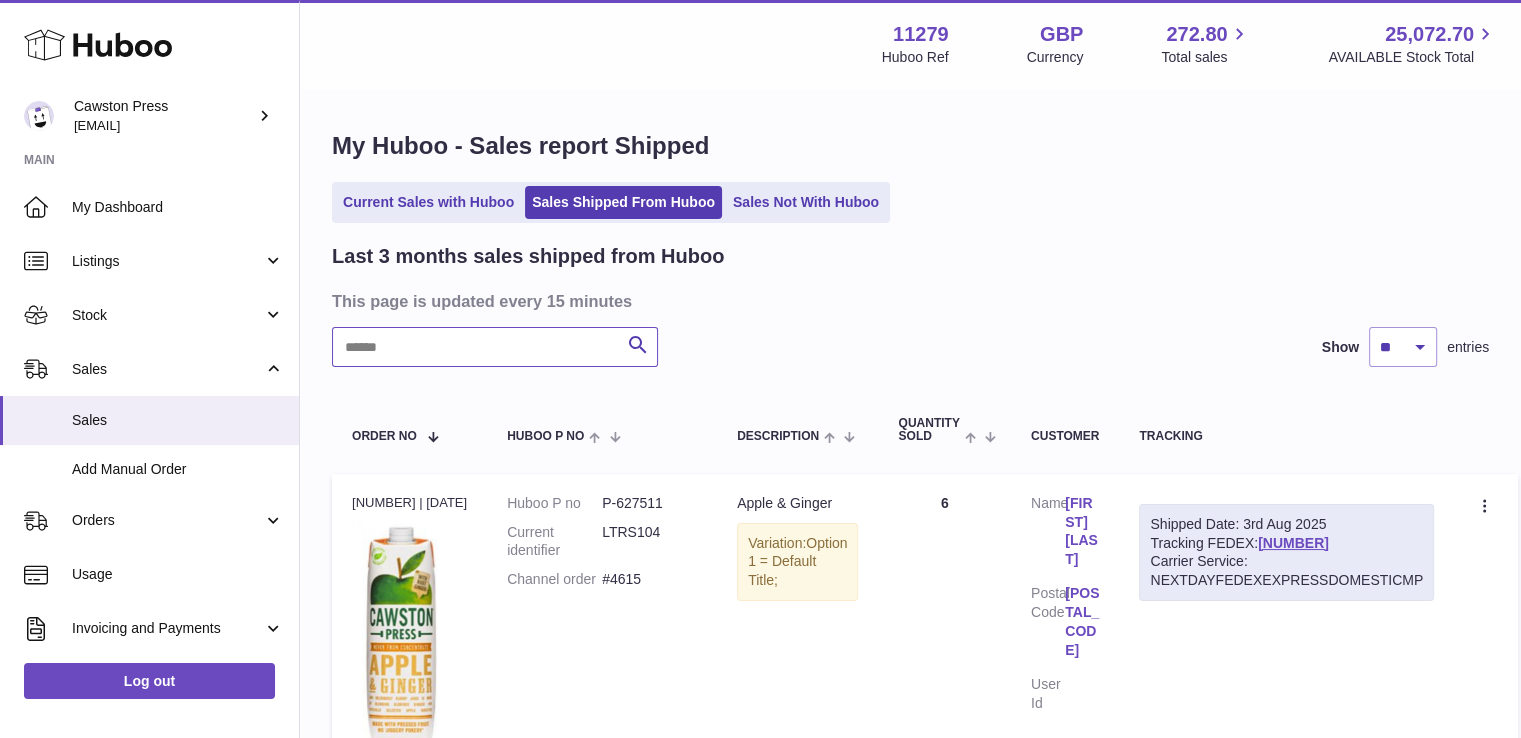click at bounding box center [495, 347] 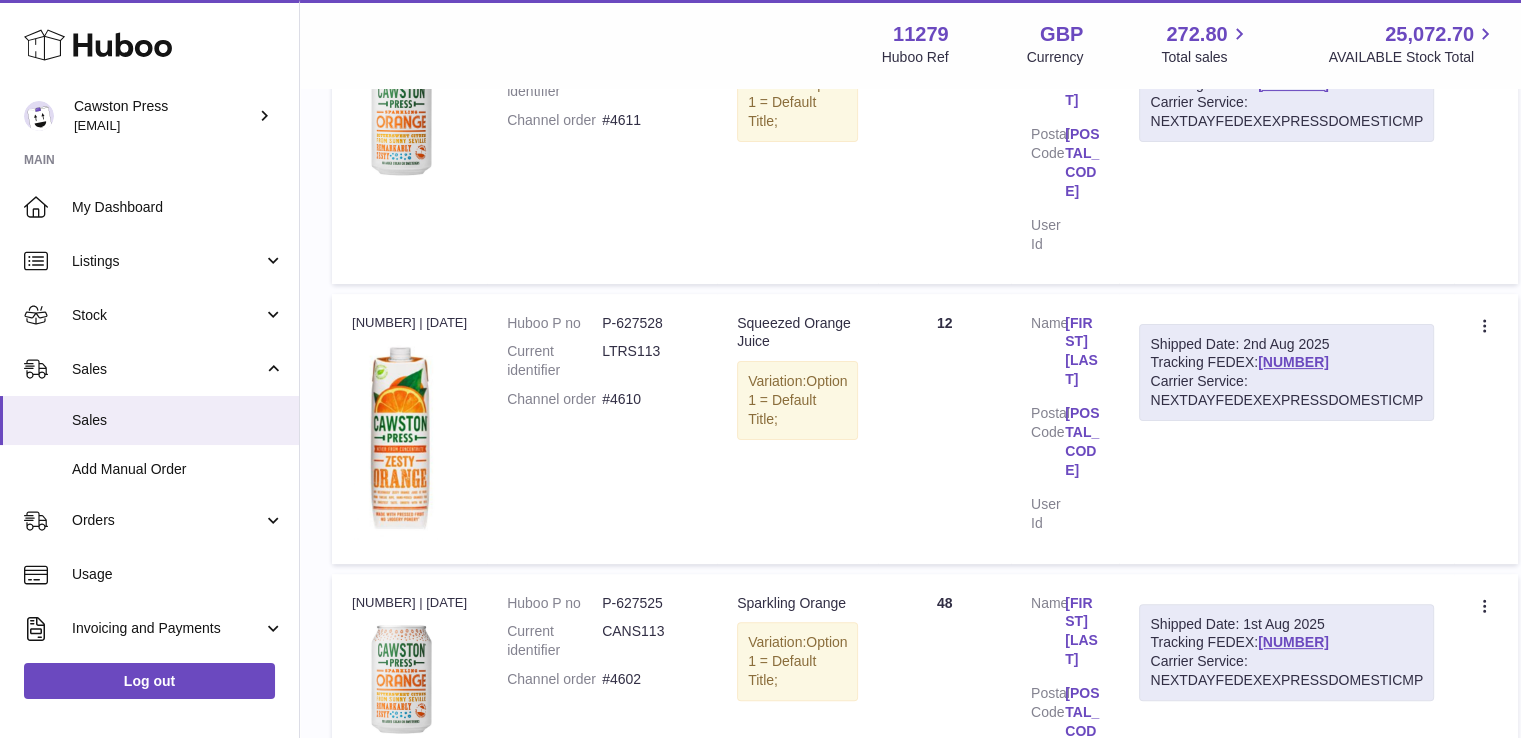 scroll, scrollTop: 0, scrollLeft: 0, axis: both 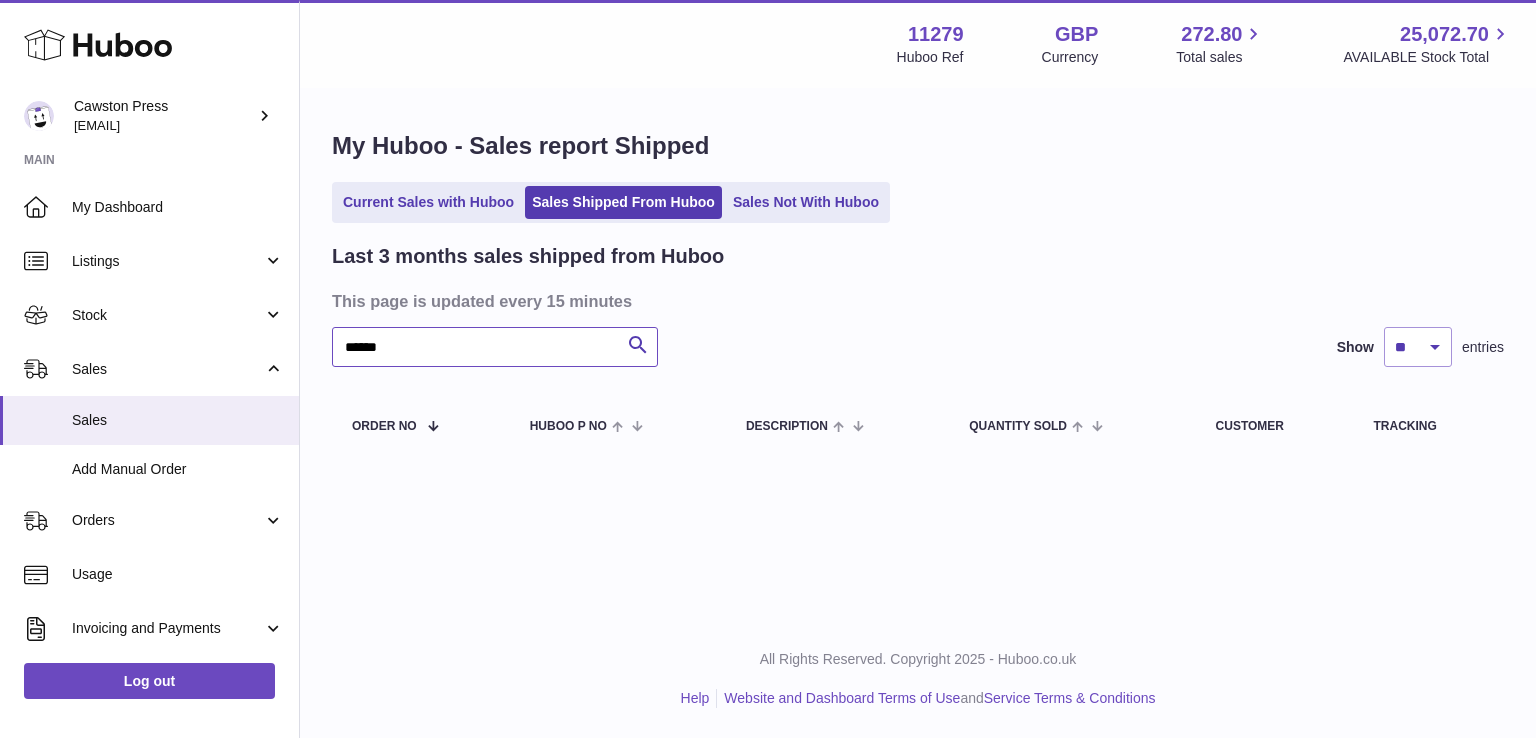 type on "******" 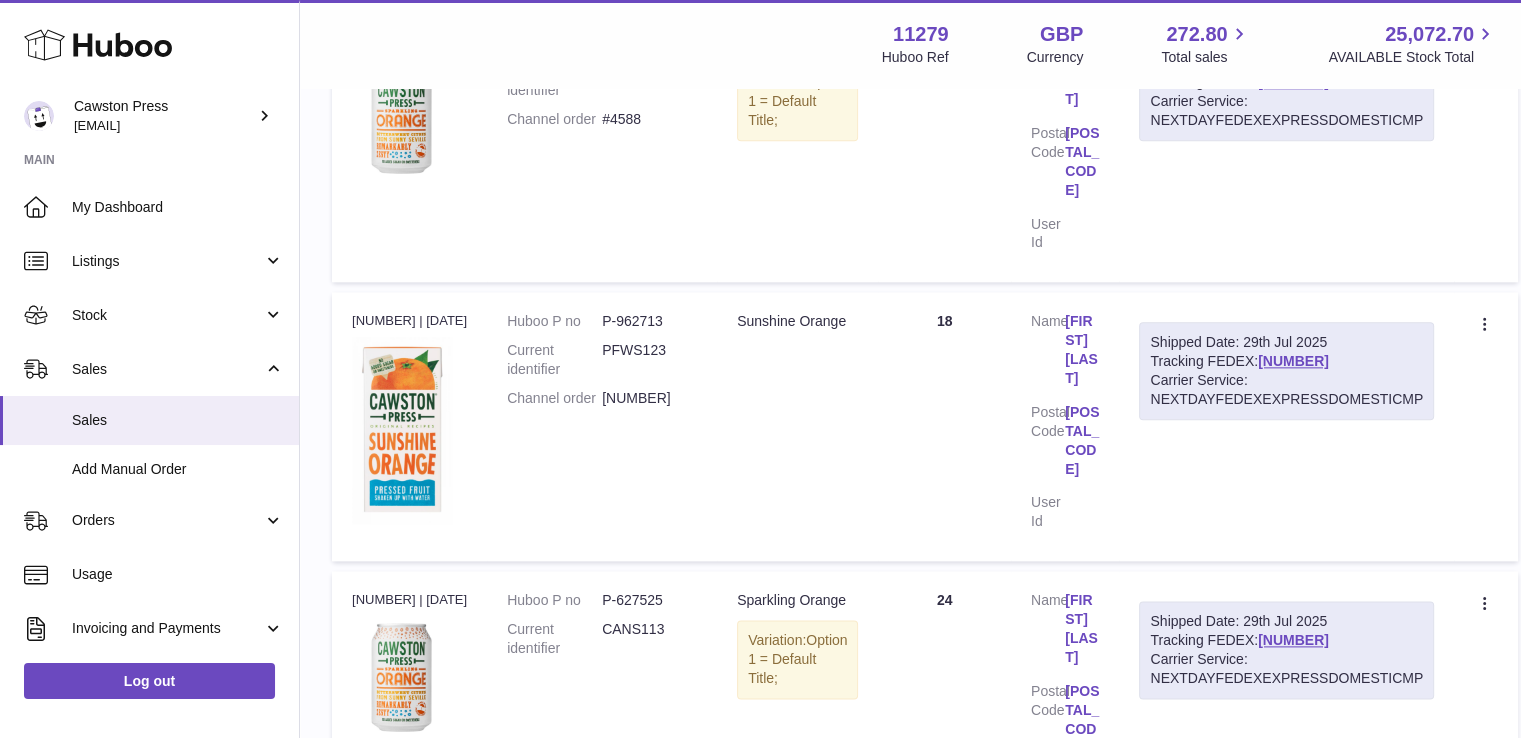 scroll, scrollTop: 2480, scrollLeft: 0, axis: vertical 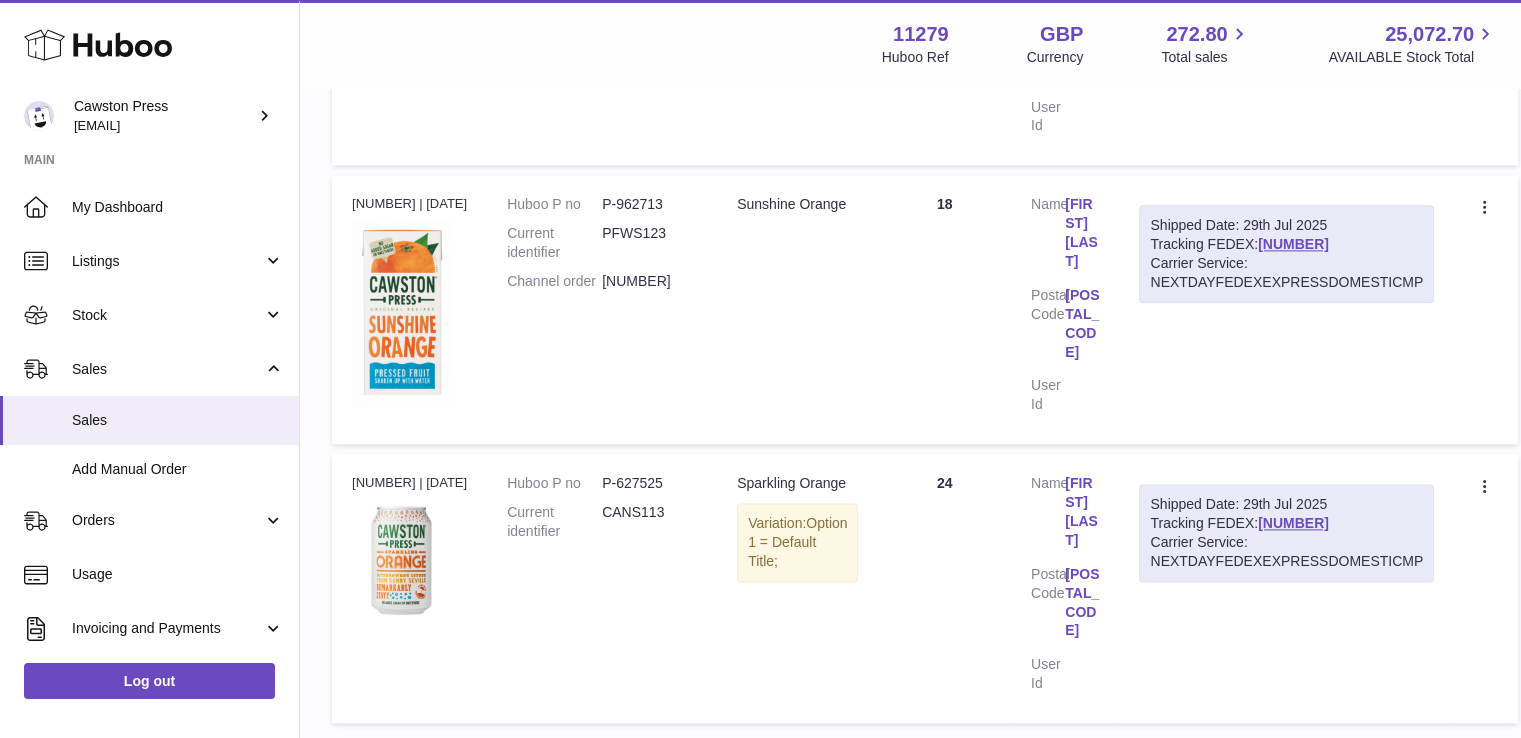 click on "2" at bounding box center (1183, 751) 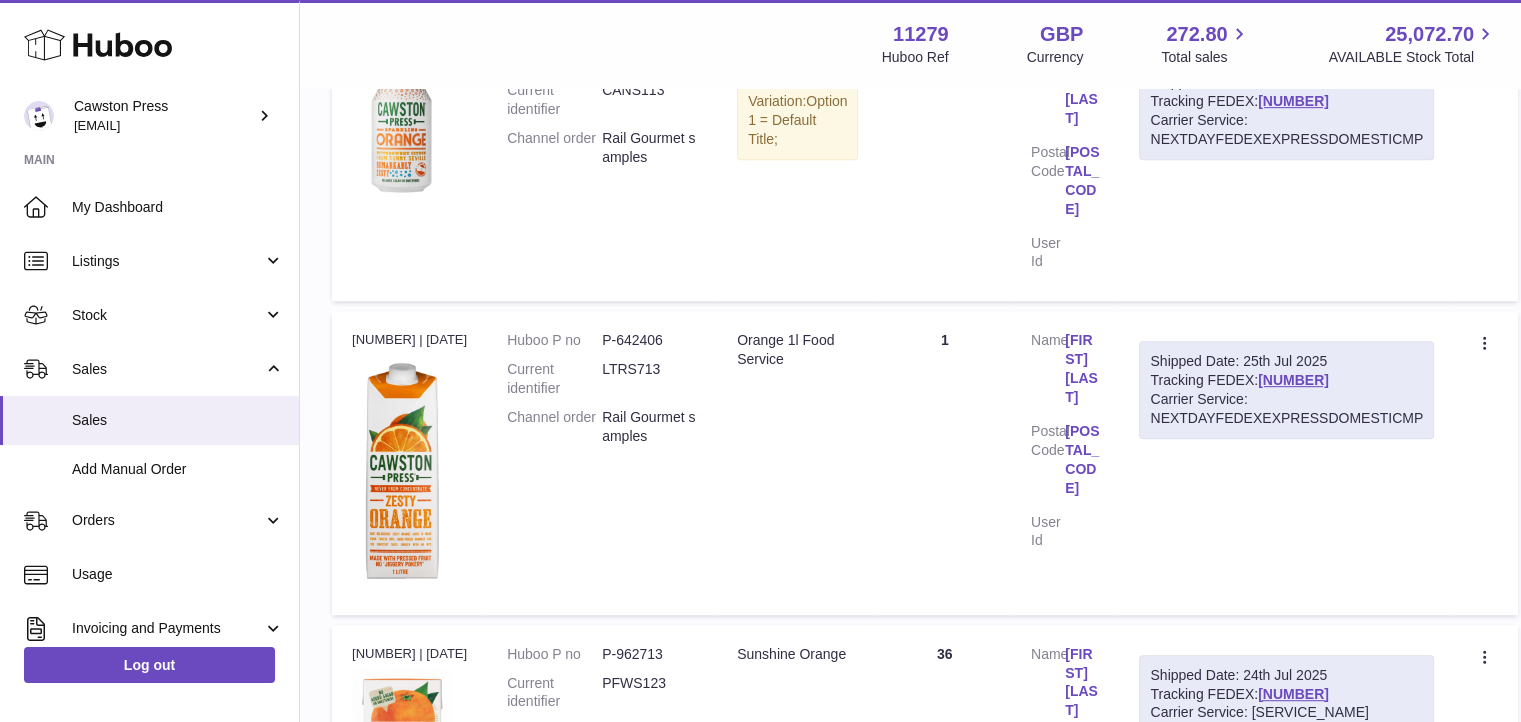 scroll, scrollTop: 989, scrollLeft: 0, axis: vertical 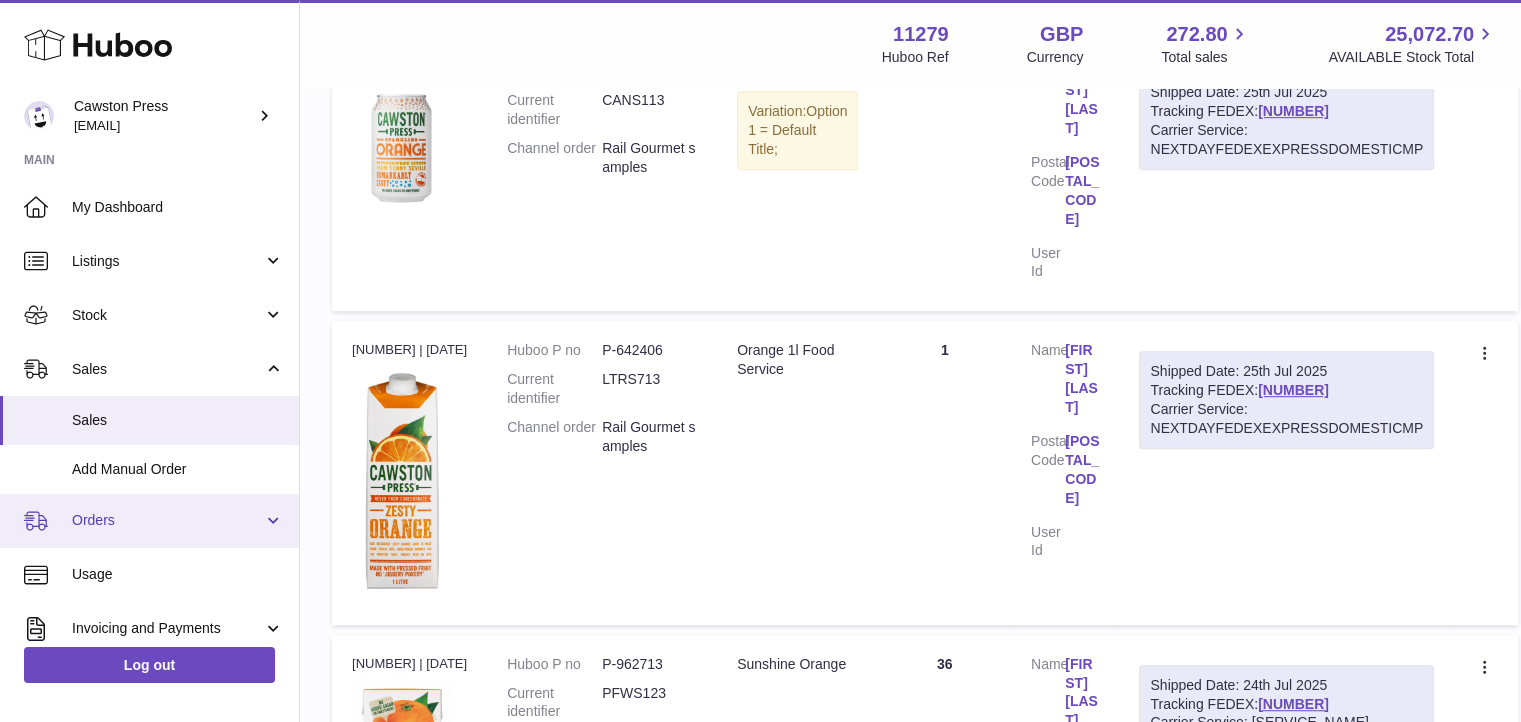 click on "Orders" at bounding box center (167, 520) 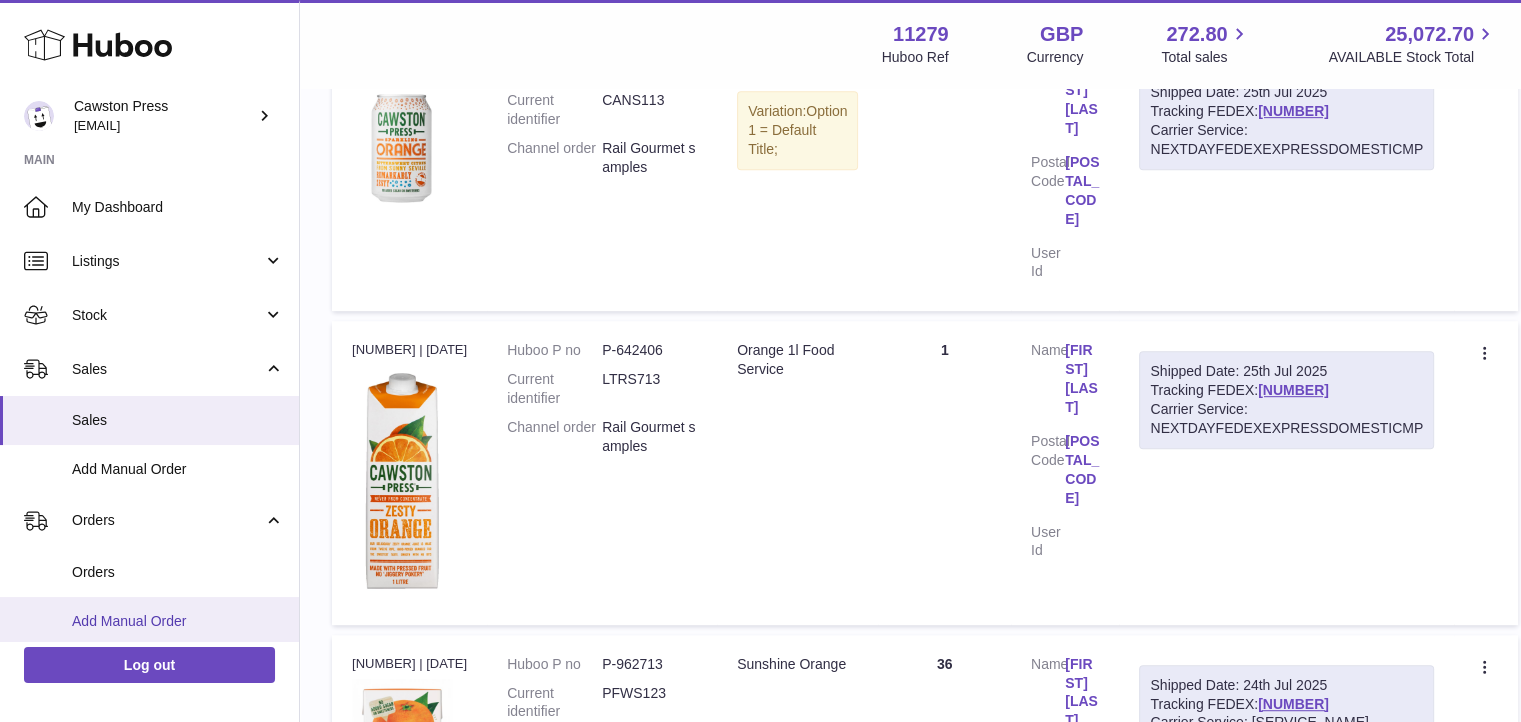 click on "Add Manual Order" at bounding box center [178, 621] 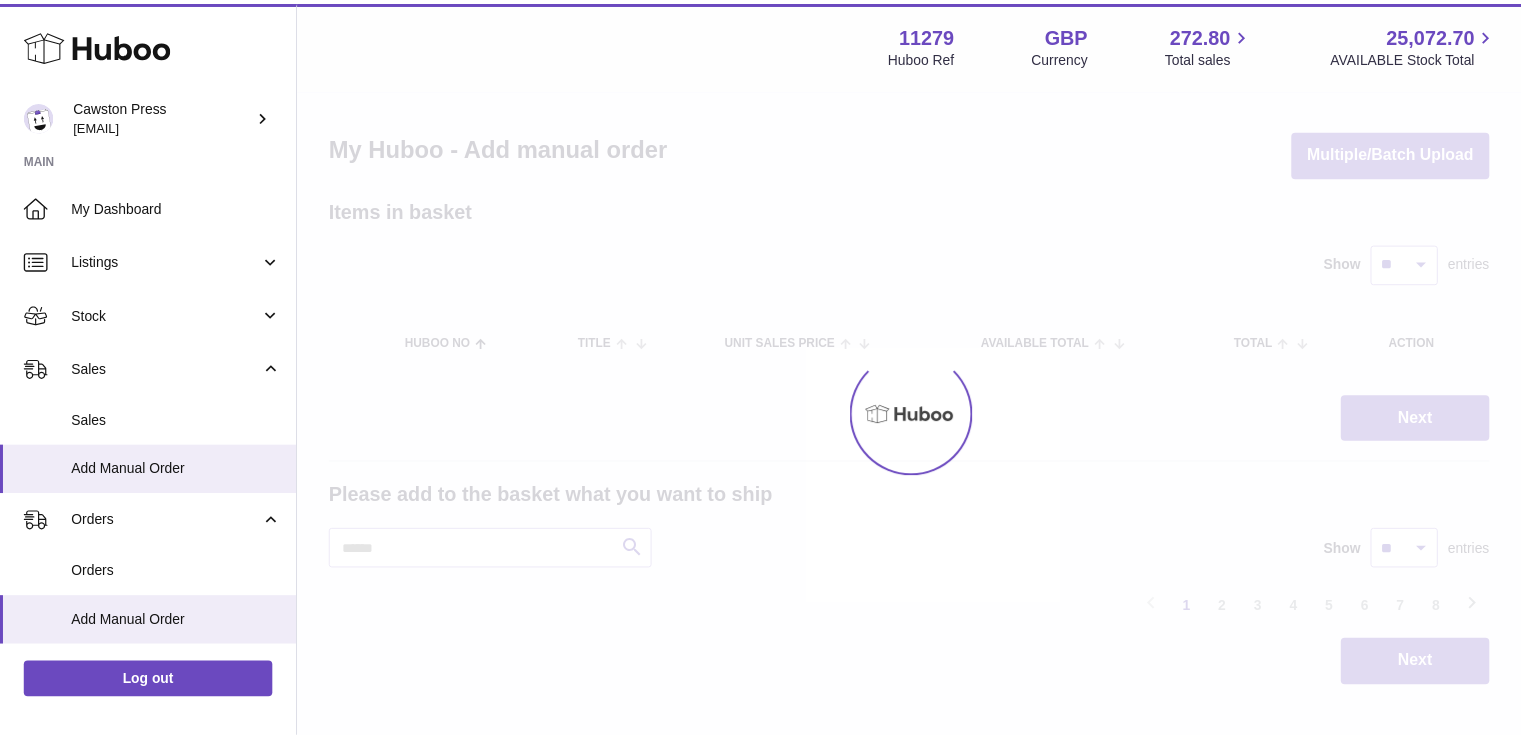 scroll, scrollTop: 0, scrollLeft: 0, axis: both 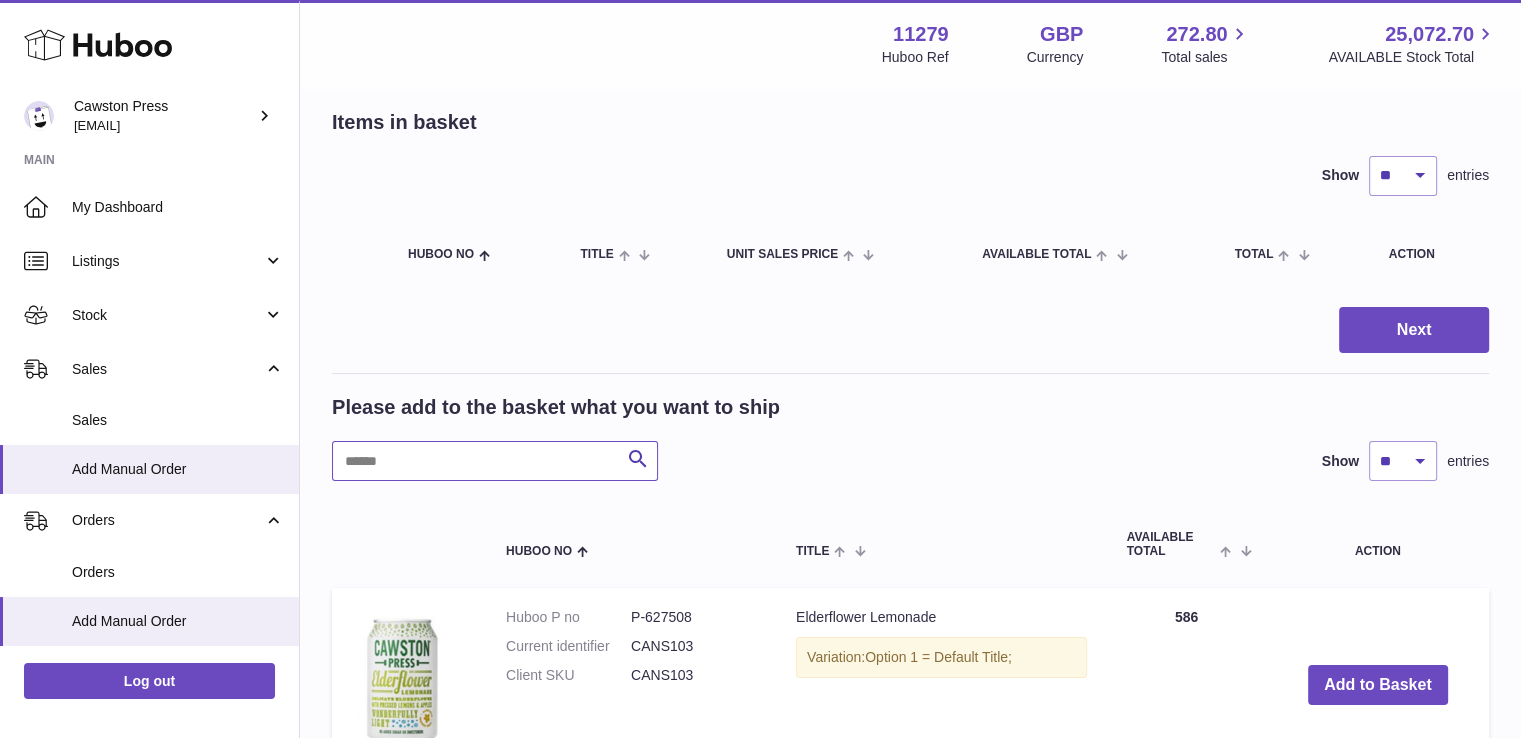 click at bounding box center [495, 461] 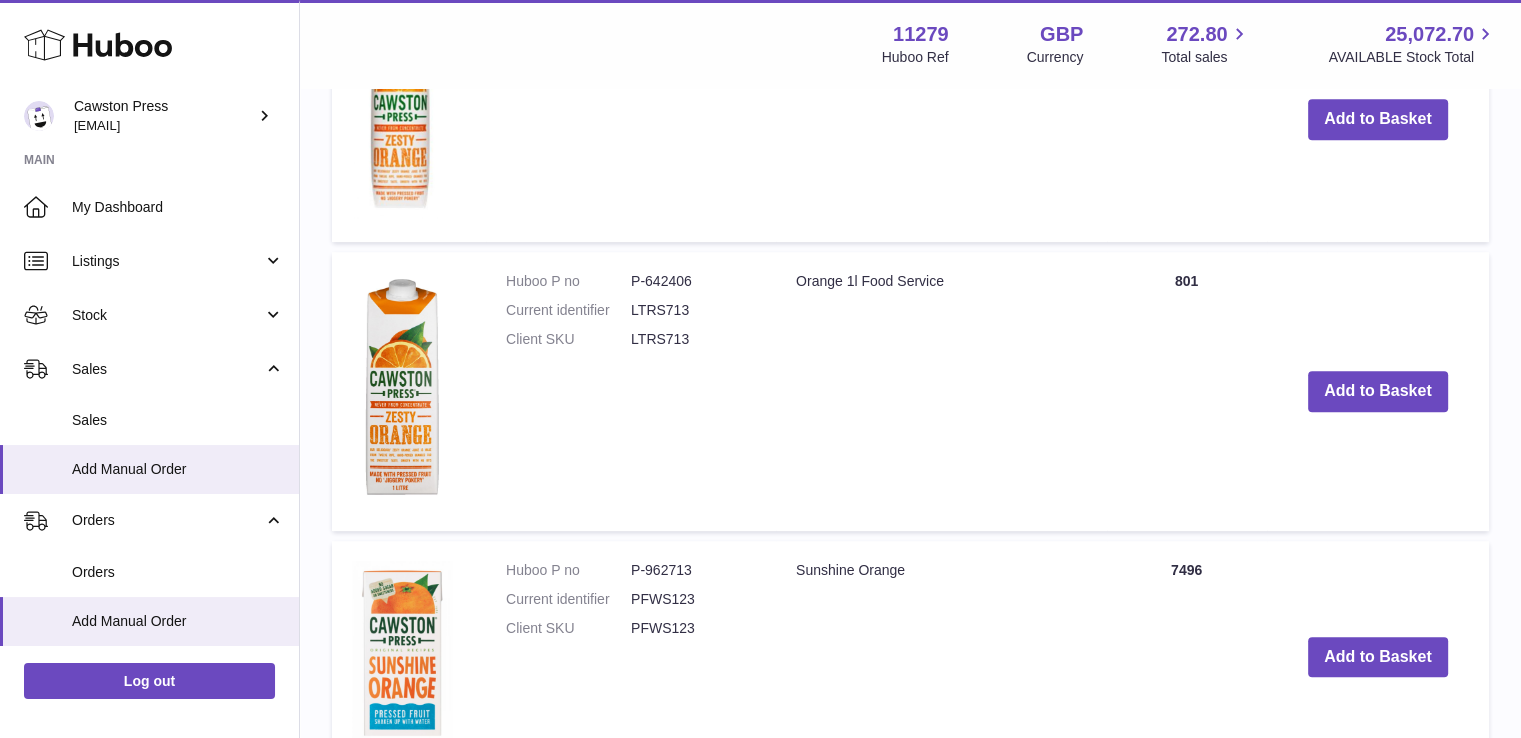 scroll, scrollTop: 892, scrollLeft: 0, axis: vertical 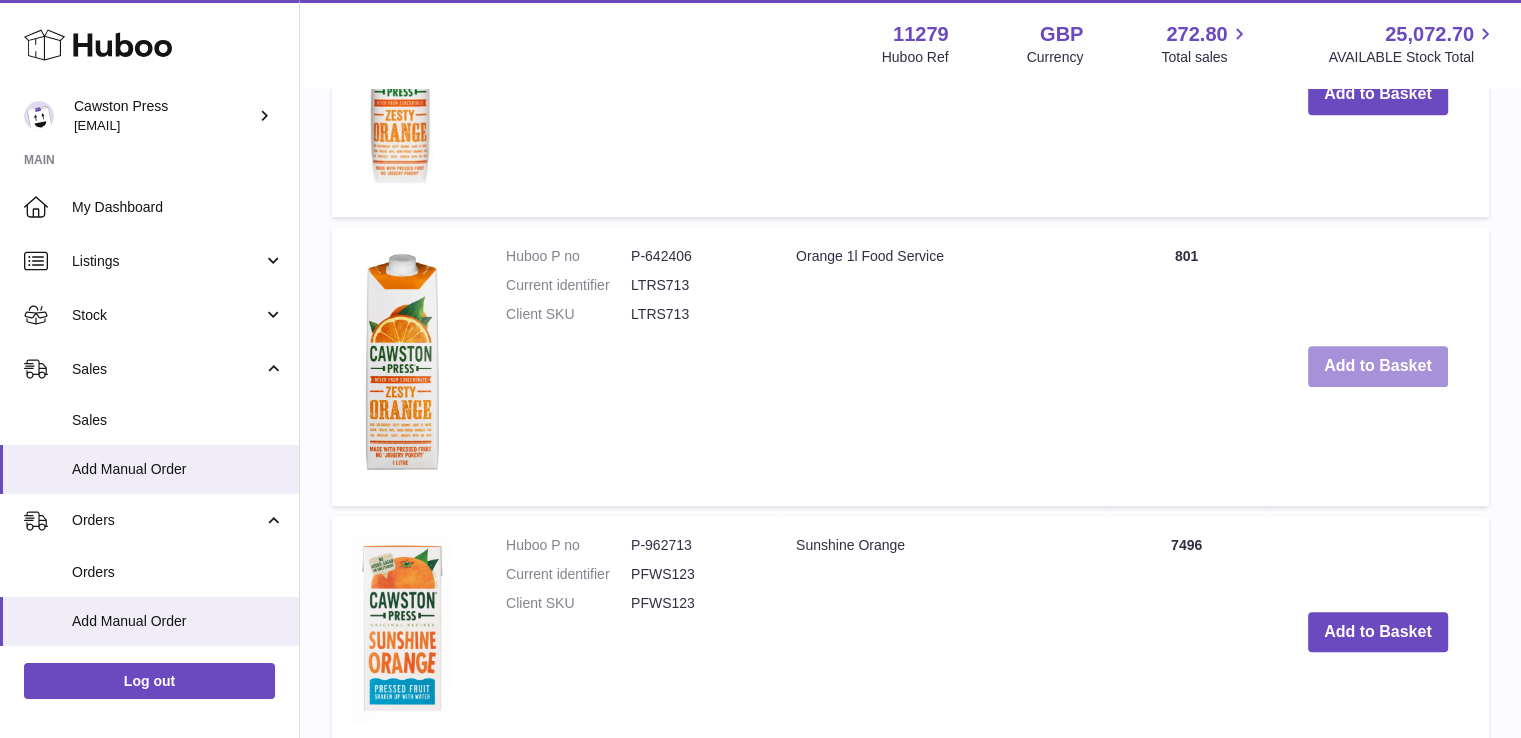 click on "Add to Basket" at bounding box center (1378, 366) 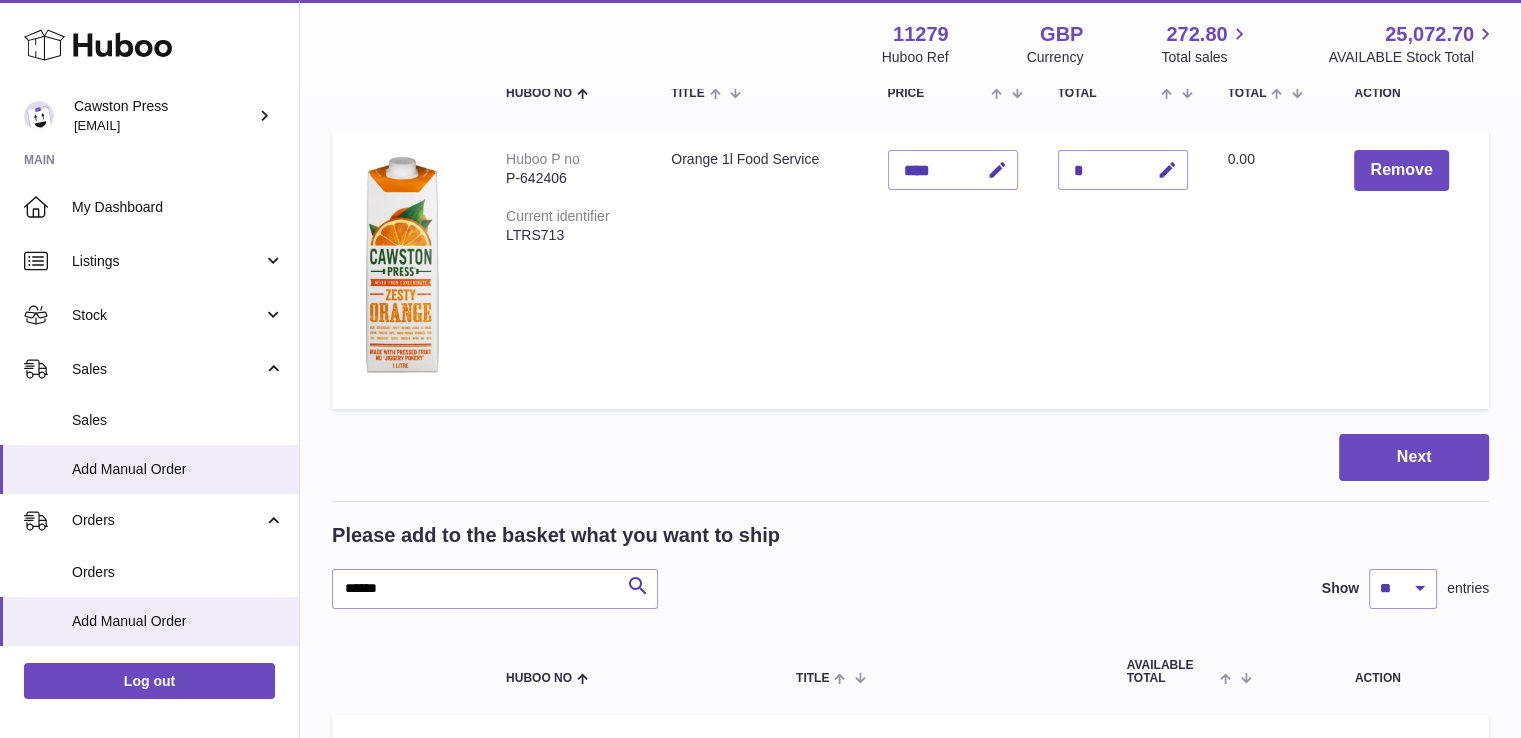 scroll, scrollTop: 225, scrollLeft: 0, axis: vertical 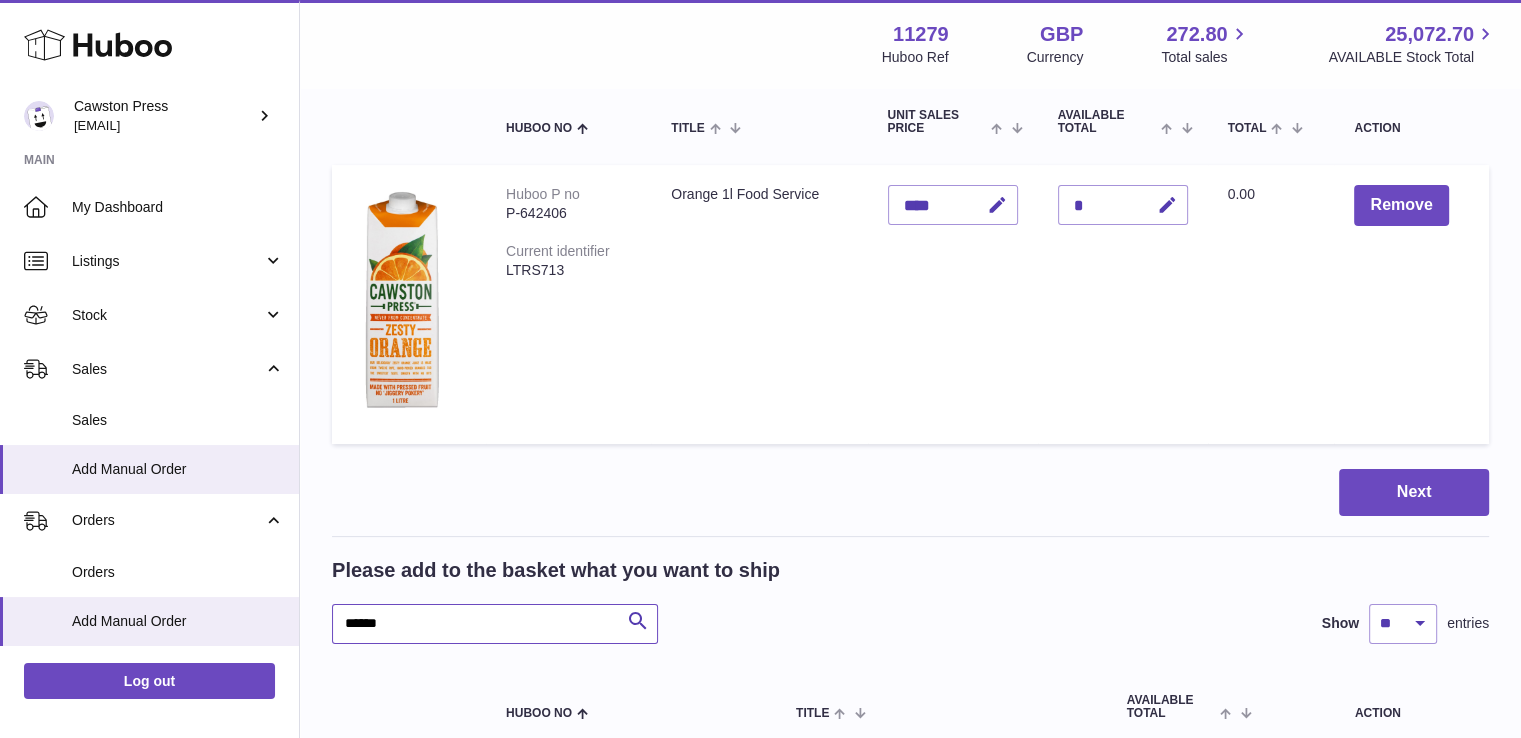click on "******" at bounding box center [495, 624] 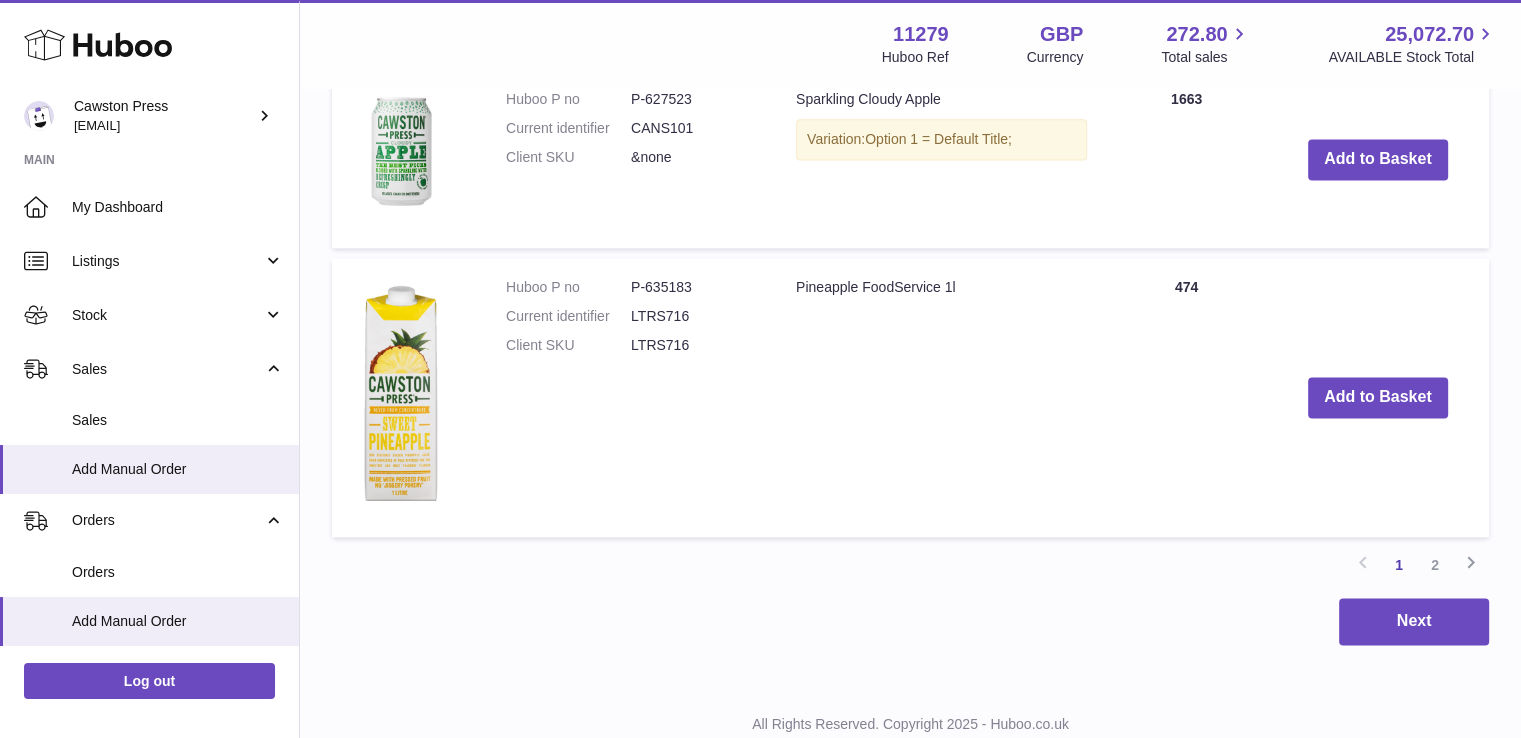 scroll, scrollTop: 2715, scrollLeft: 0, axis: vertical 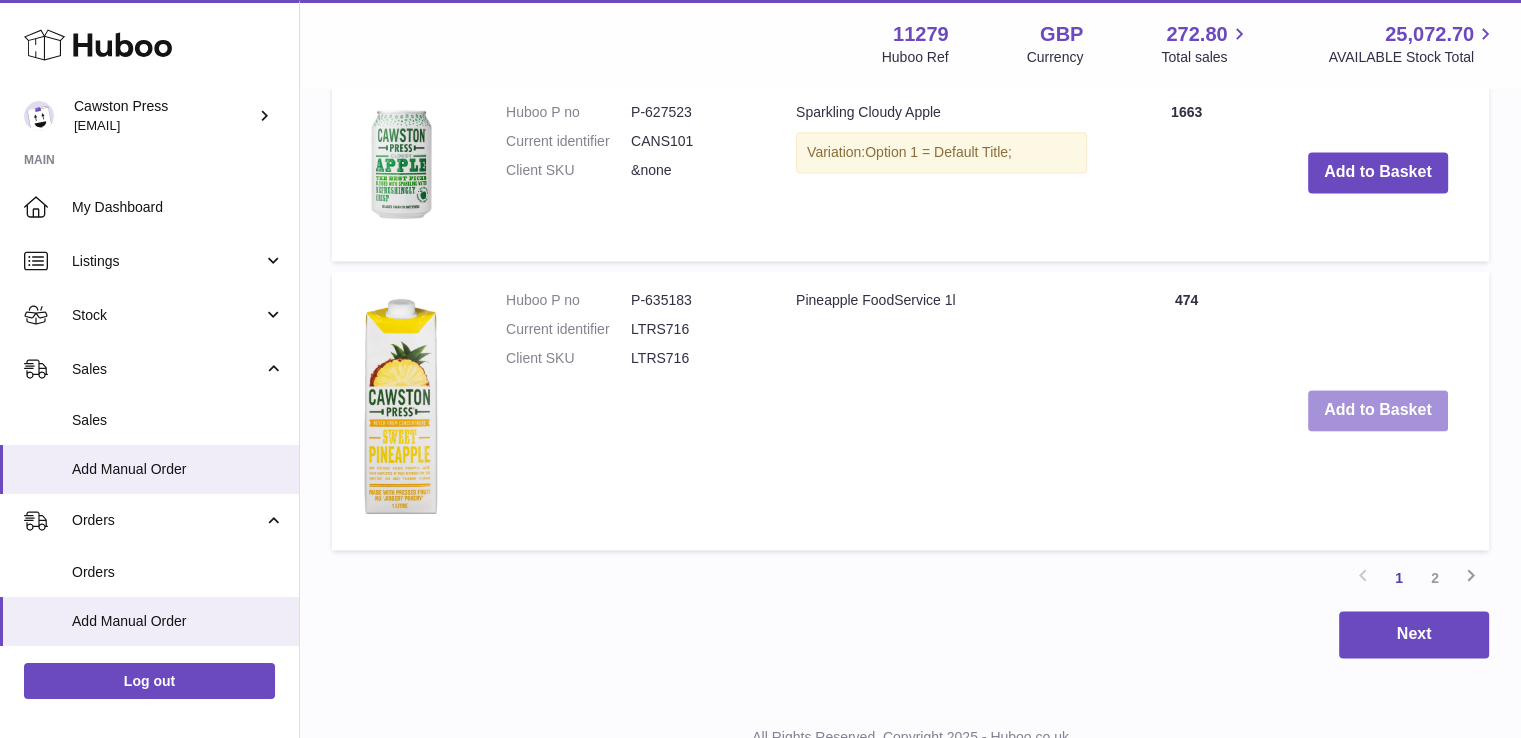 click on "Add to Basket" at bounding box center (1378, 410) 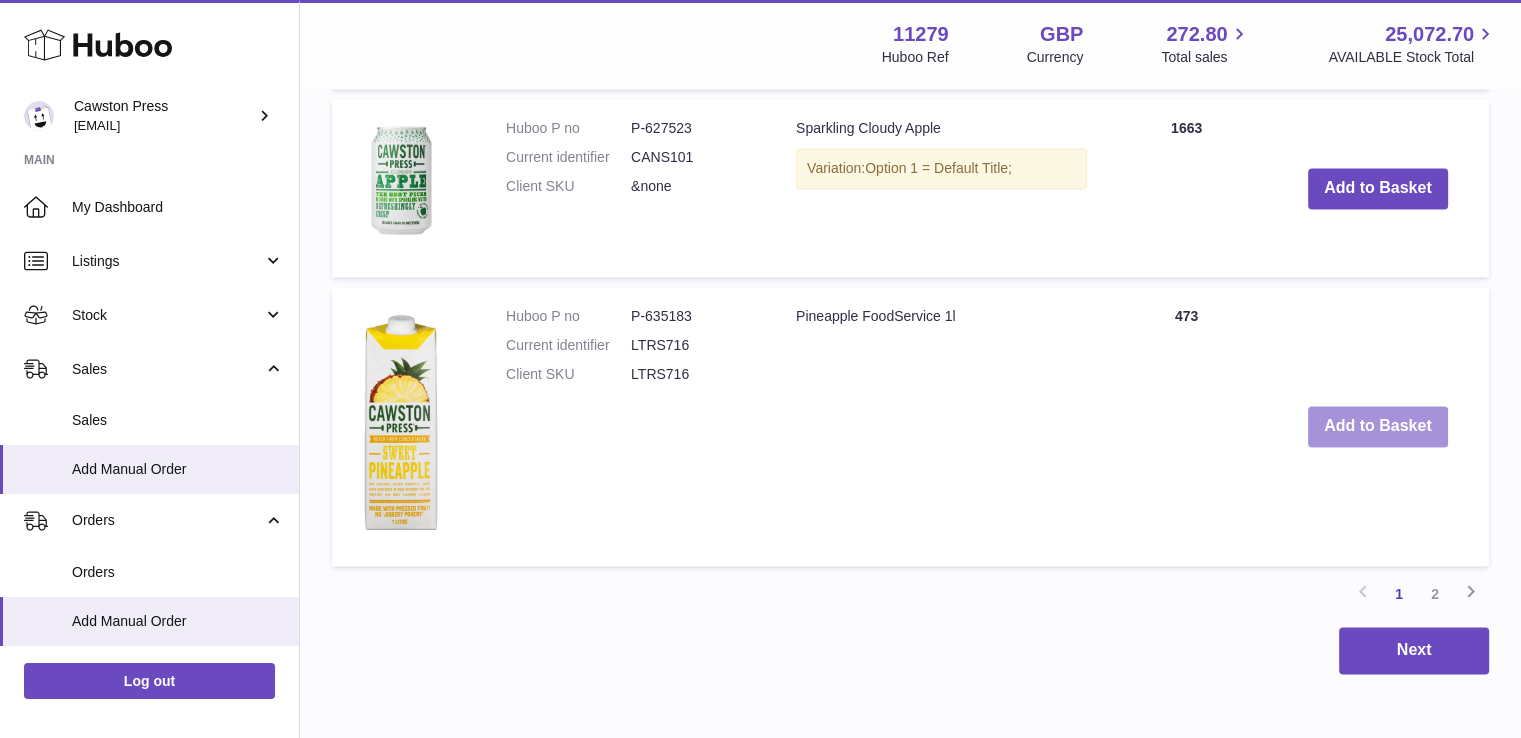scroll, scrollTop: 3080, scrollLeft: 0, axis: vertical 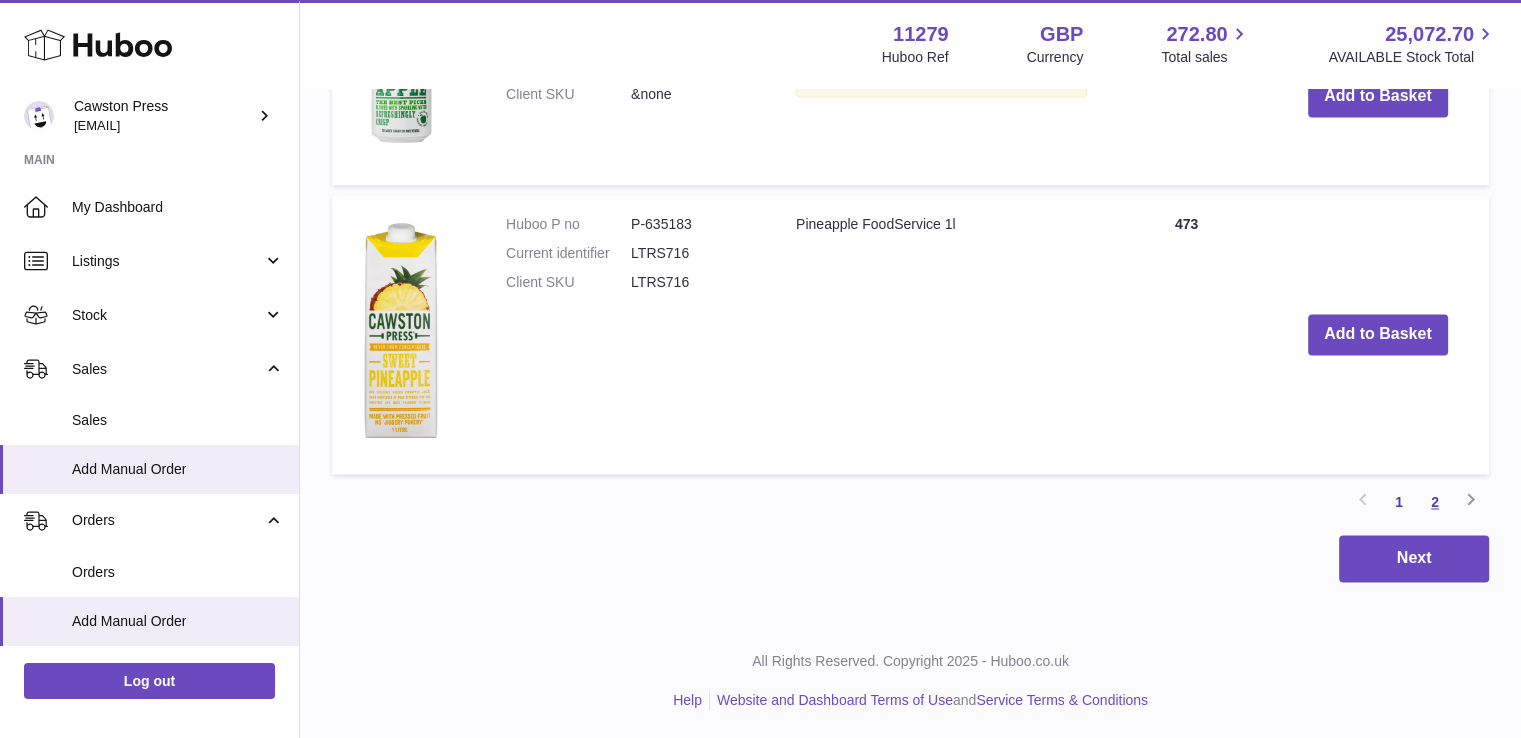 click on "2" at bounding box center (1435, 502) 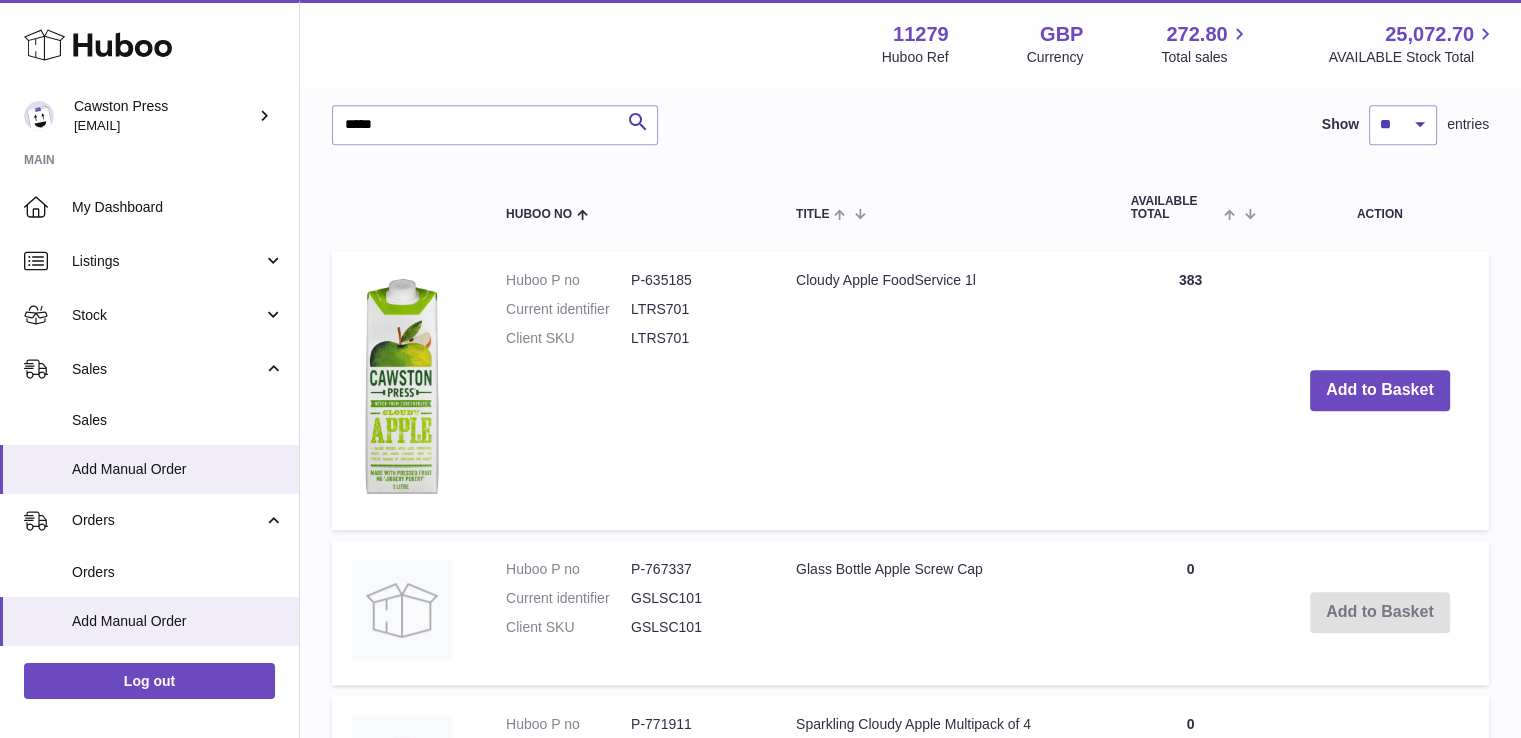 scroll, scrollTop: 1006, scrollLeft: 0, axis: vertical 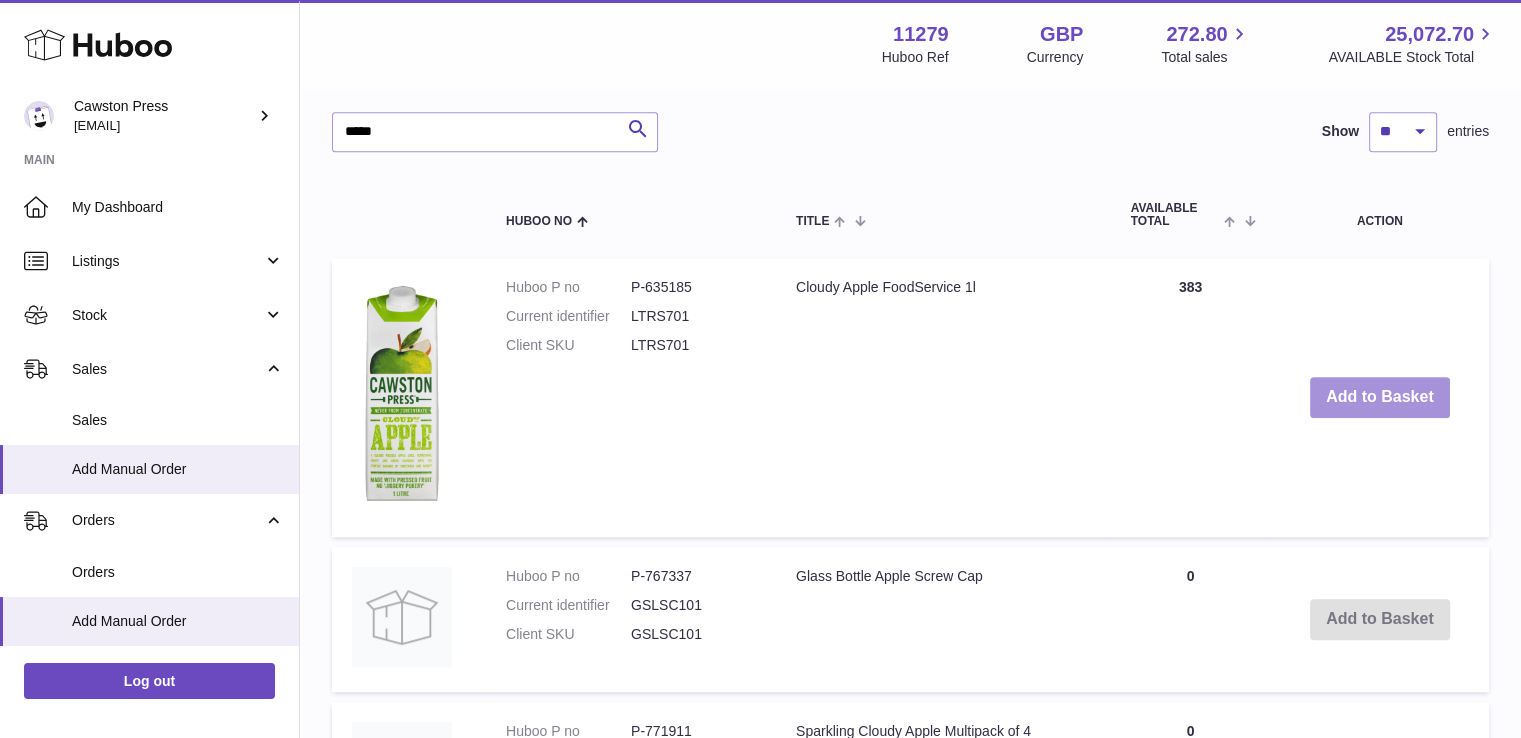 click on "Add to Basket" at bounding box center (1380, 397) 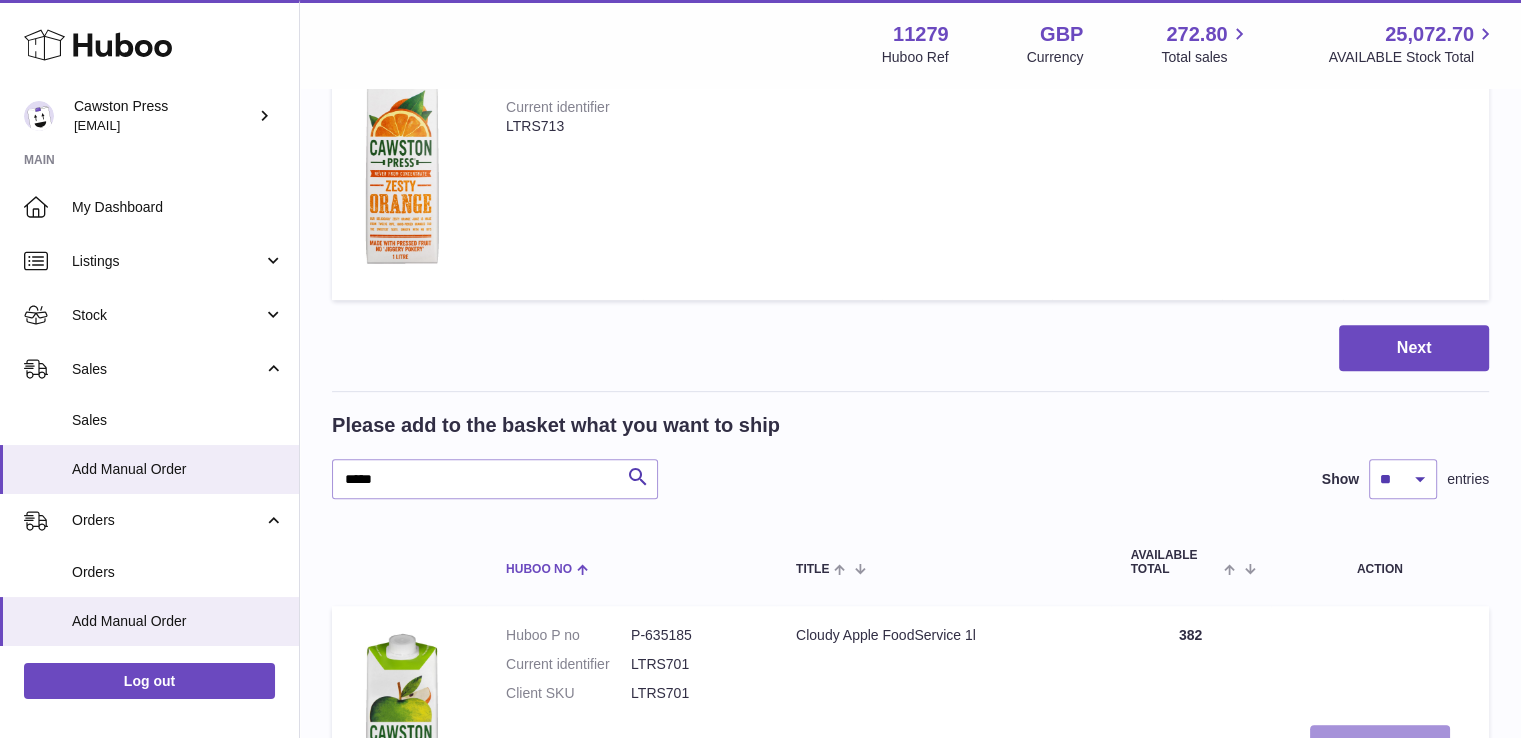 scroll, scrollTop: 956, scrollLeft: 0, axis: vertical 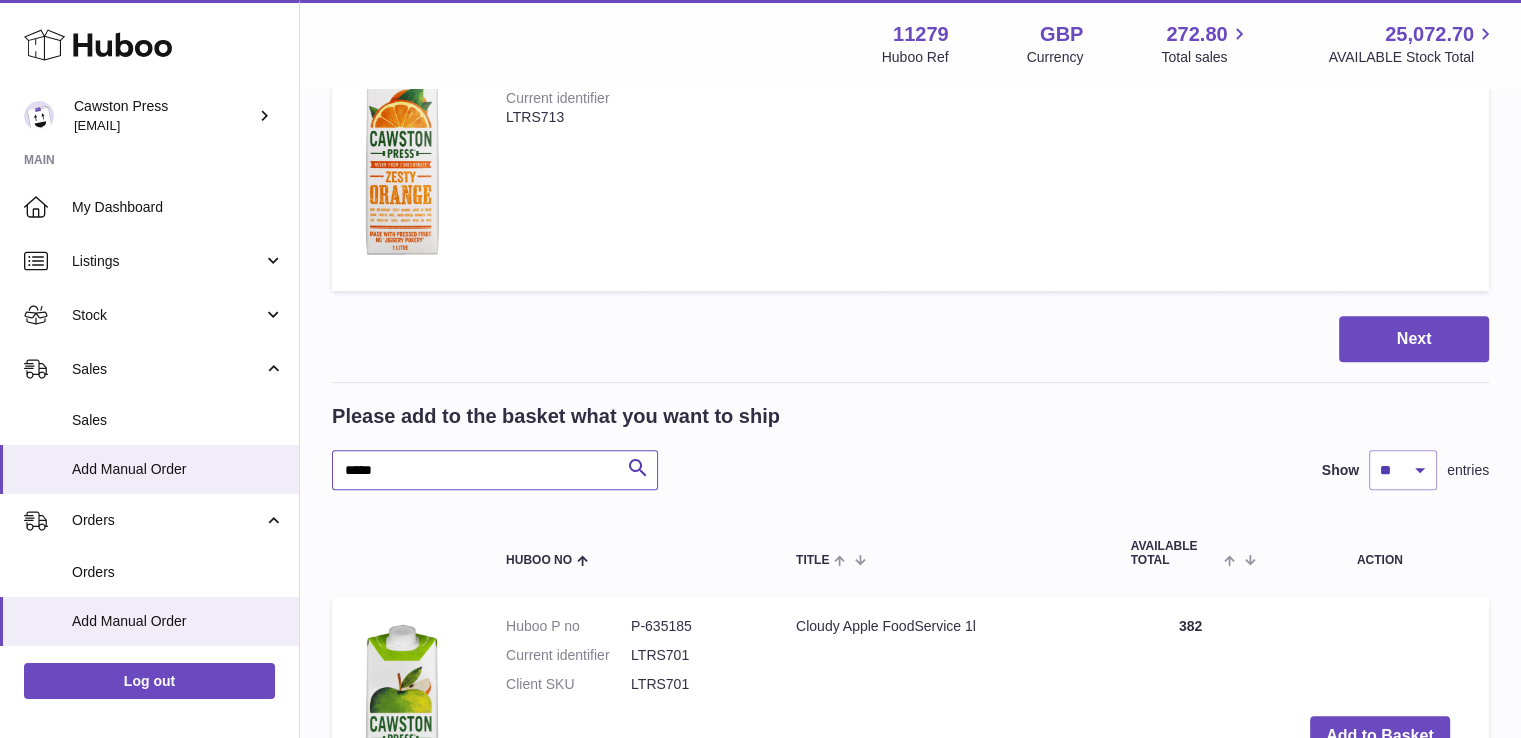 click on "*****" at bounding box center [495, 470] 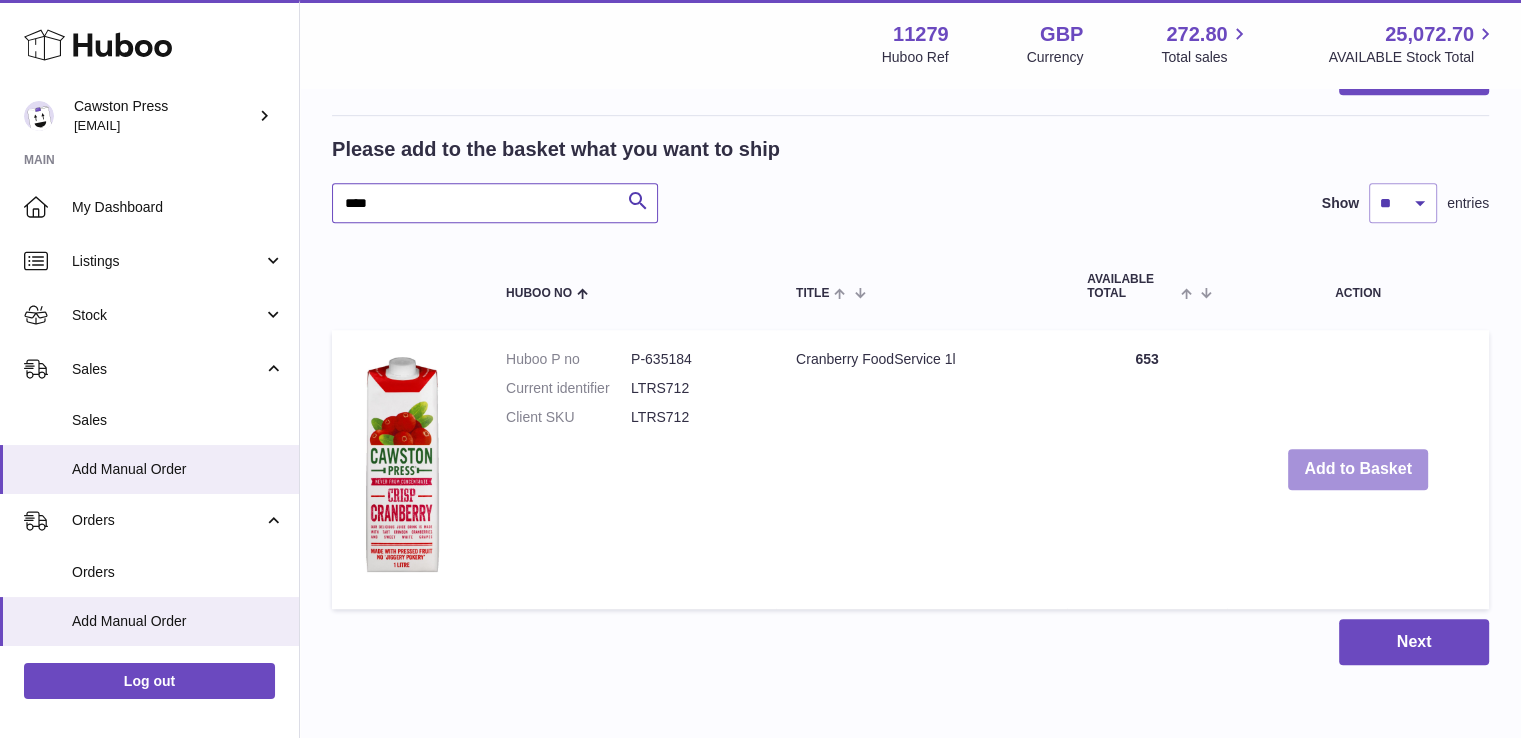 scroll, scrollTop: 1230, scrollLeft: 0, axis: vertical 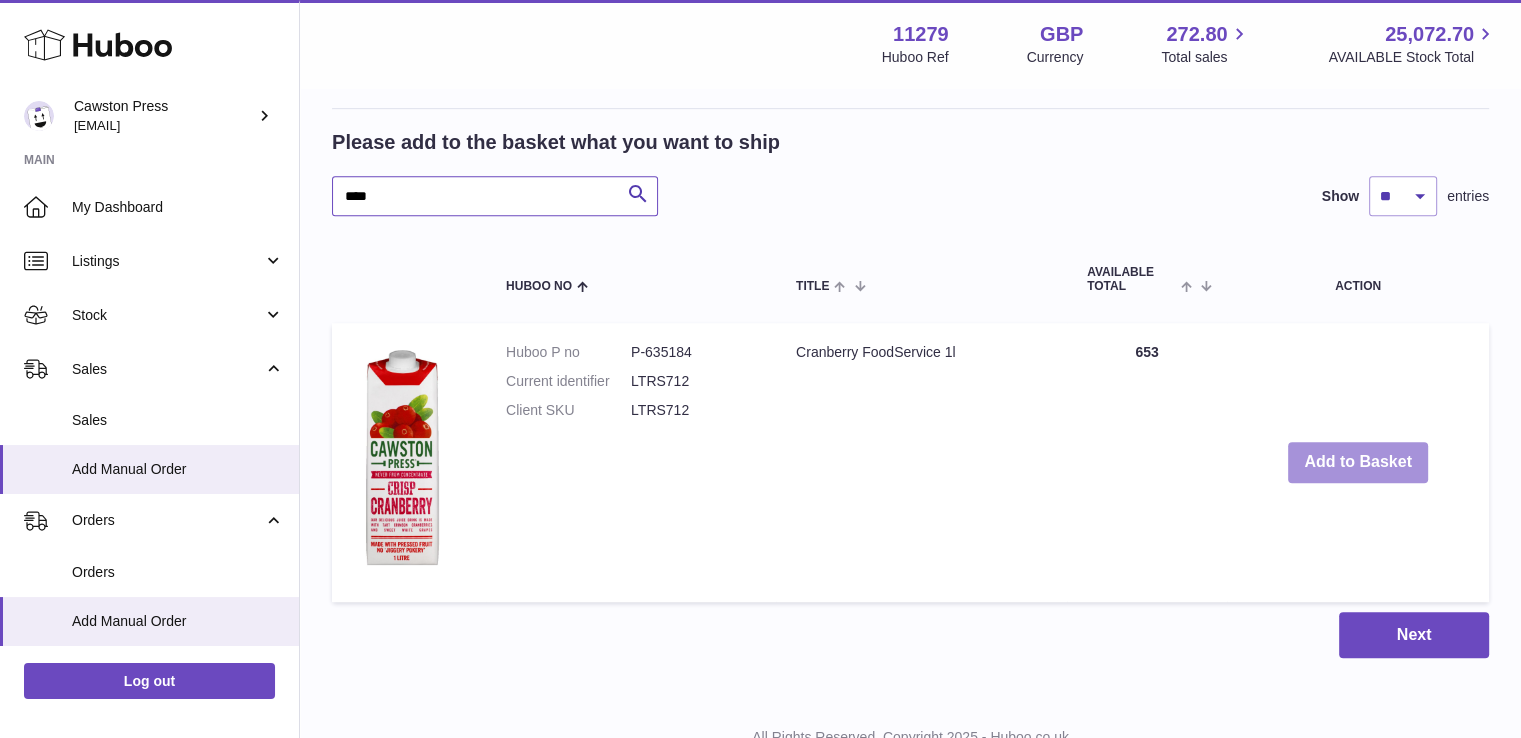 type on "****" 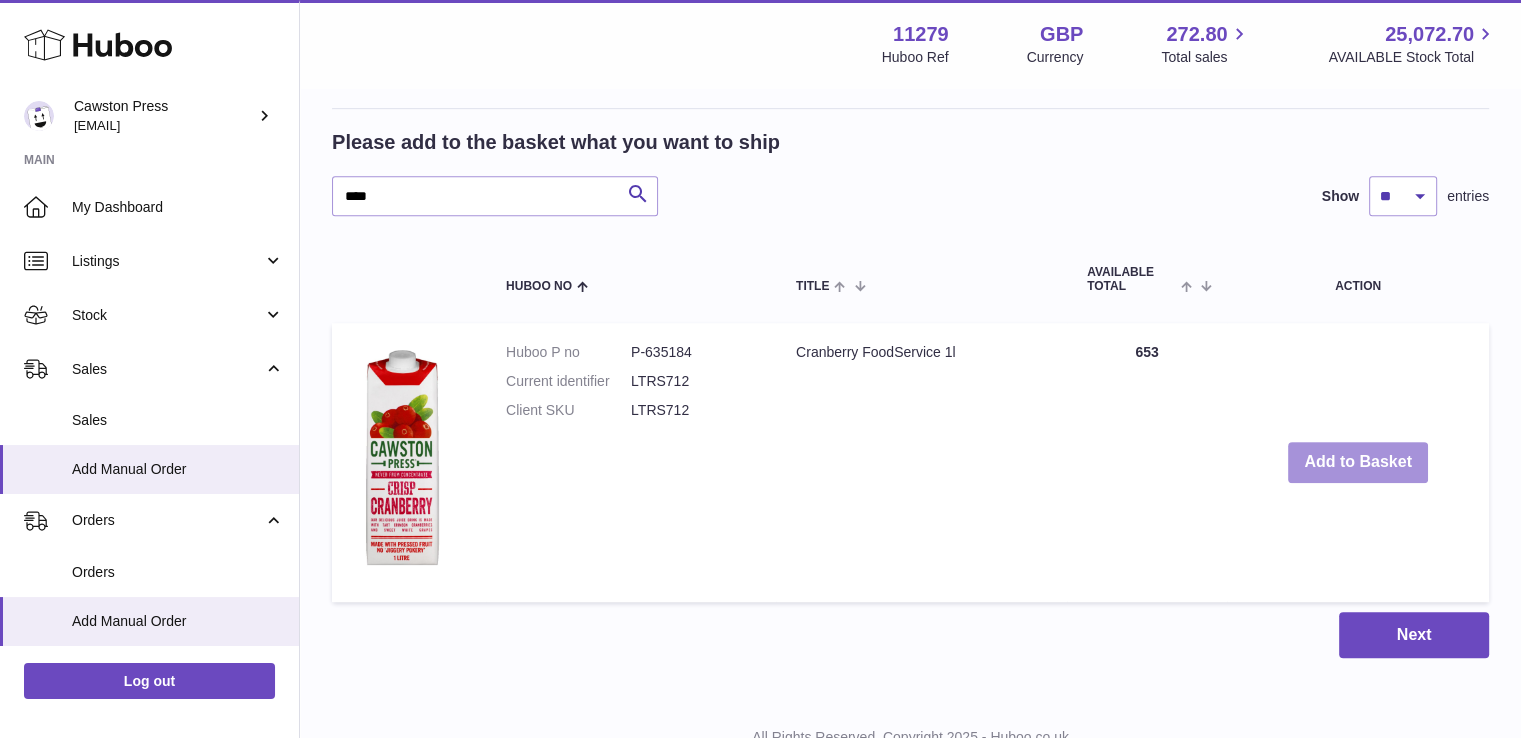 click on "Add to Basket" at bounding box center (1358, 462) 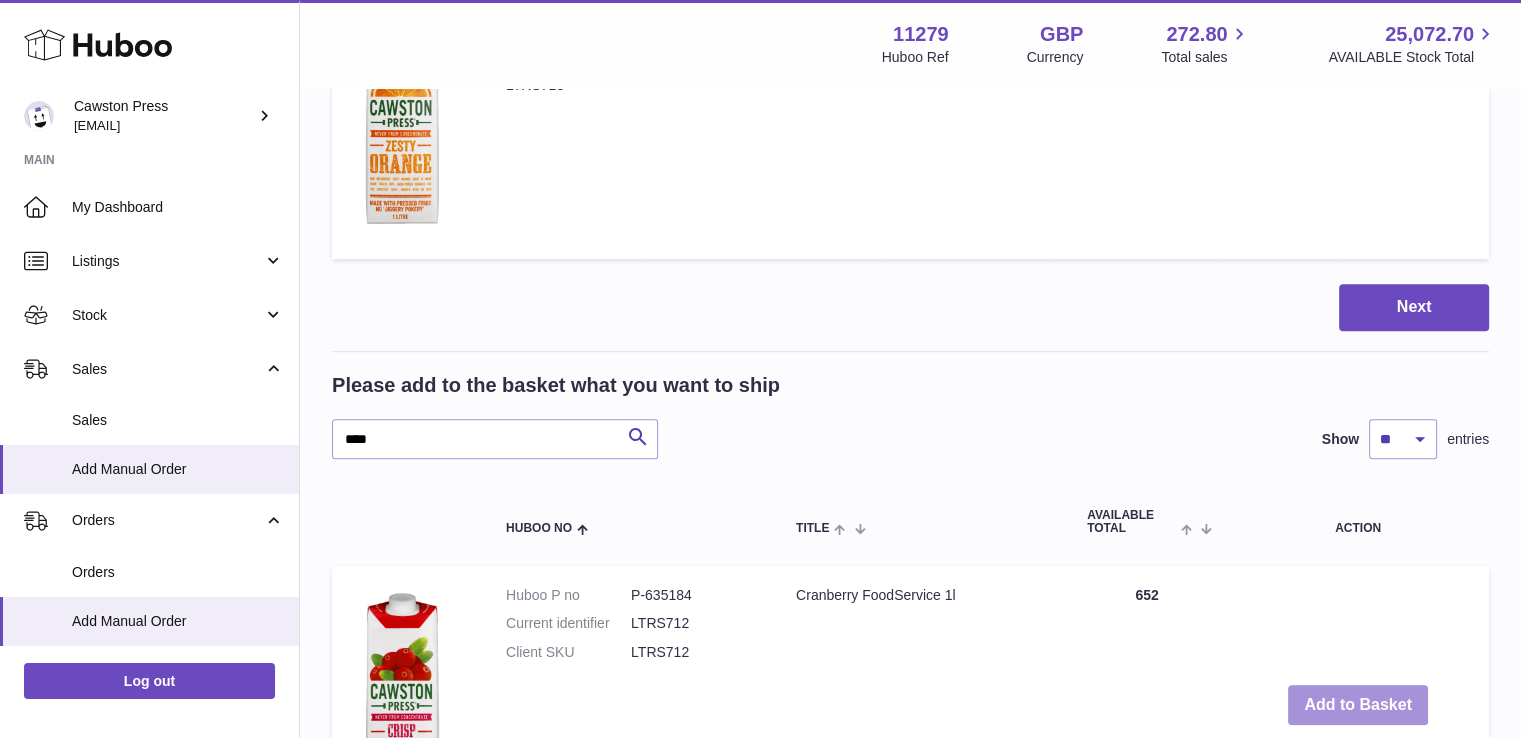 scroll, scrollTop: 1278, scrollLeft: 0, axis: vertical 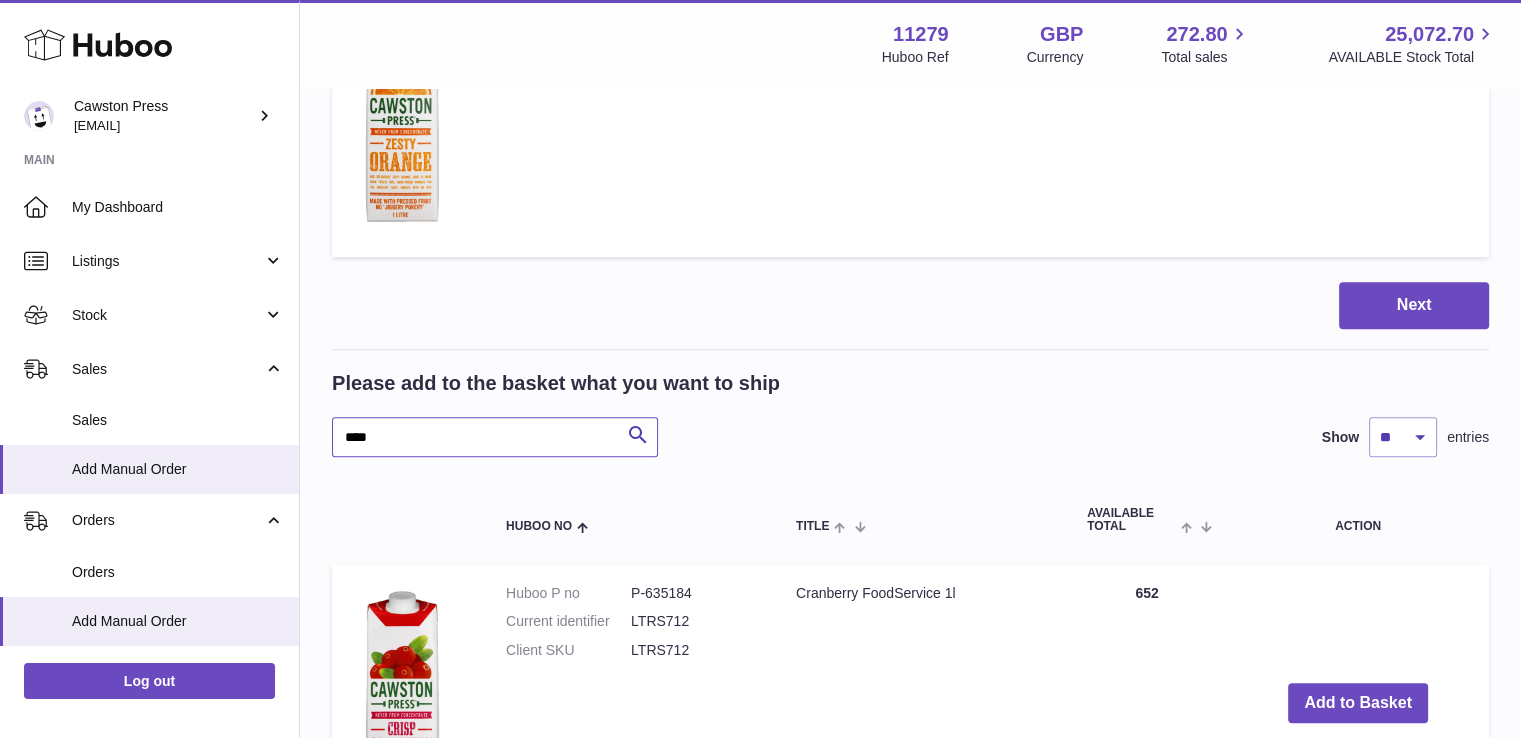 click on "****" at bounding box center [495, 437] 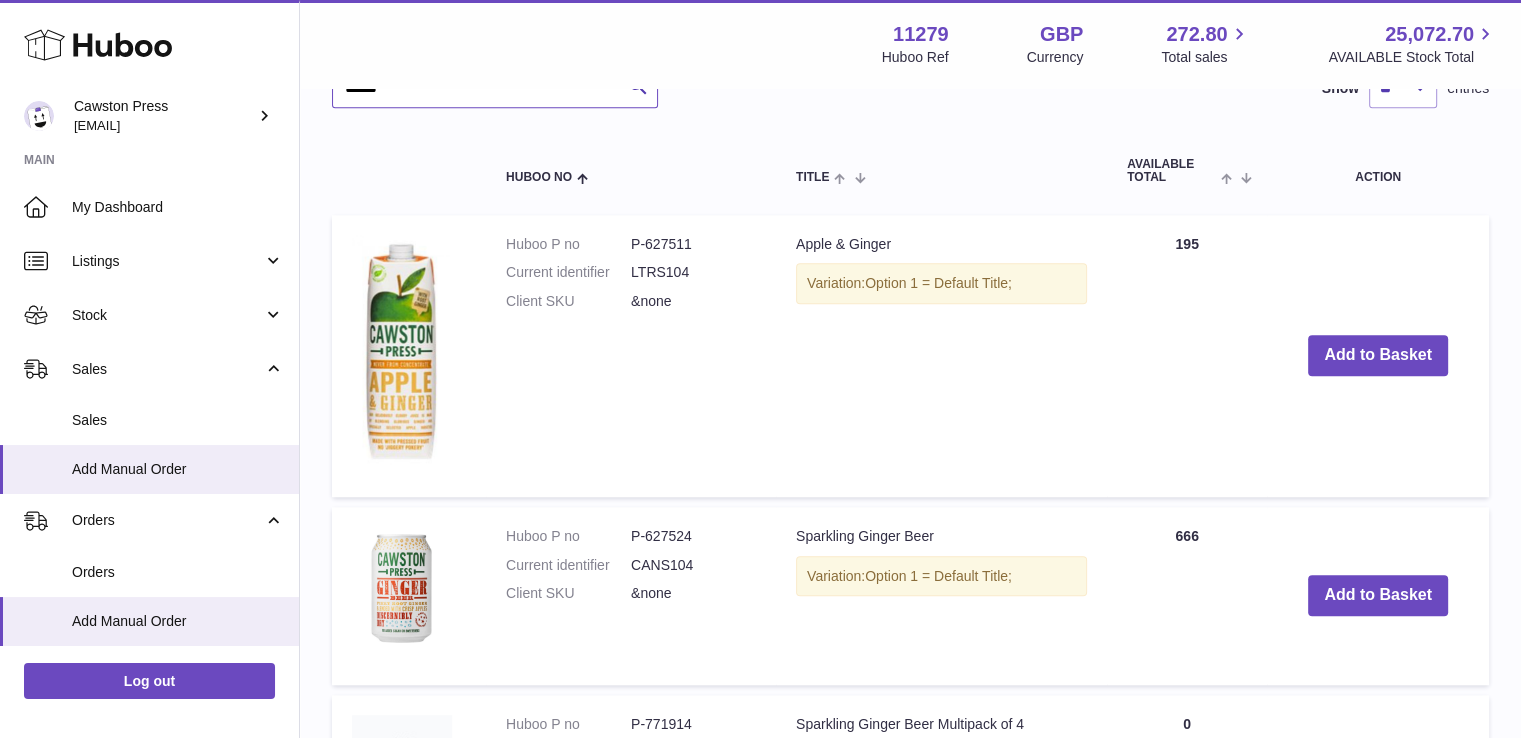scroll, scrollTop: 1630, scrollLeft: 0, axis: vertical 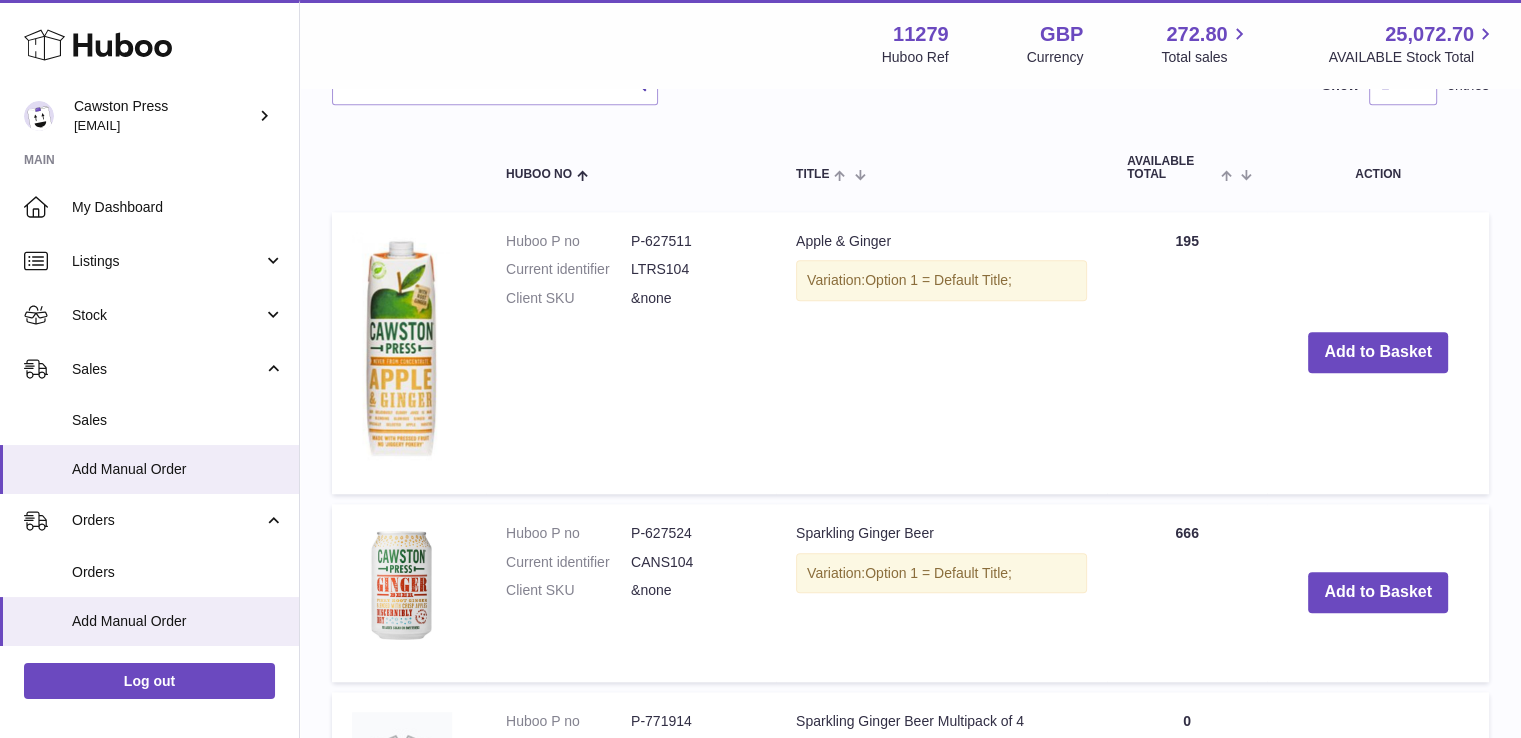 click on "Add to Basket" at bounding box center [1378, 353] 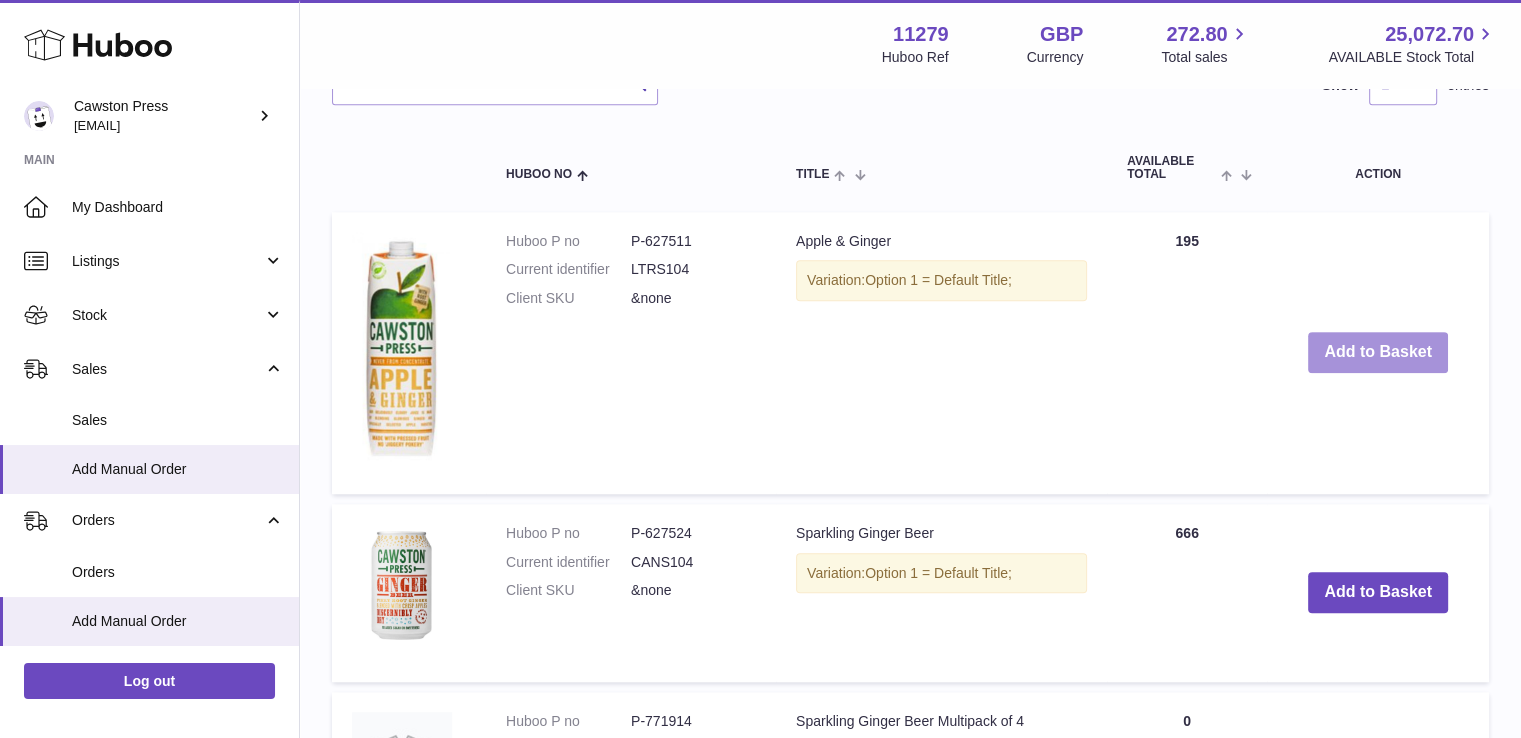 click on "Add to Basket" at bounding box center [1378, 352] 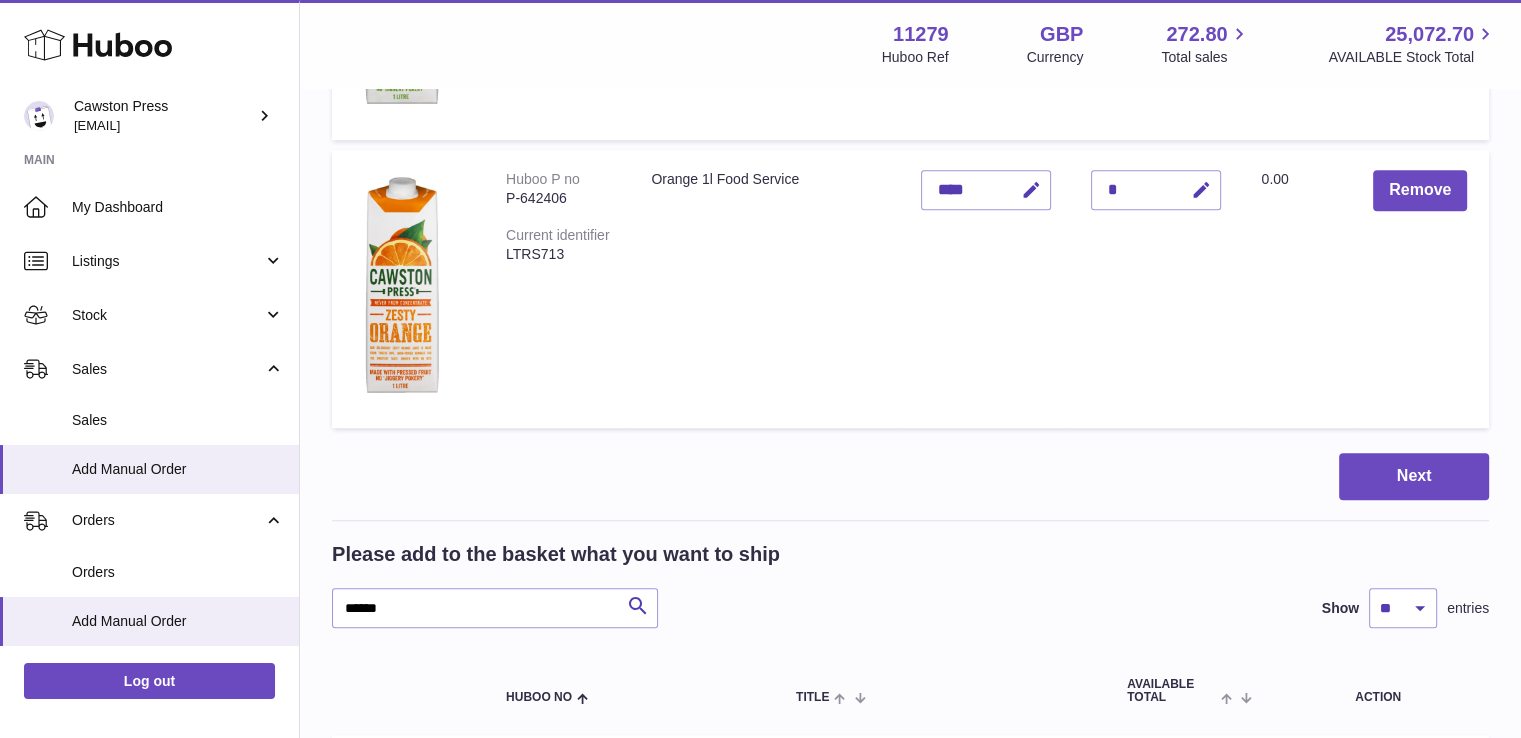 scroll, scrollTop: 1456, scrollLeft: 0, axis: vertical 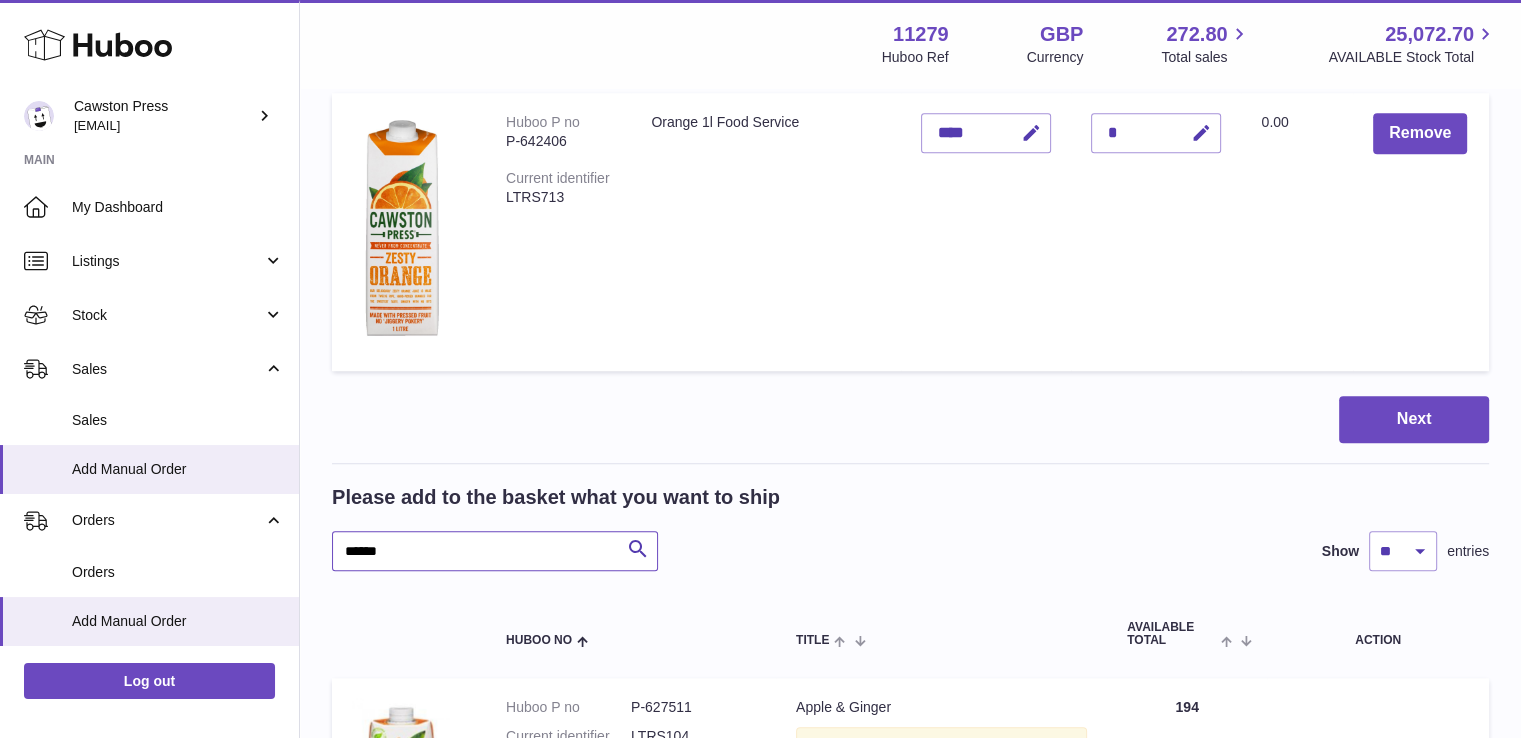 click on "******" at bounding box center [495, 551] 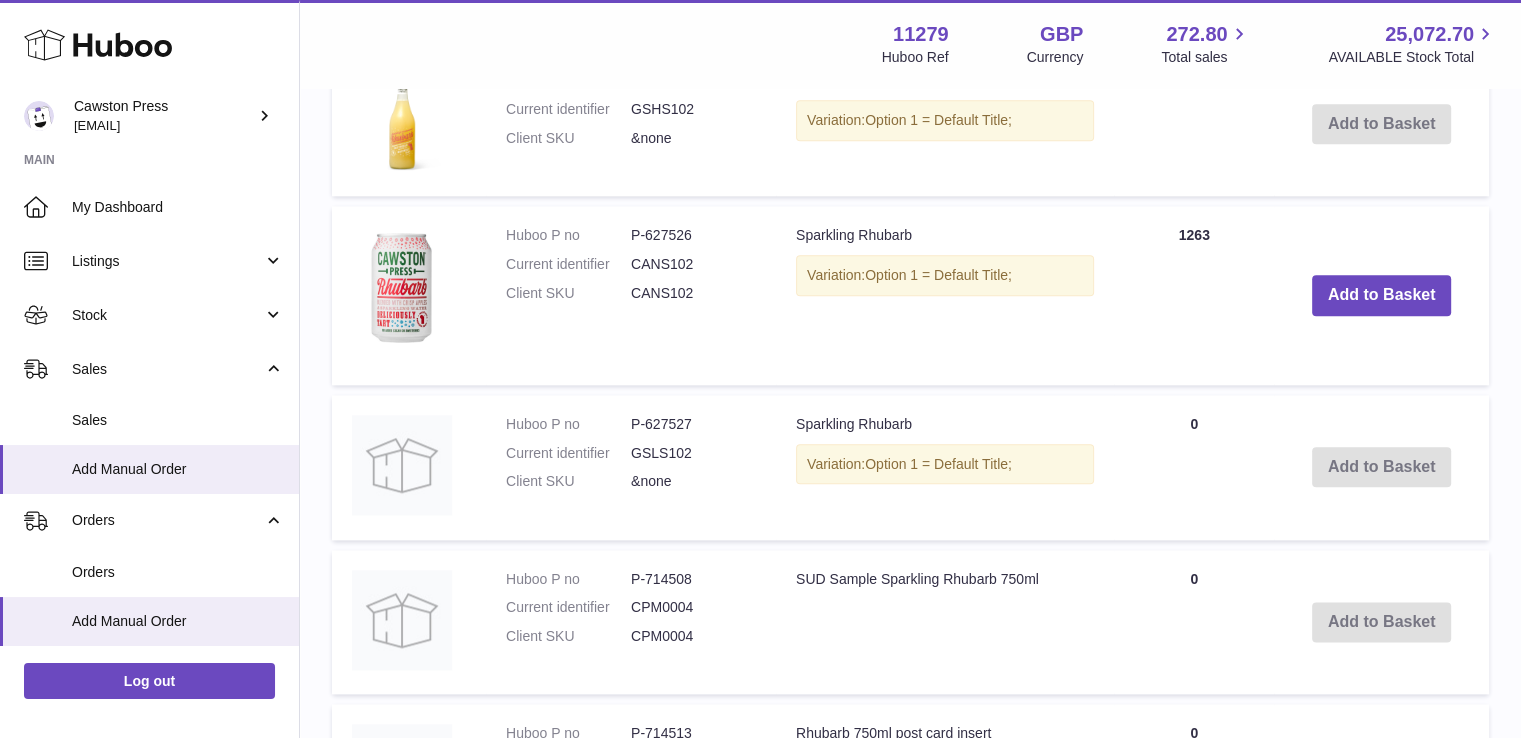 scroll, scrollTop: 2491, scrollLeft: 0, axis: vertical 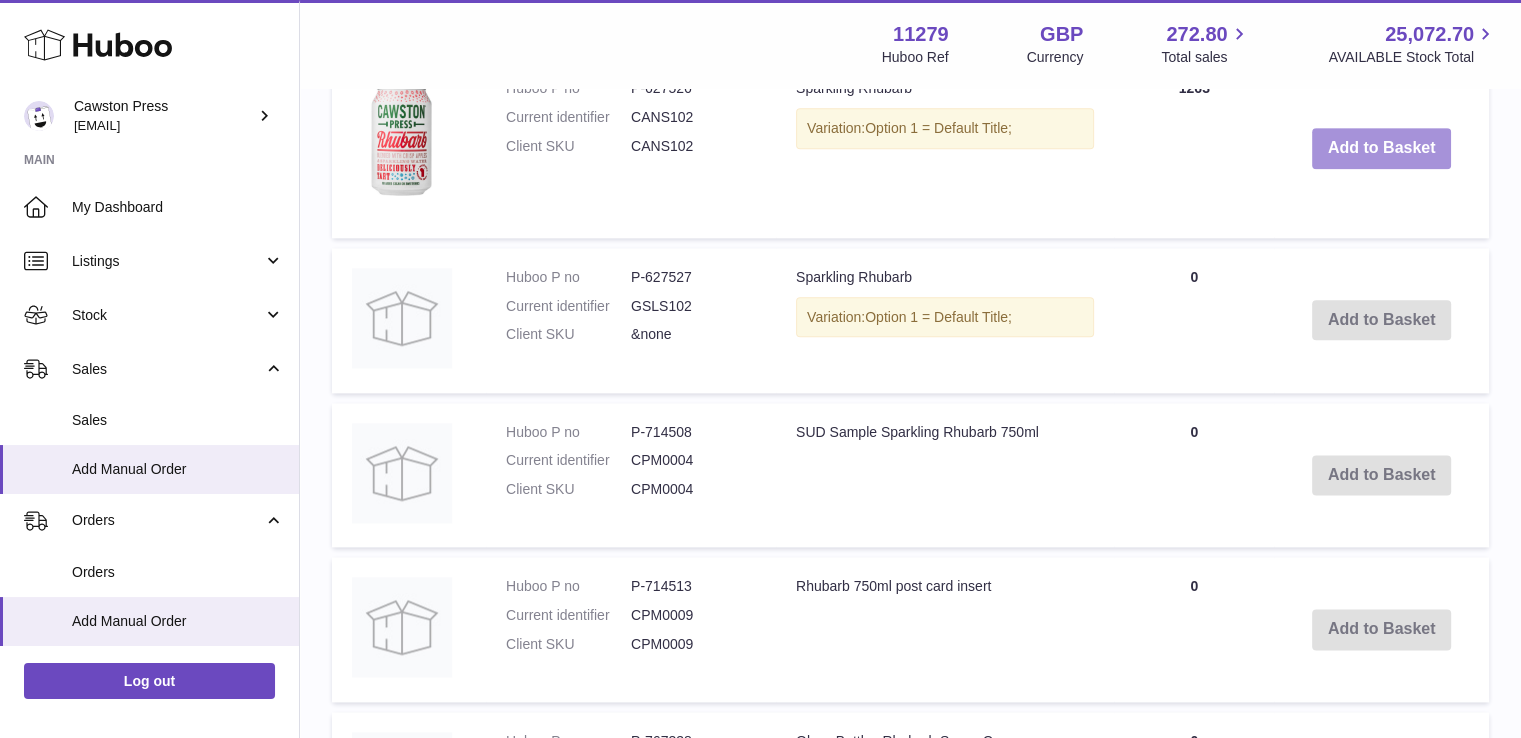 click on "Add to Basket" at bounding box center (1382, 148) 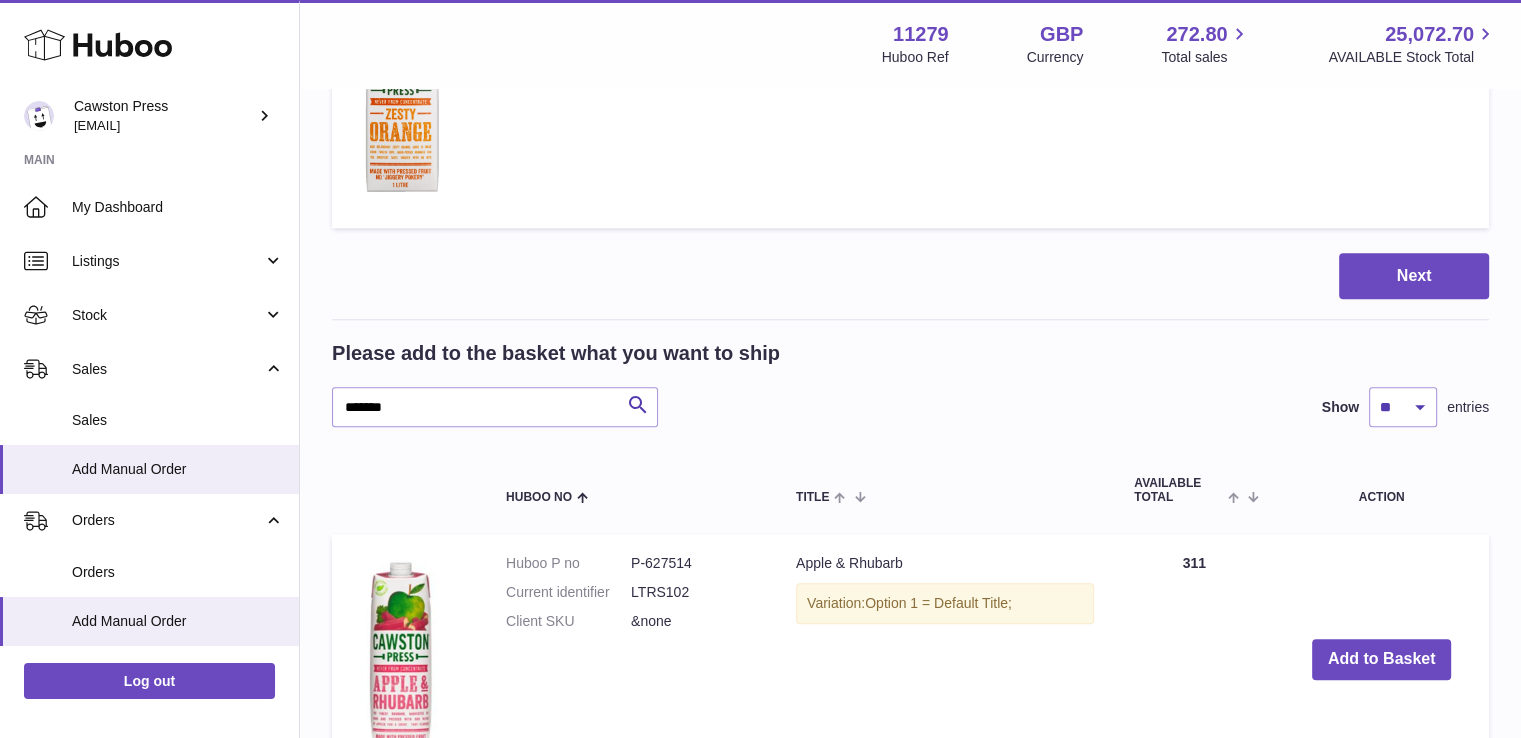 scroll, scrollTop: 1787, scrollLeft: 0, axis: vertical 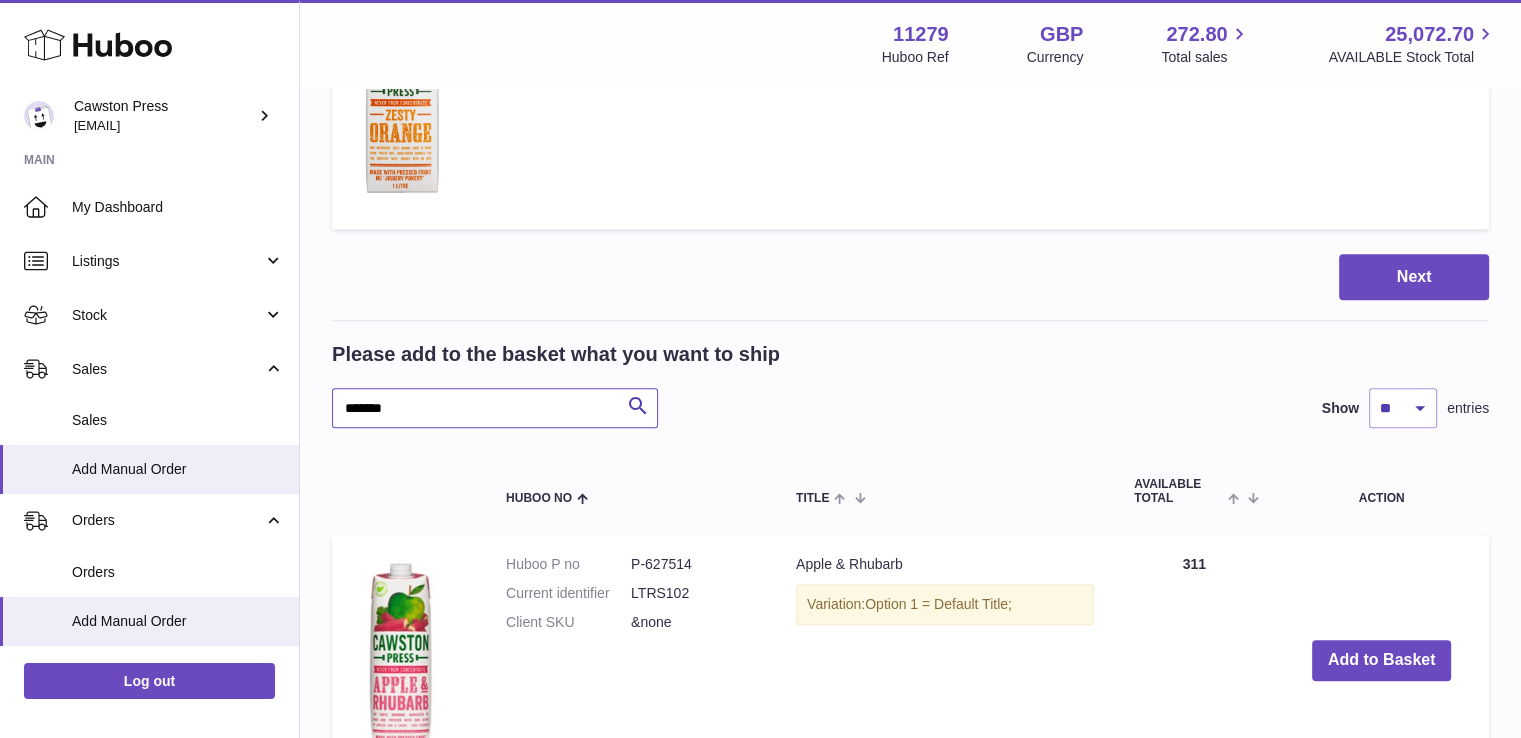 click on "*******" at bounding box center (495, 408) 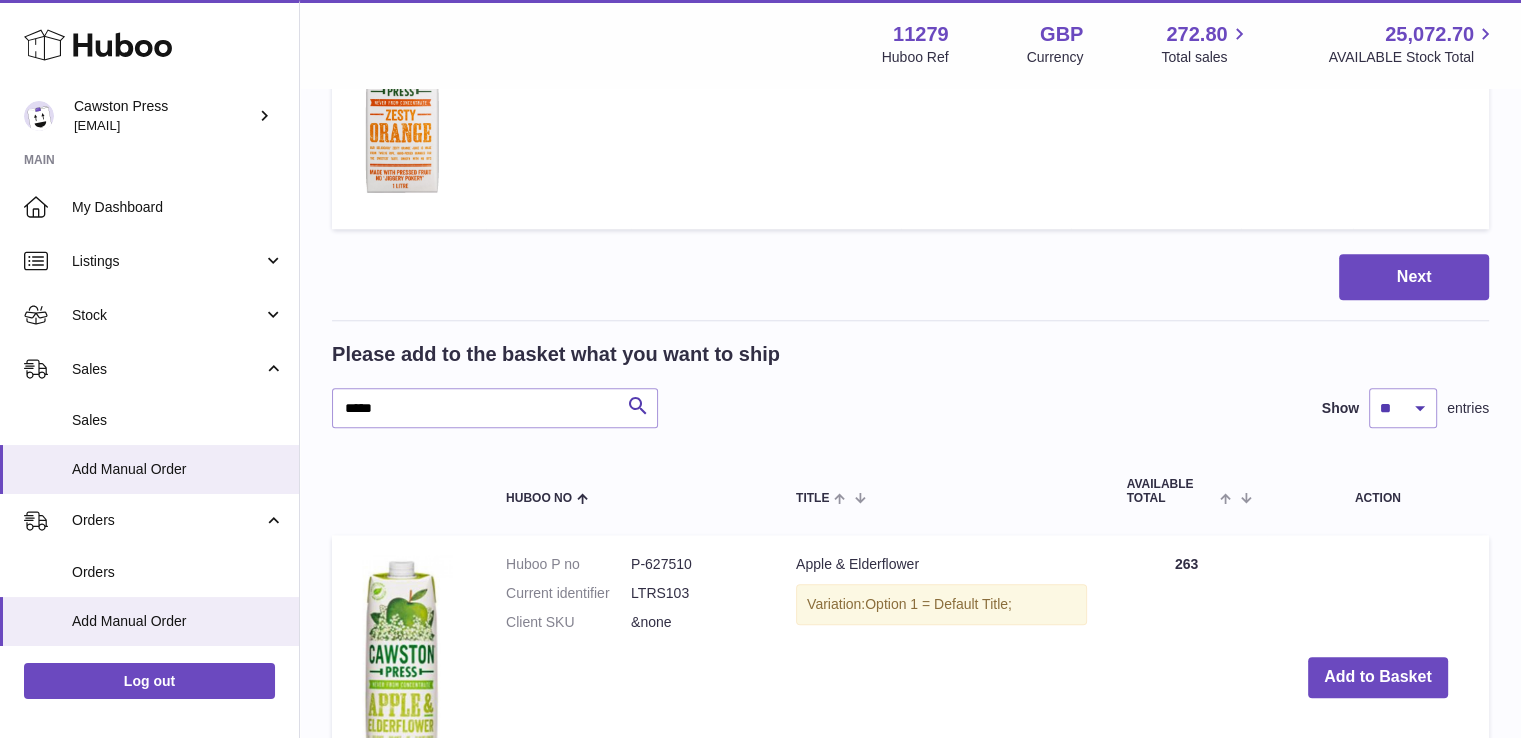 click on "Please add to the basket what you want to ship   *****     Search
Show
** ** ** ***
entries
Huboo no       Title
AVAILABLE Total
Action
Huboo P no   P-627510   Current identifier   LTRS103     Client SKU   &none
Apple & Elderflower
Variation:
Option 1 = Default Title;
Quantity 263
Add to Basket
Huboo P no   P-627511   Current identifier   LTRS104     Client SKU   &none
Apple & Ginger
Variation:
Option 1 = Default Title;
Quantity 194
Add to Basket
Huboo P no   P-627512   Current identifier   PFWS120     Client SKU   &none
Apple & Mango
Variation:
Option 1 = Default Title;
Quantity 1555        Huboo P no   P-627513" at bounding box center (910, 1606) 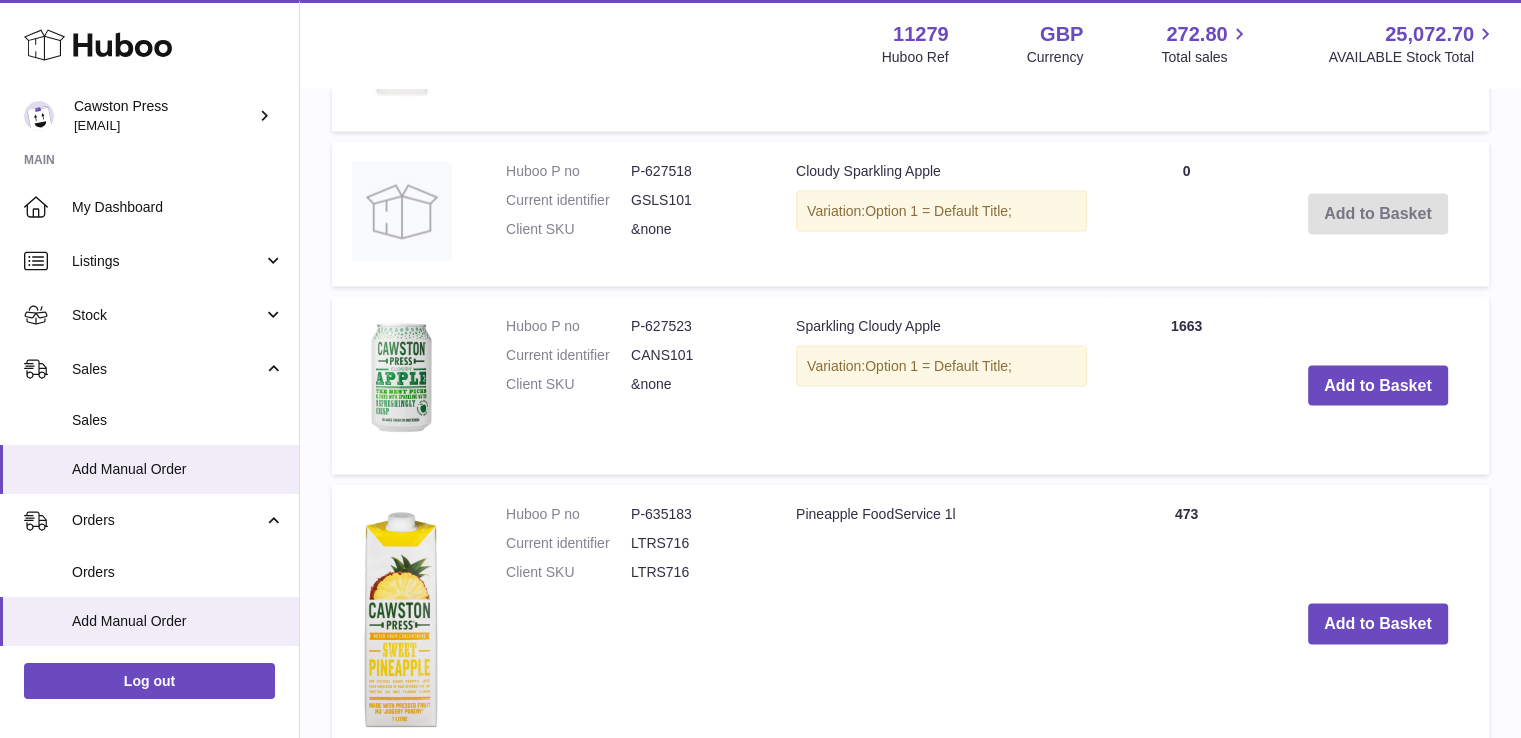 scroll, scrollTop: 3860, scrollLeft: 0, axis: vertical 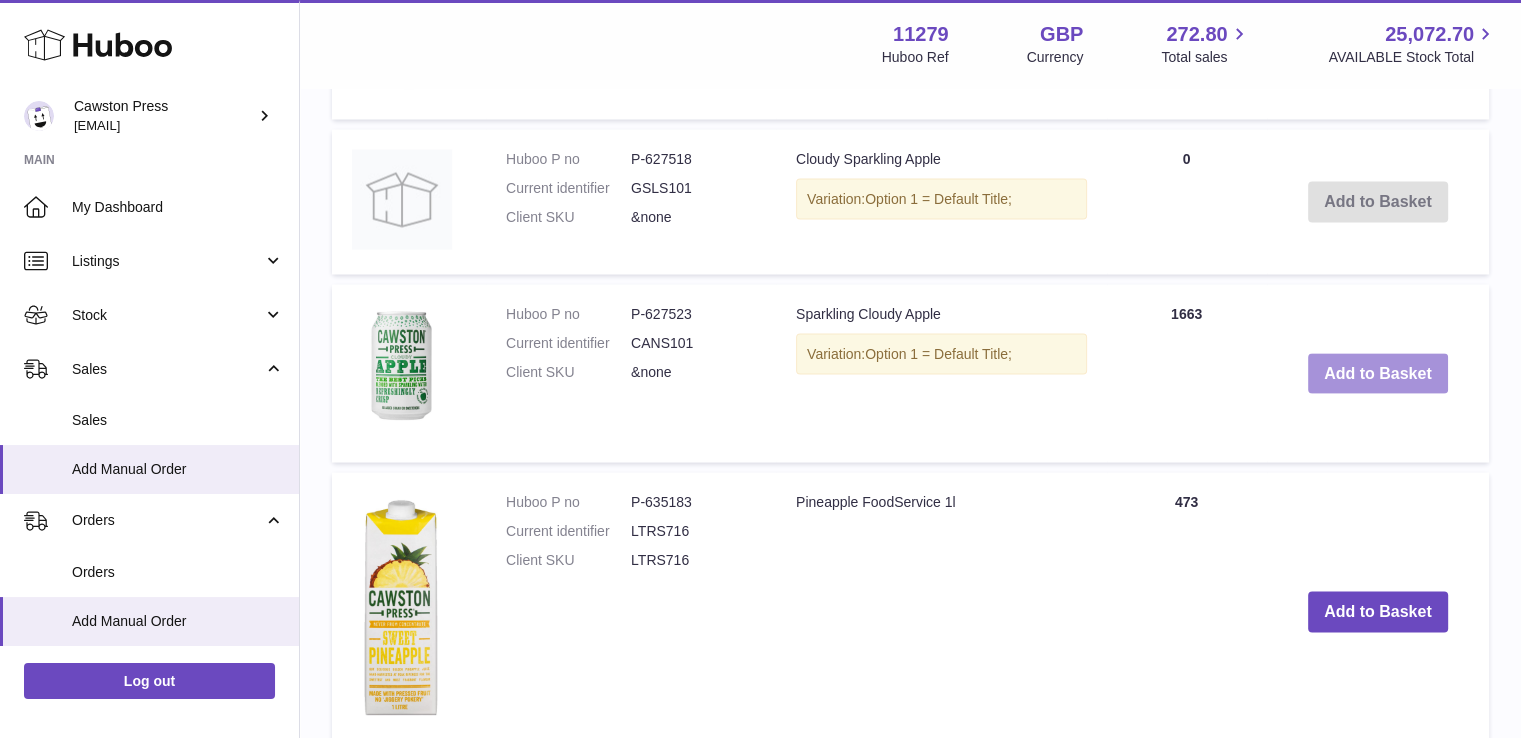 click on "Add to Basket" at bounding box center [1378, 374] 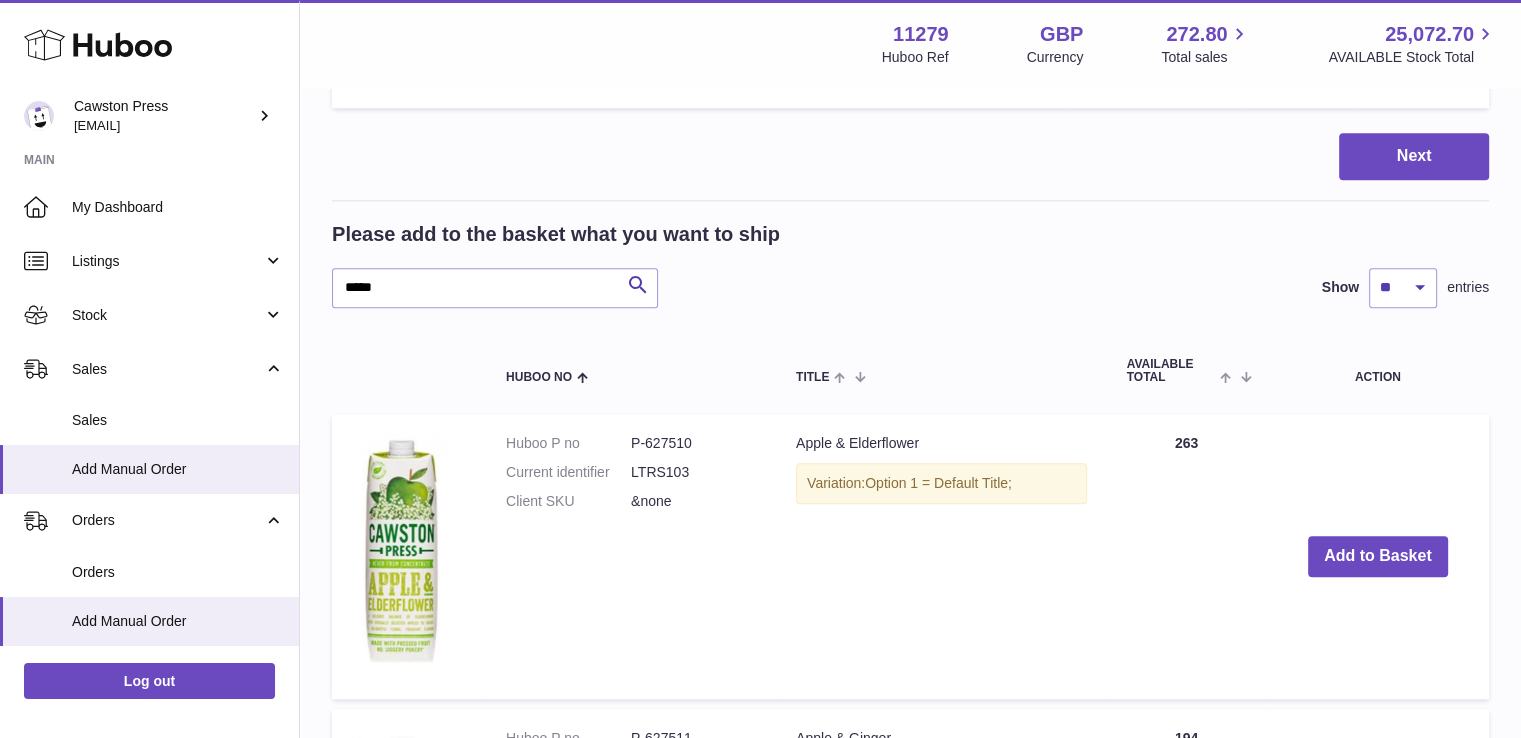 scroll, scrollTop: 2088, scrollLeft: 0, axis: vertical 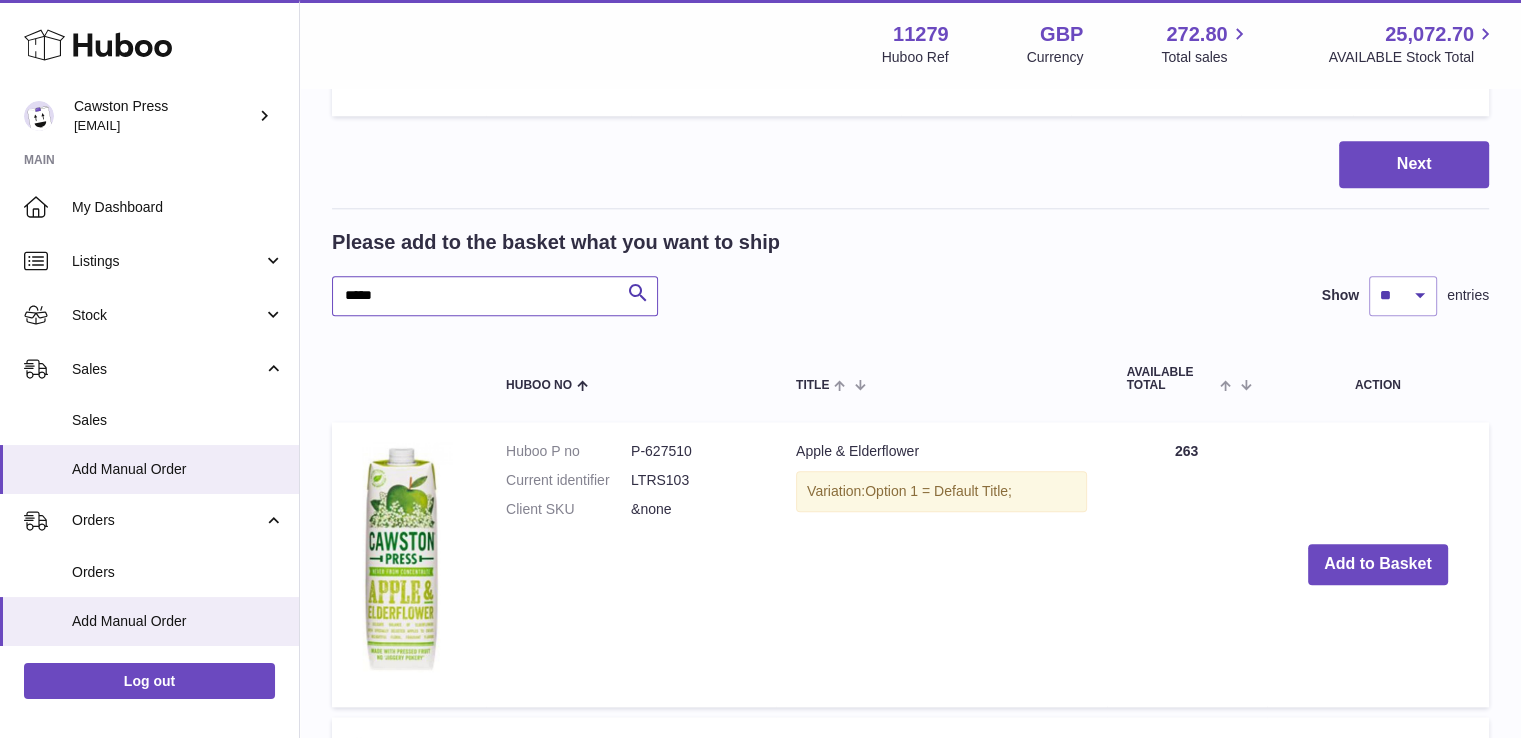 click on "*****" at bounding box center [495, 296] 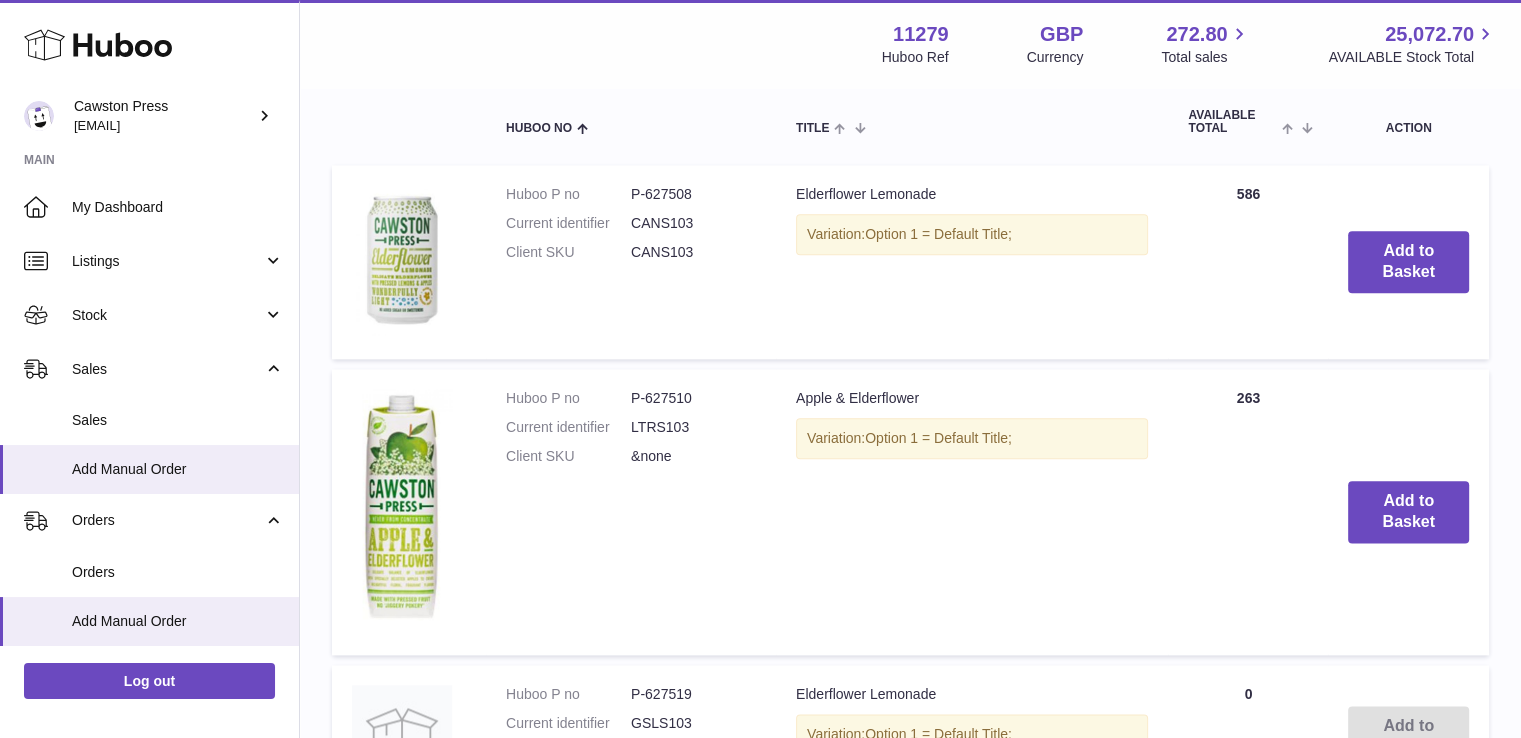scroll, scrollTop: 2348, scrollLeft: 0, axis: vertical 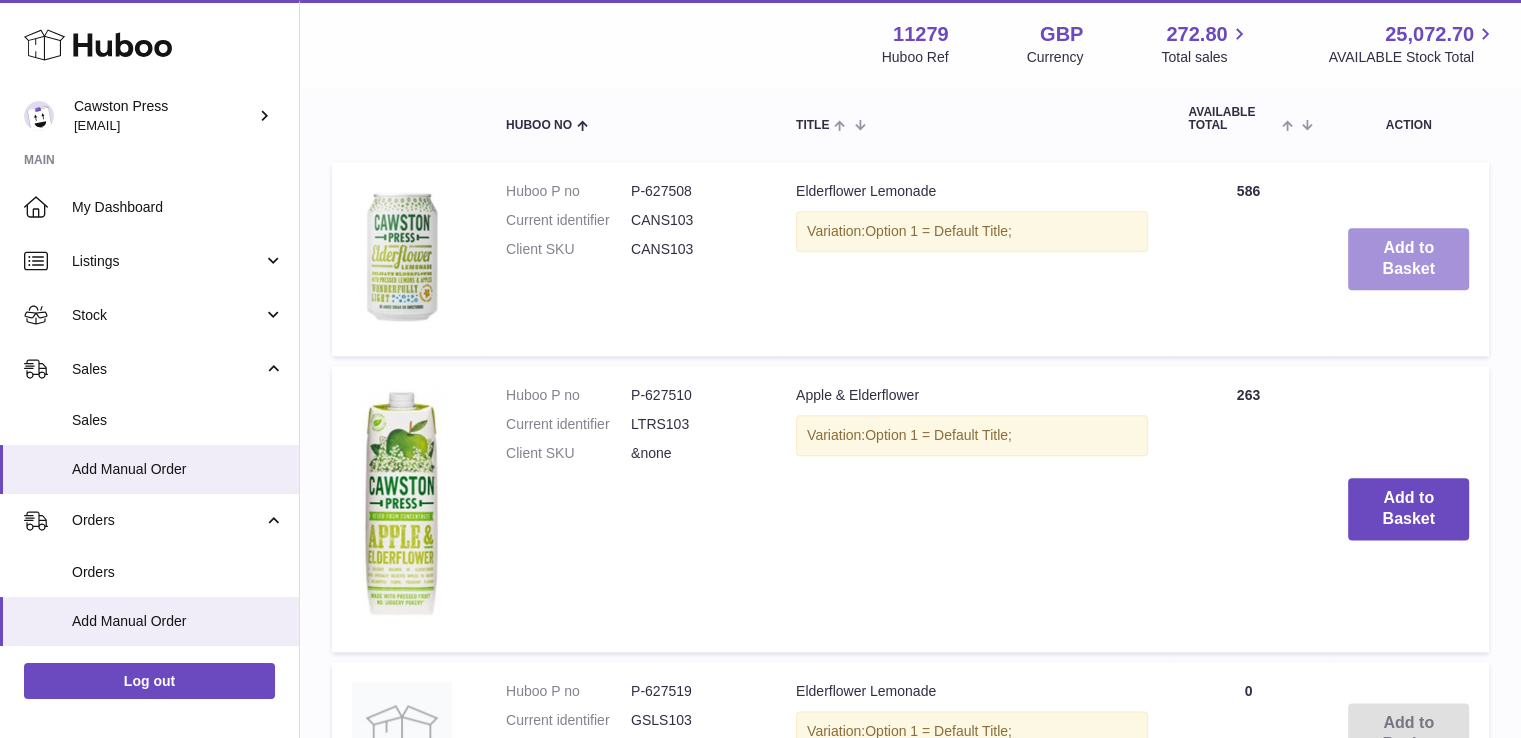 type on "*****" 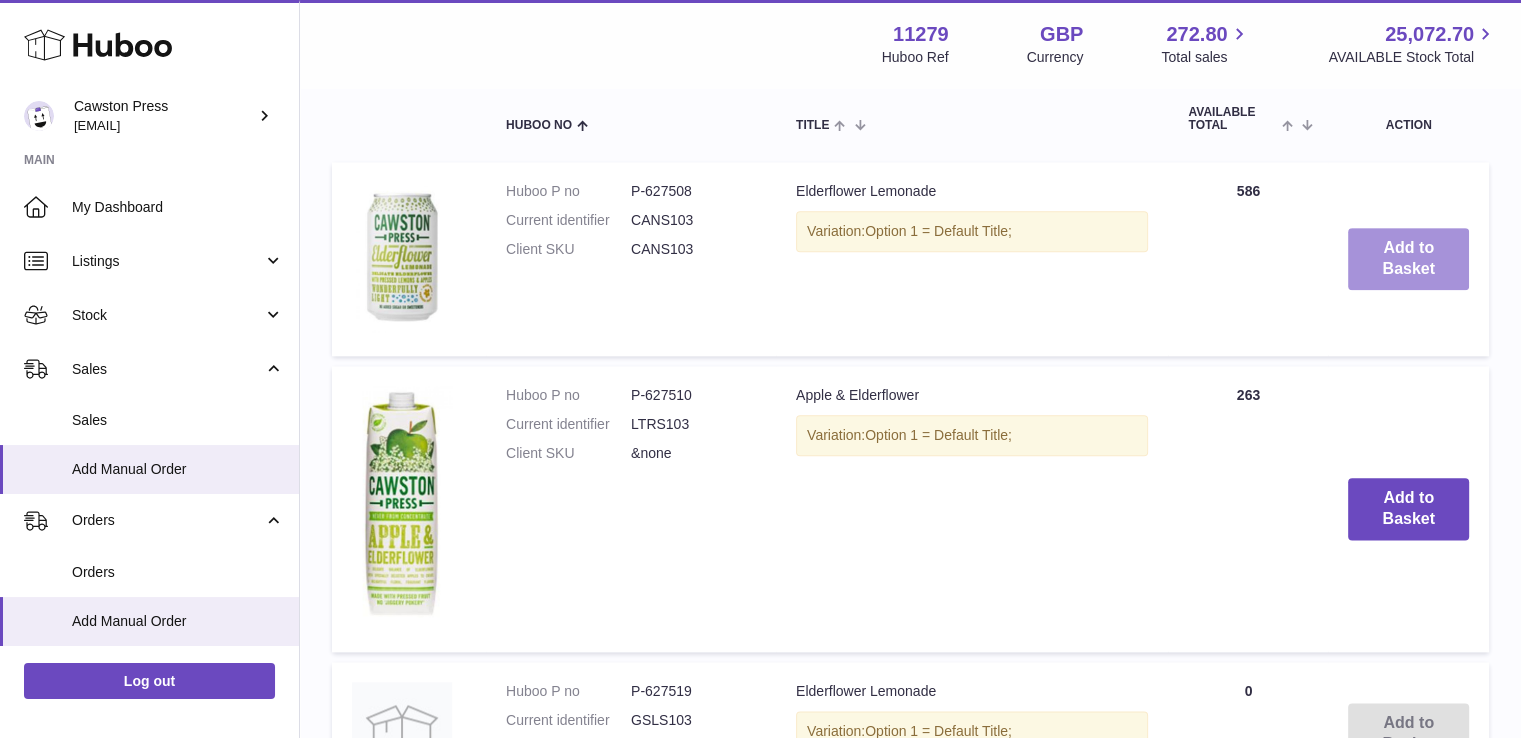 click on "Add to Basket" at bounding box center [1408, 259] 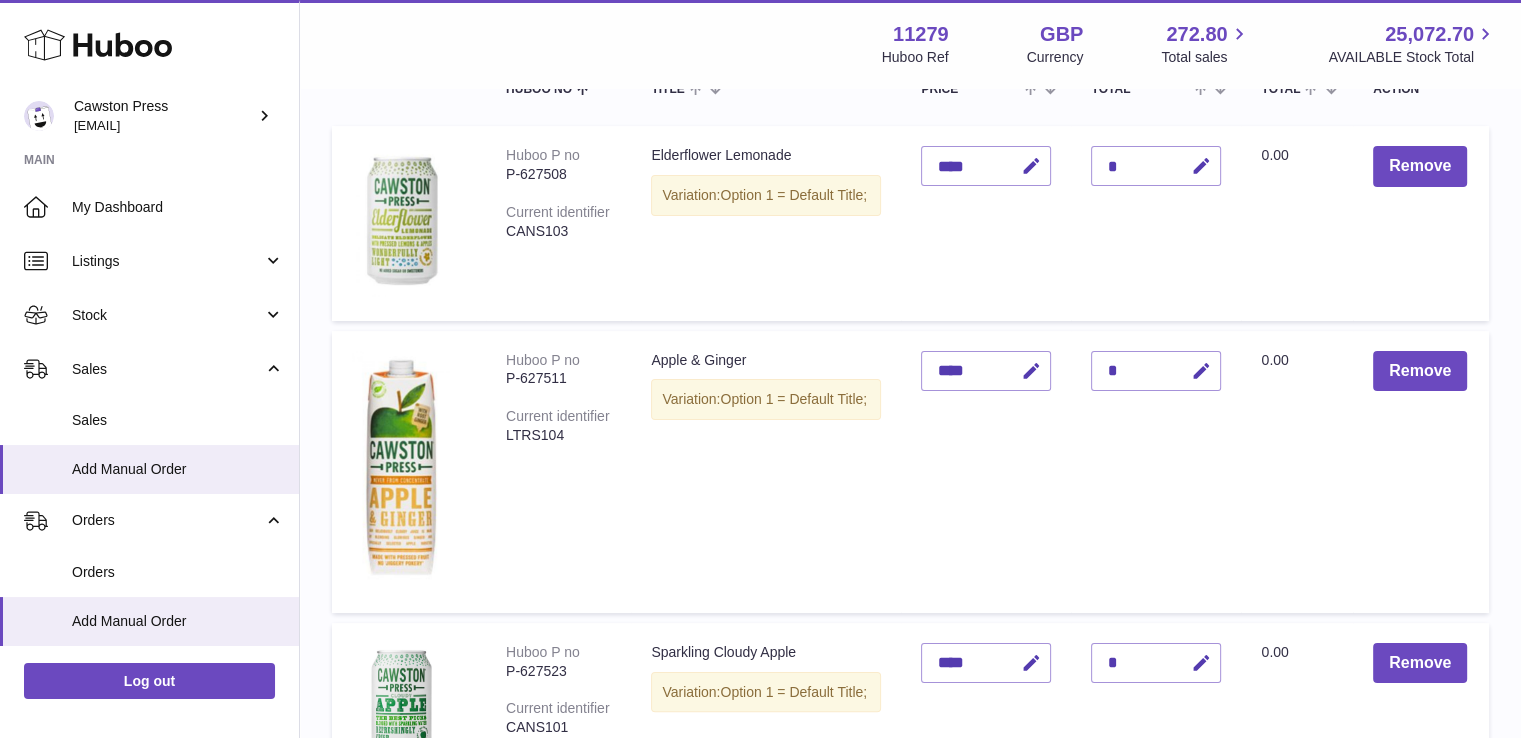 scroll, scrollTop: 264, scrollLeft: 0, axis: vertical 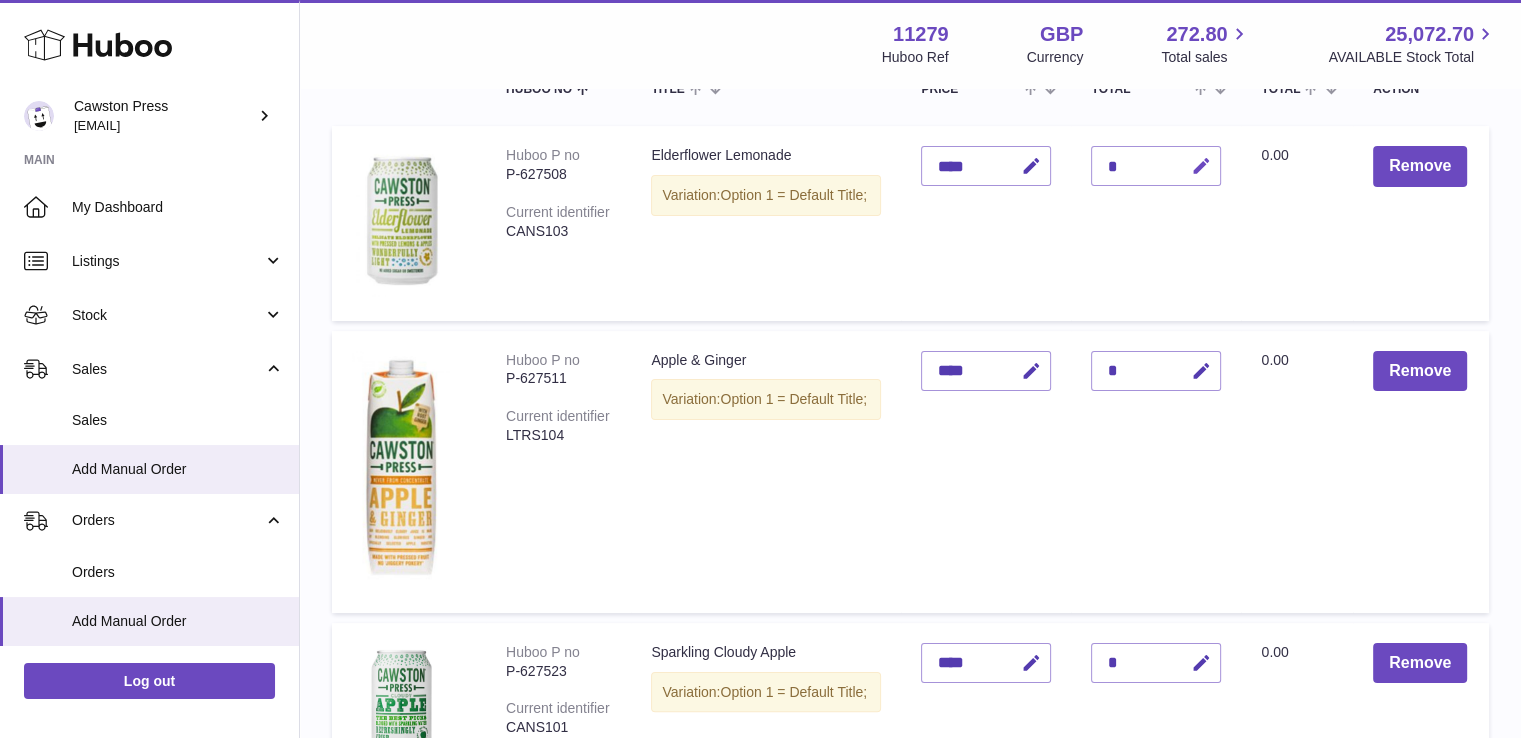 click at bounding box center [1200, 166] 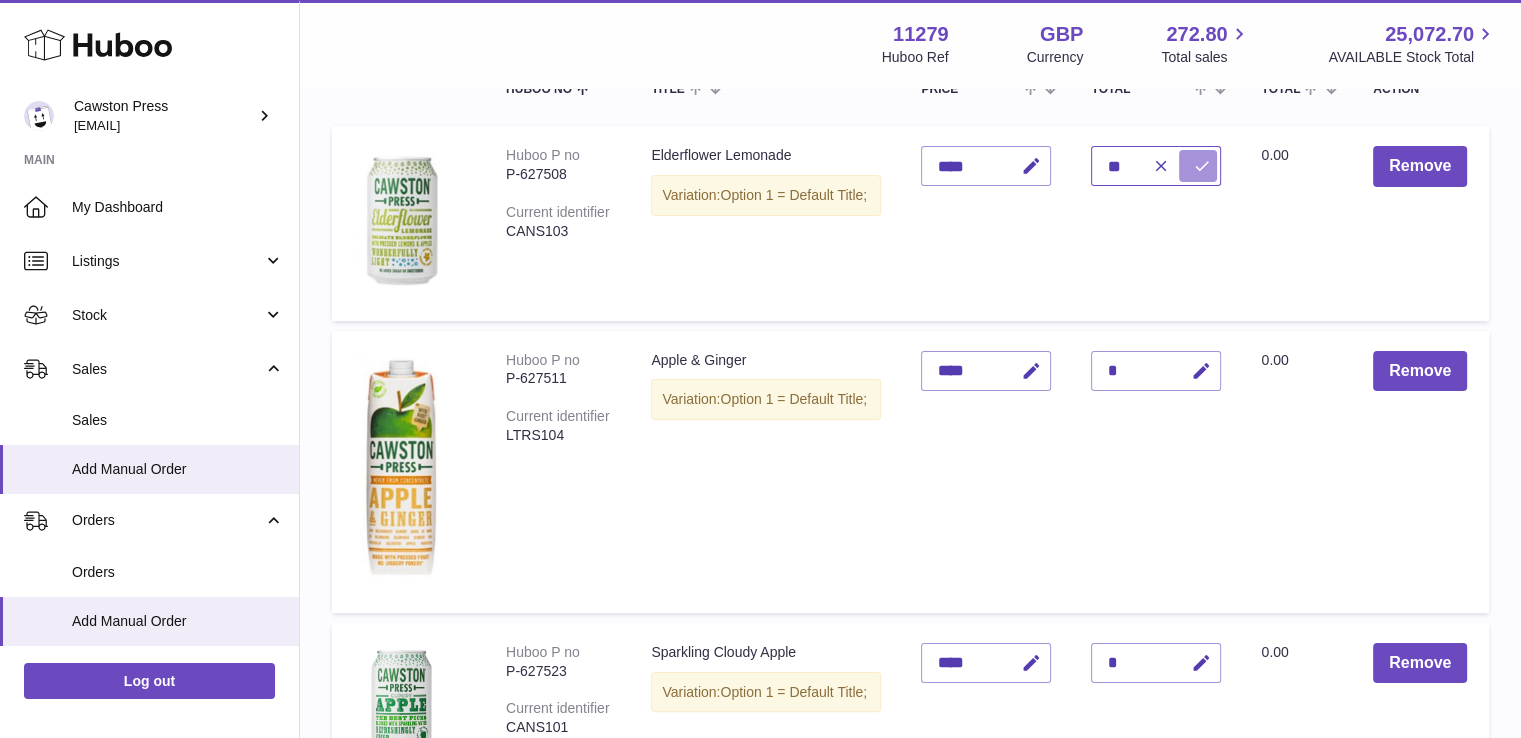 type on "**" 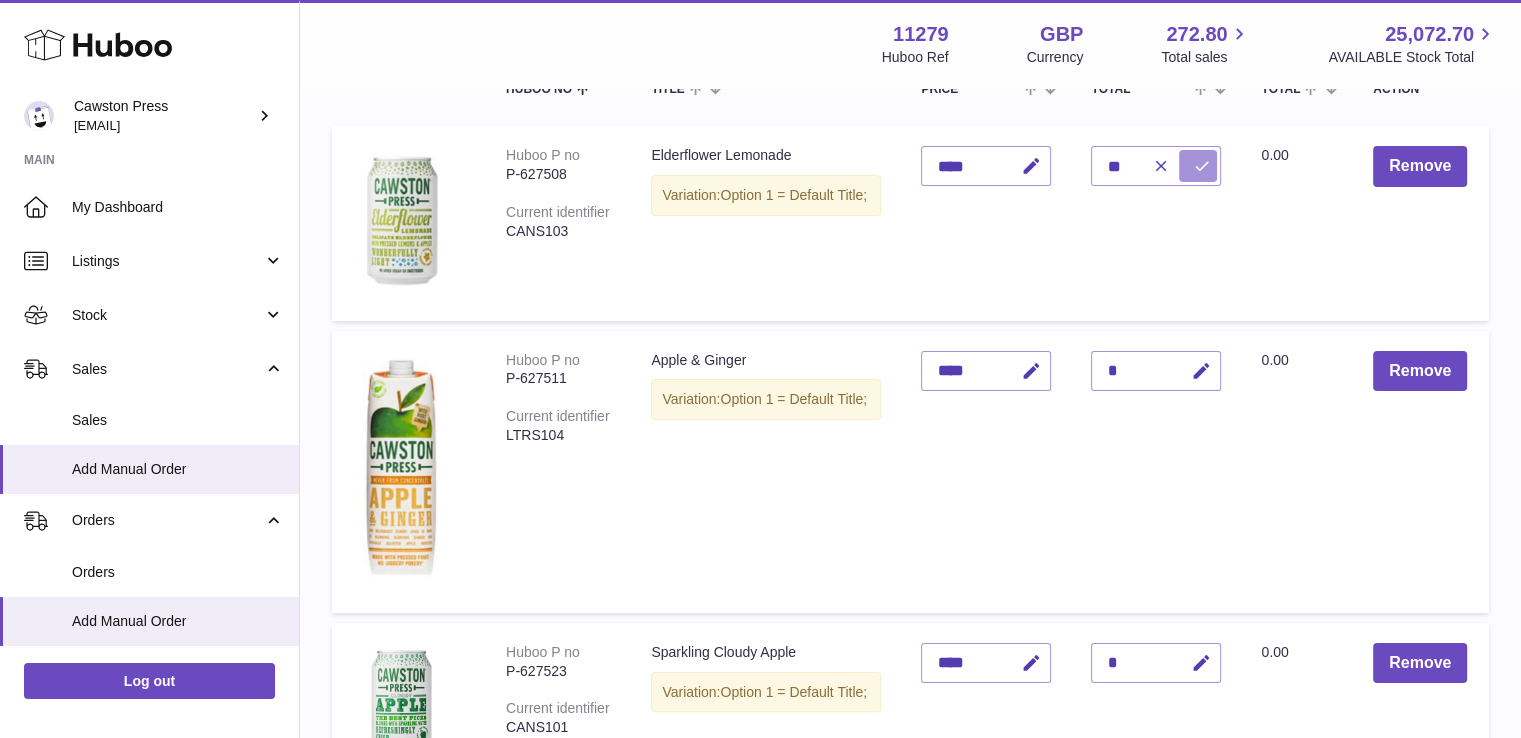 click at bounding box center (1201, 166) 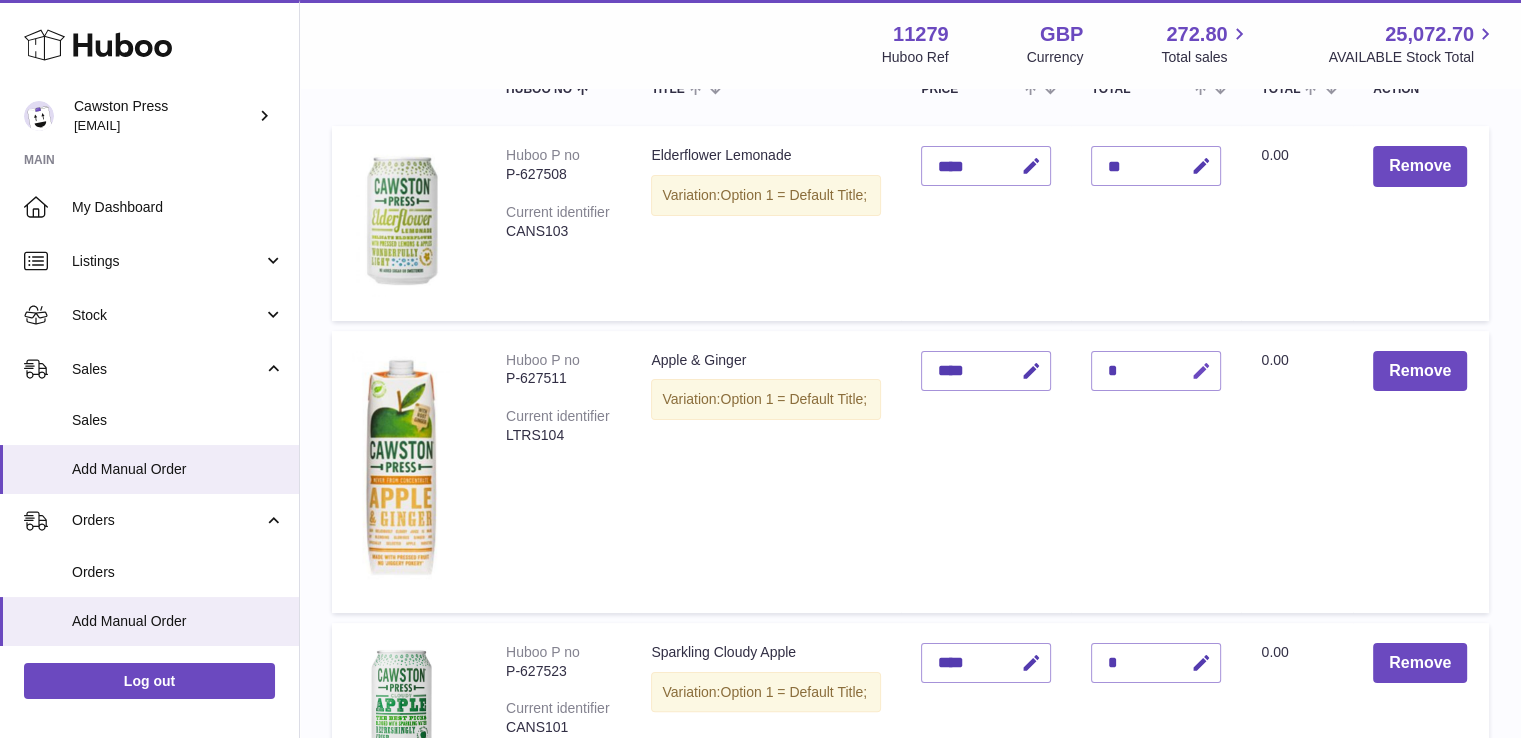 click at bounding box center (1200, 371) 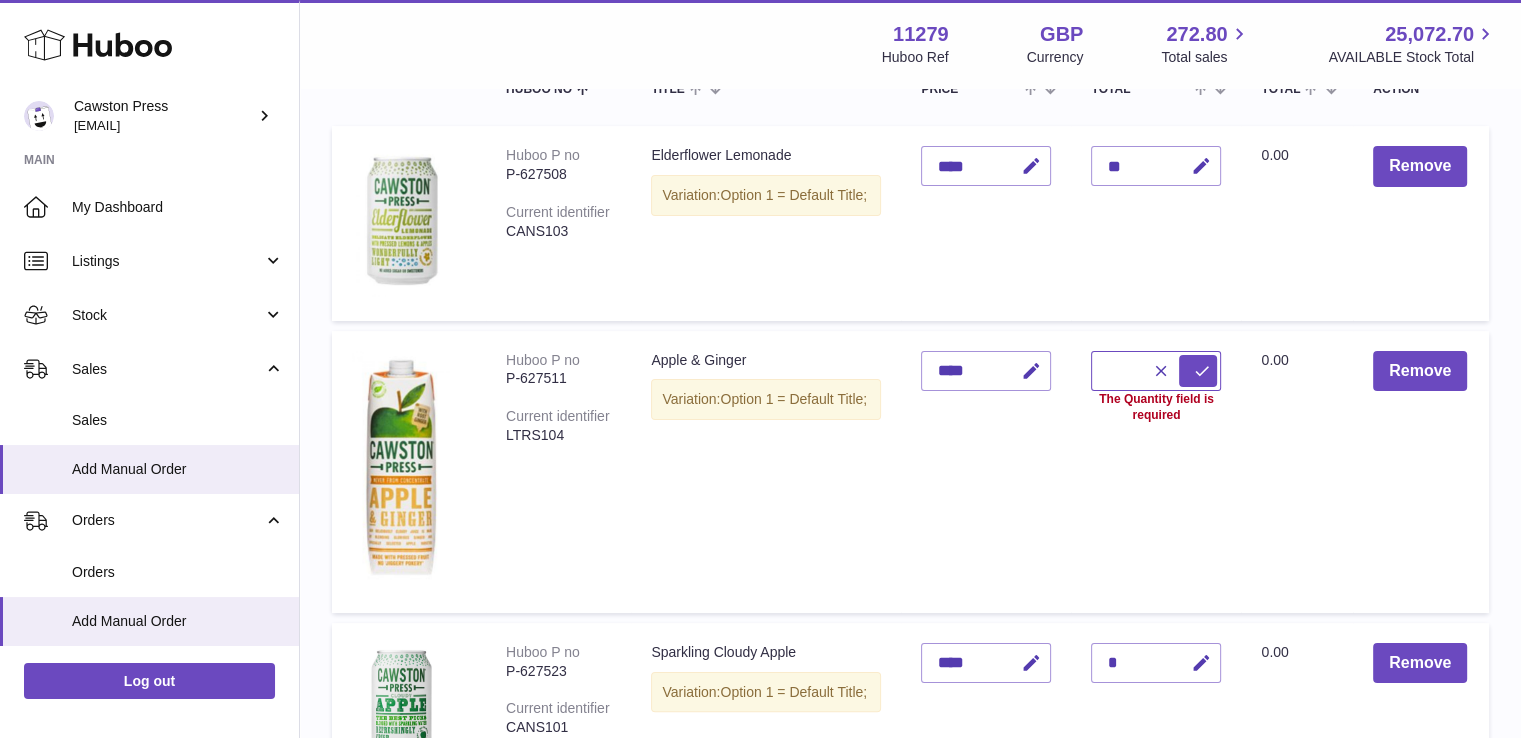 type on "*" 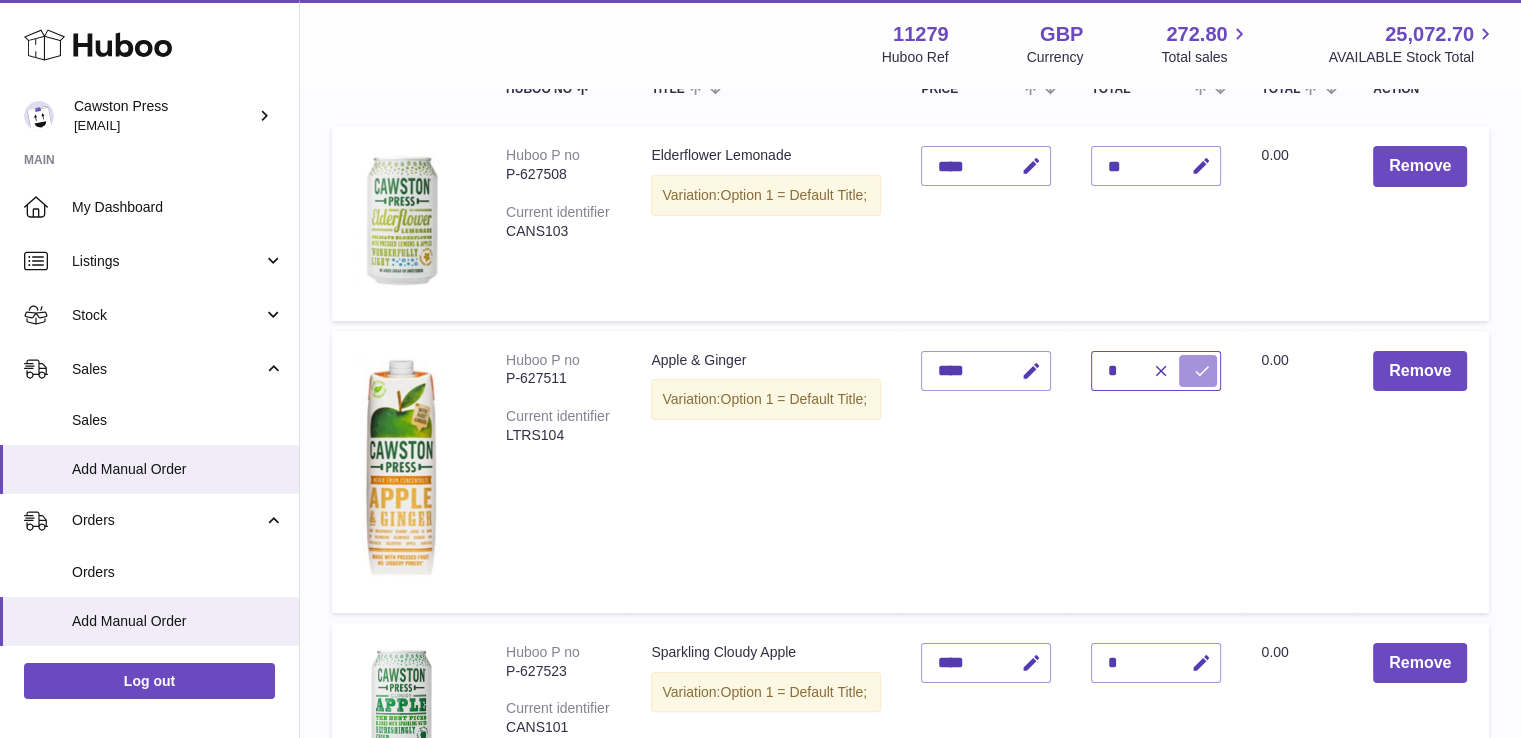 type on "*" 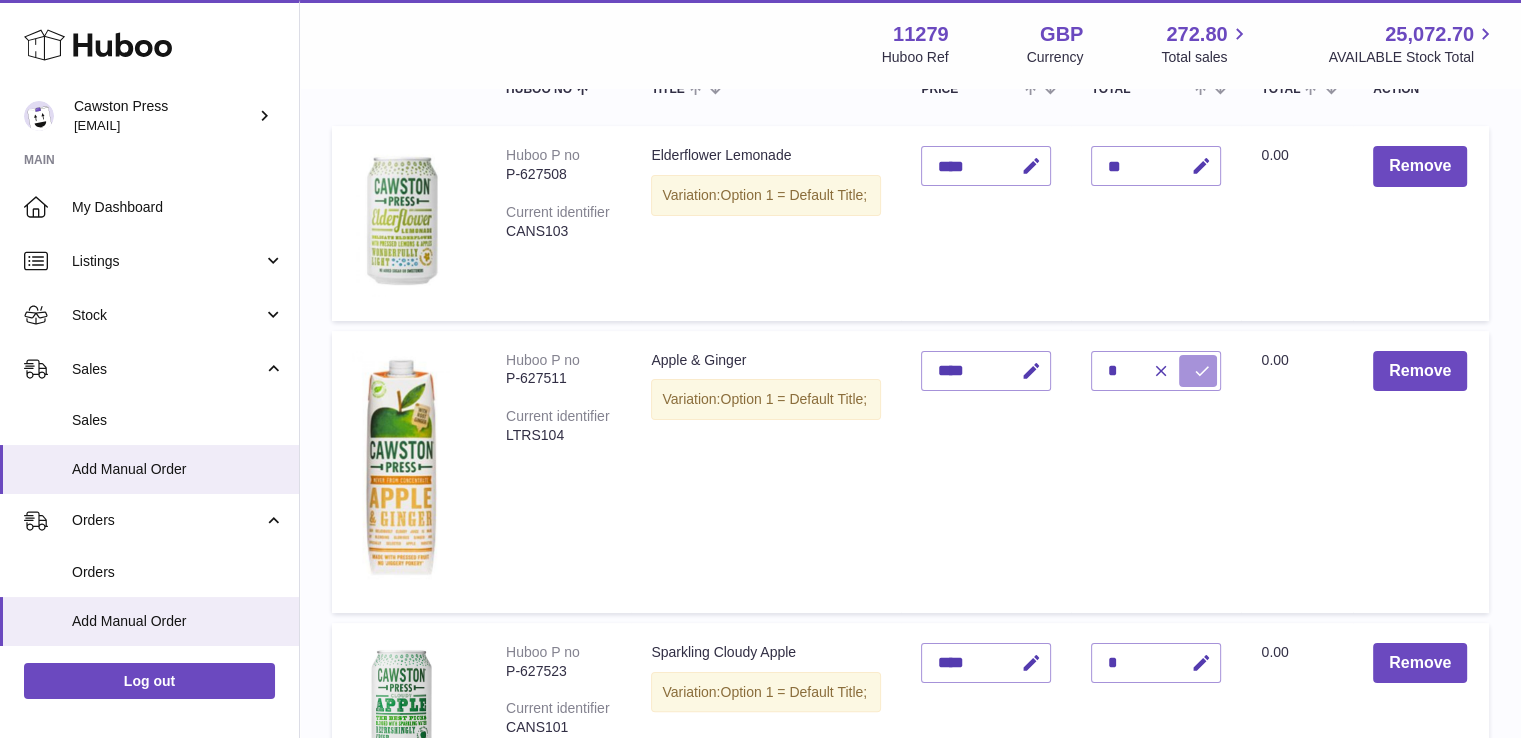 click at bounding box center [1201, 371] 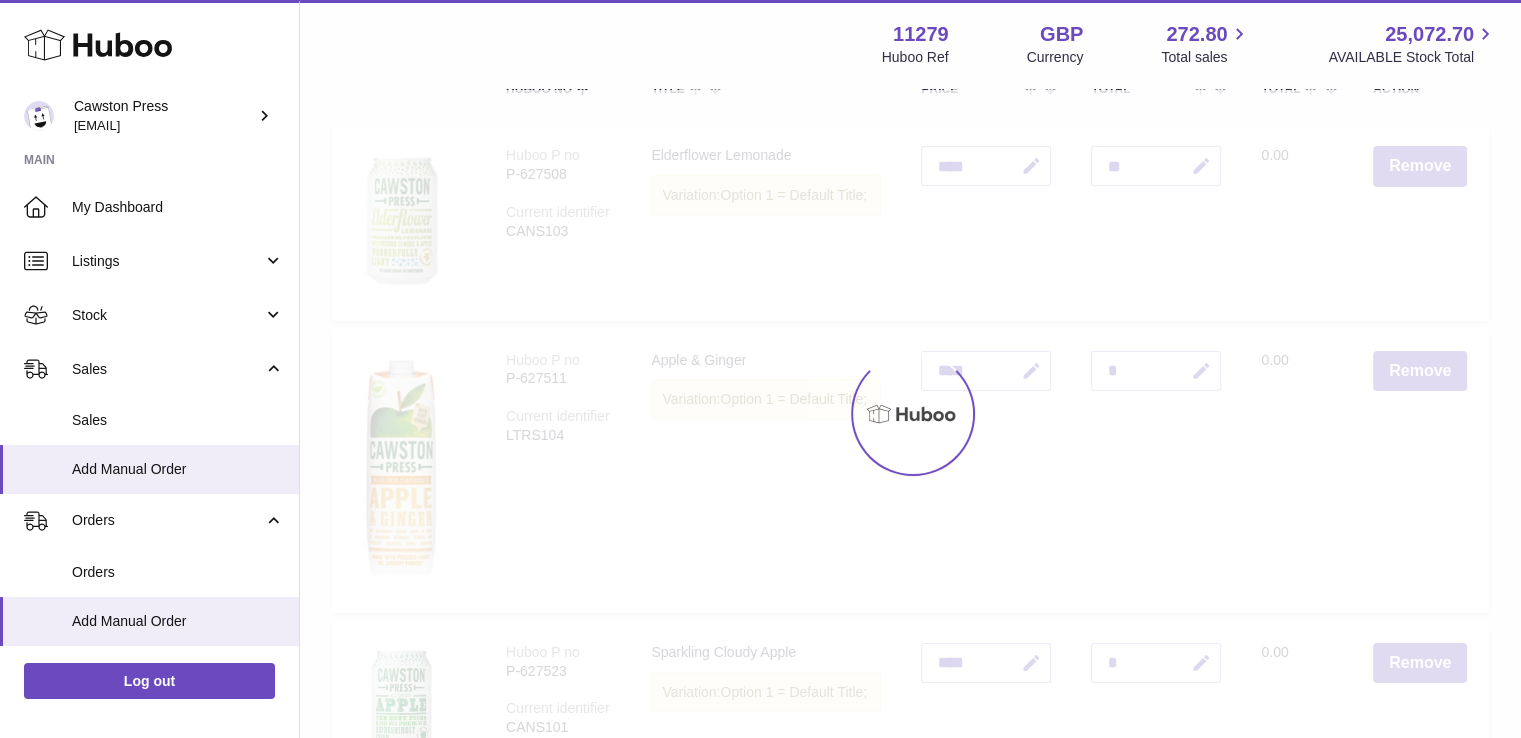 scroll, scrollTop: 472, scrollLeft: 0, axis: vertical 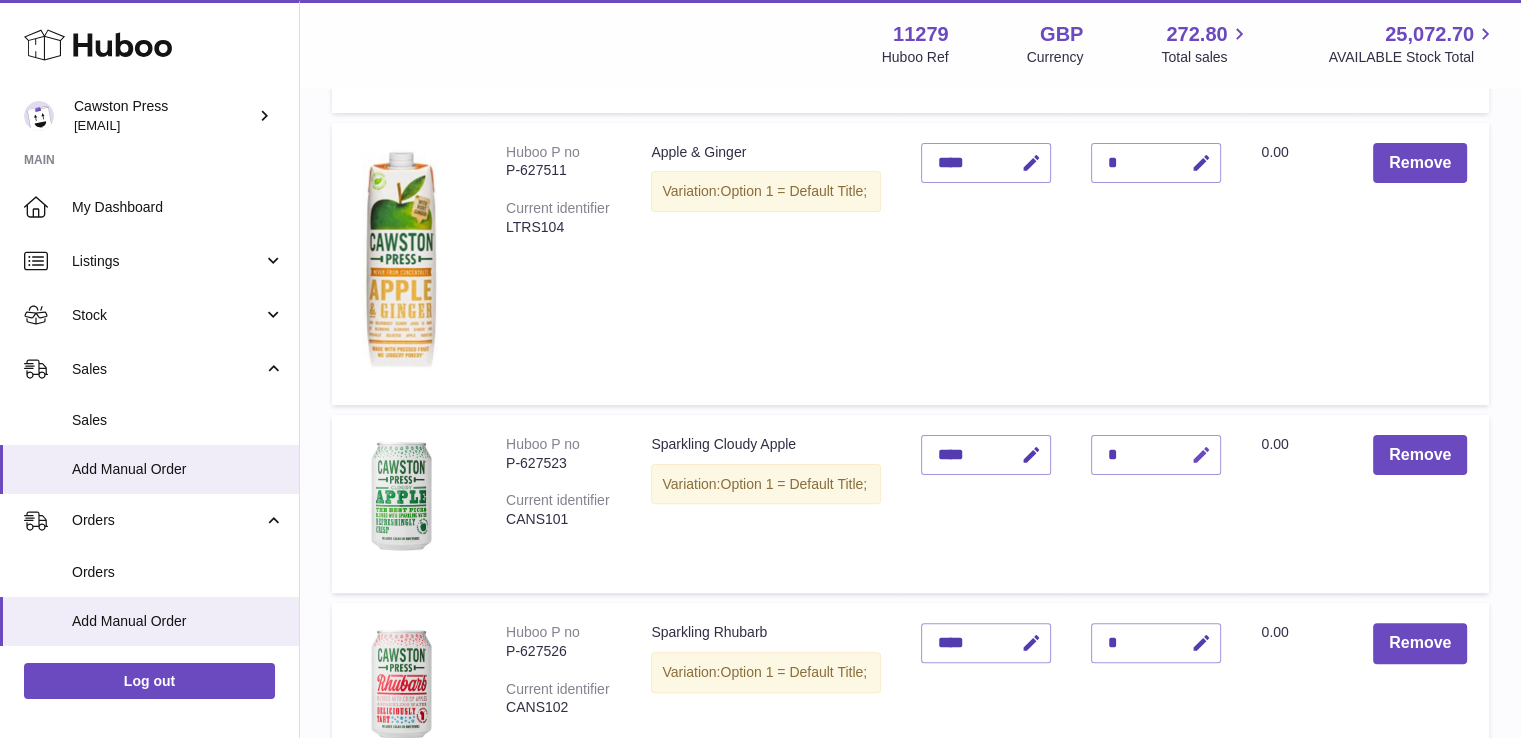 click at bounding box center (1200, 455) 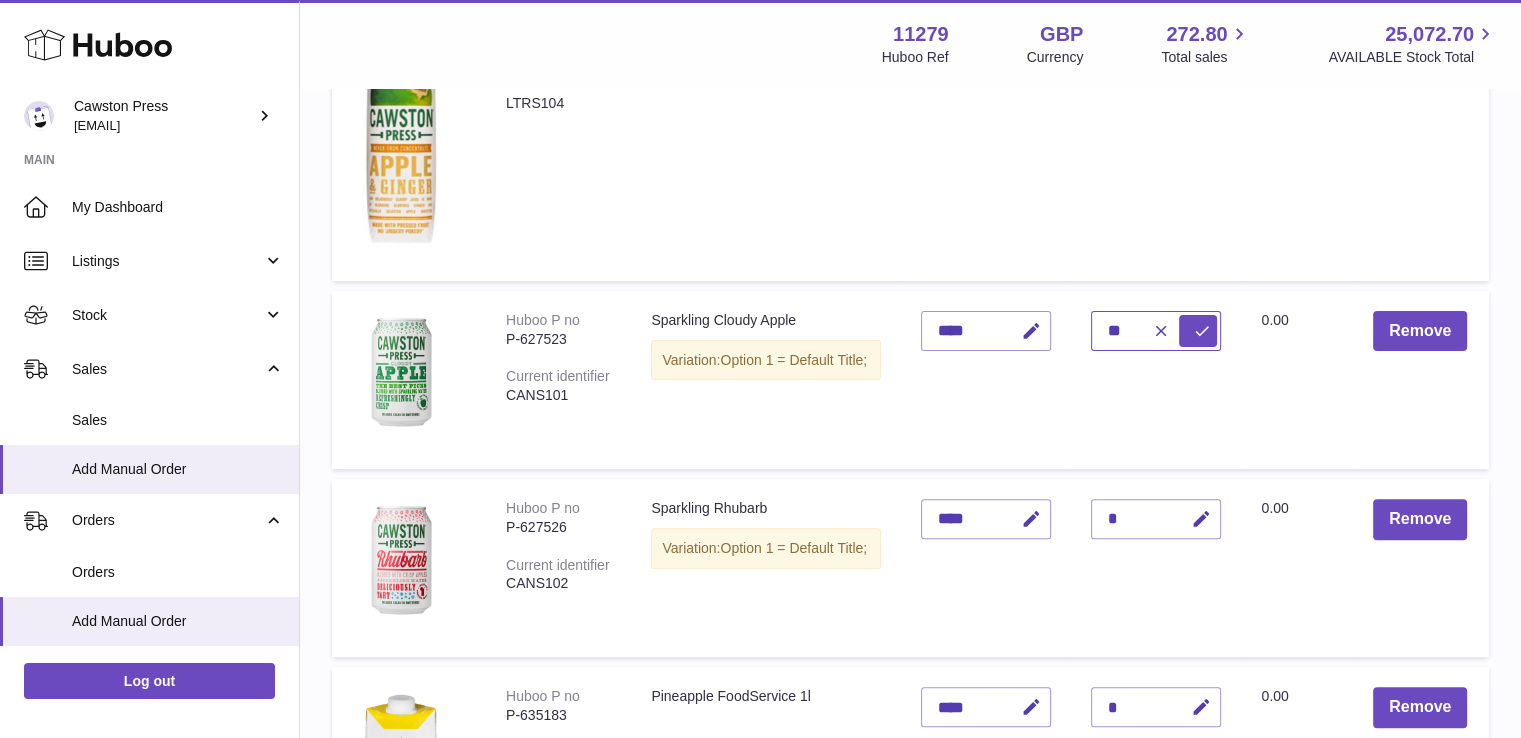 scroll, scrollTop: 612, scrollLeft: 0, axis: vertical 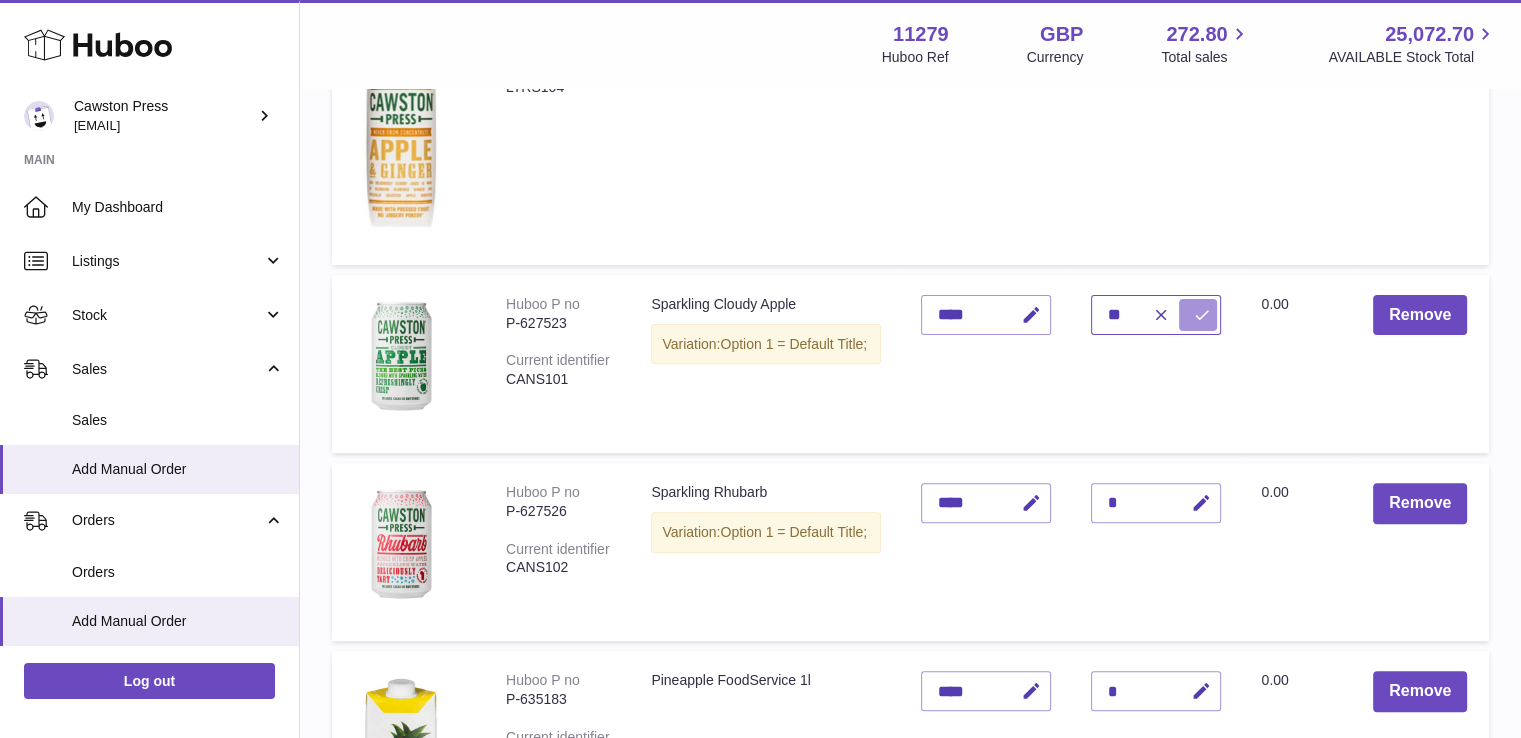 type on "**" 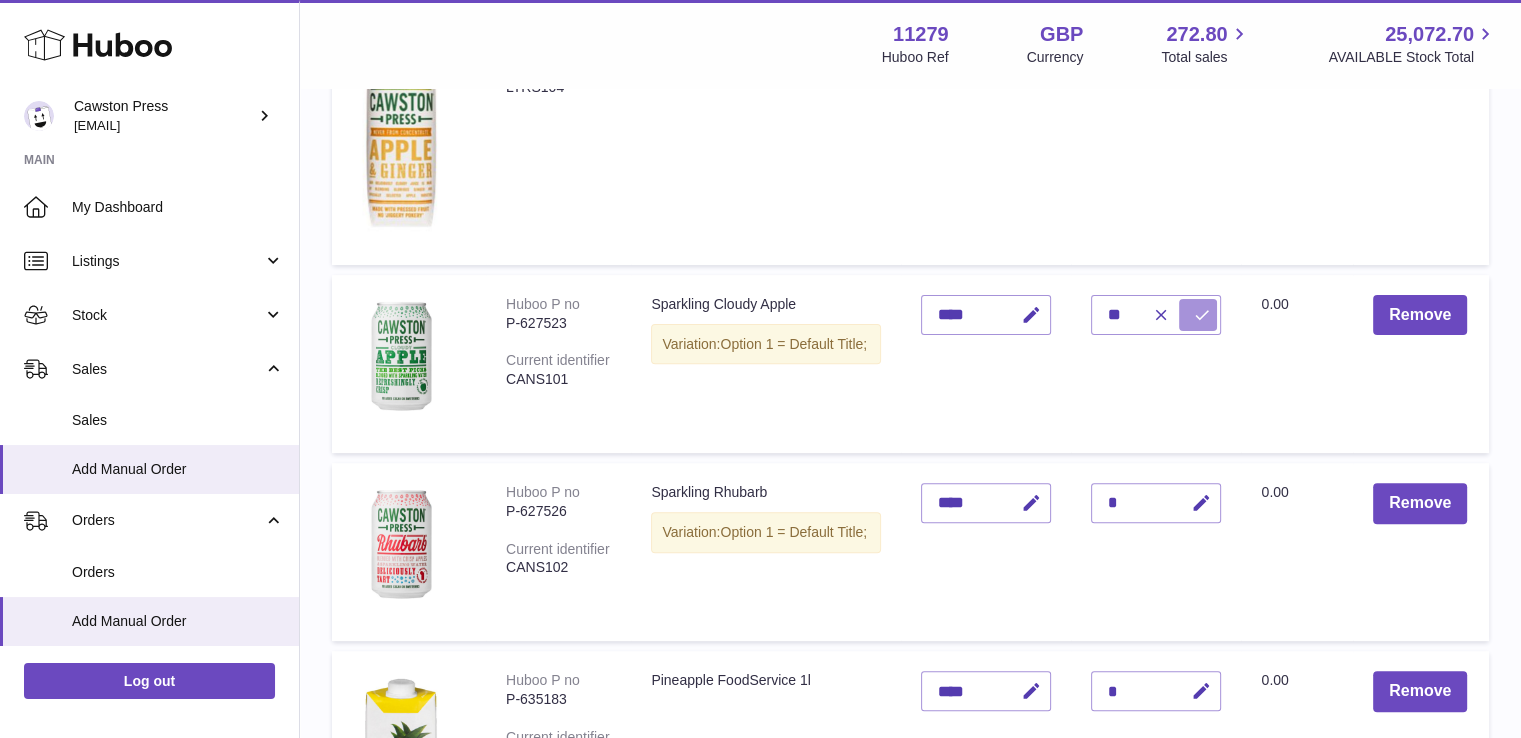 click at bounding box center (1198, 315) 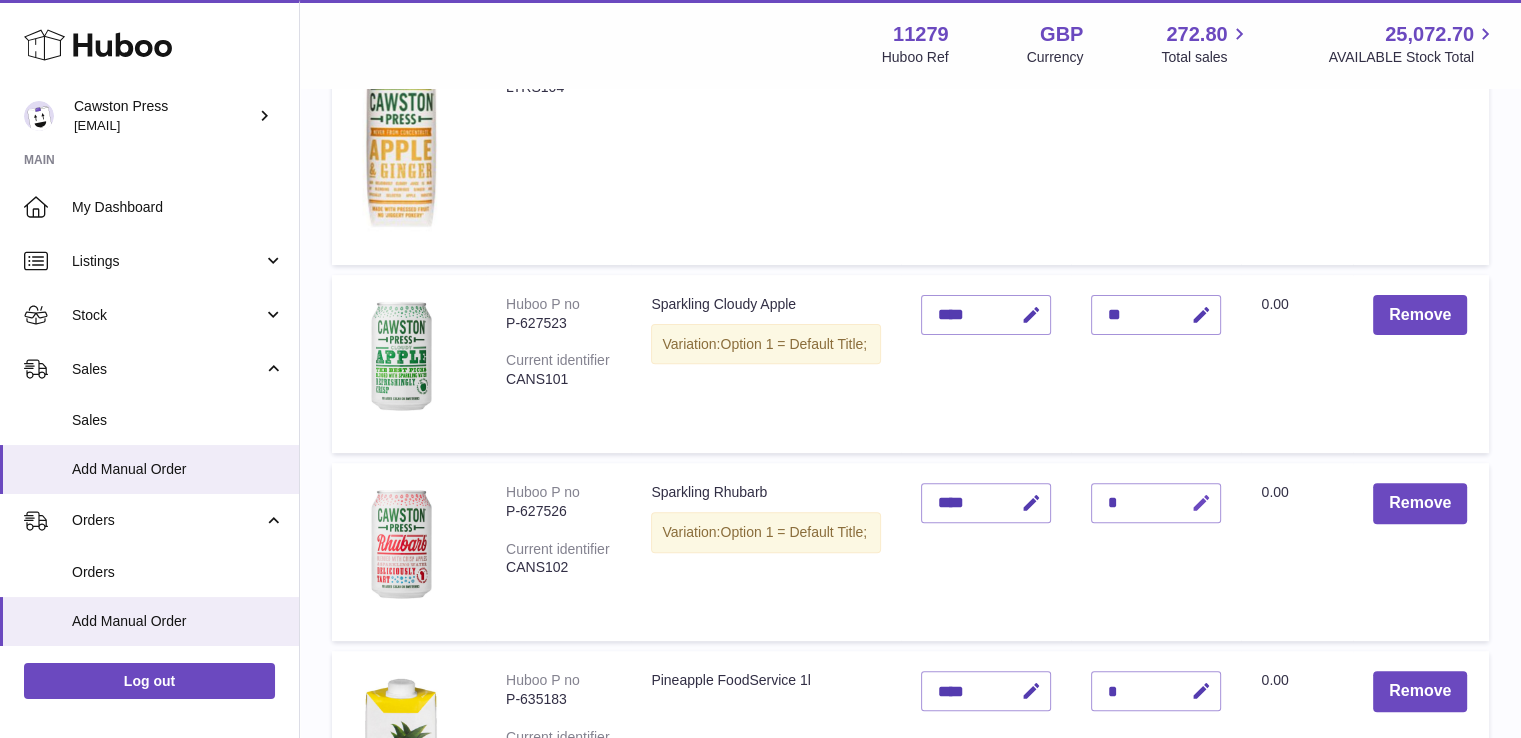 click at bounding box center [1200, 503] 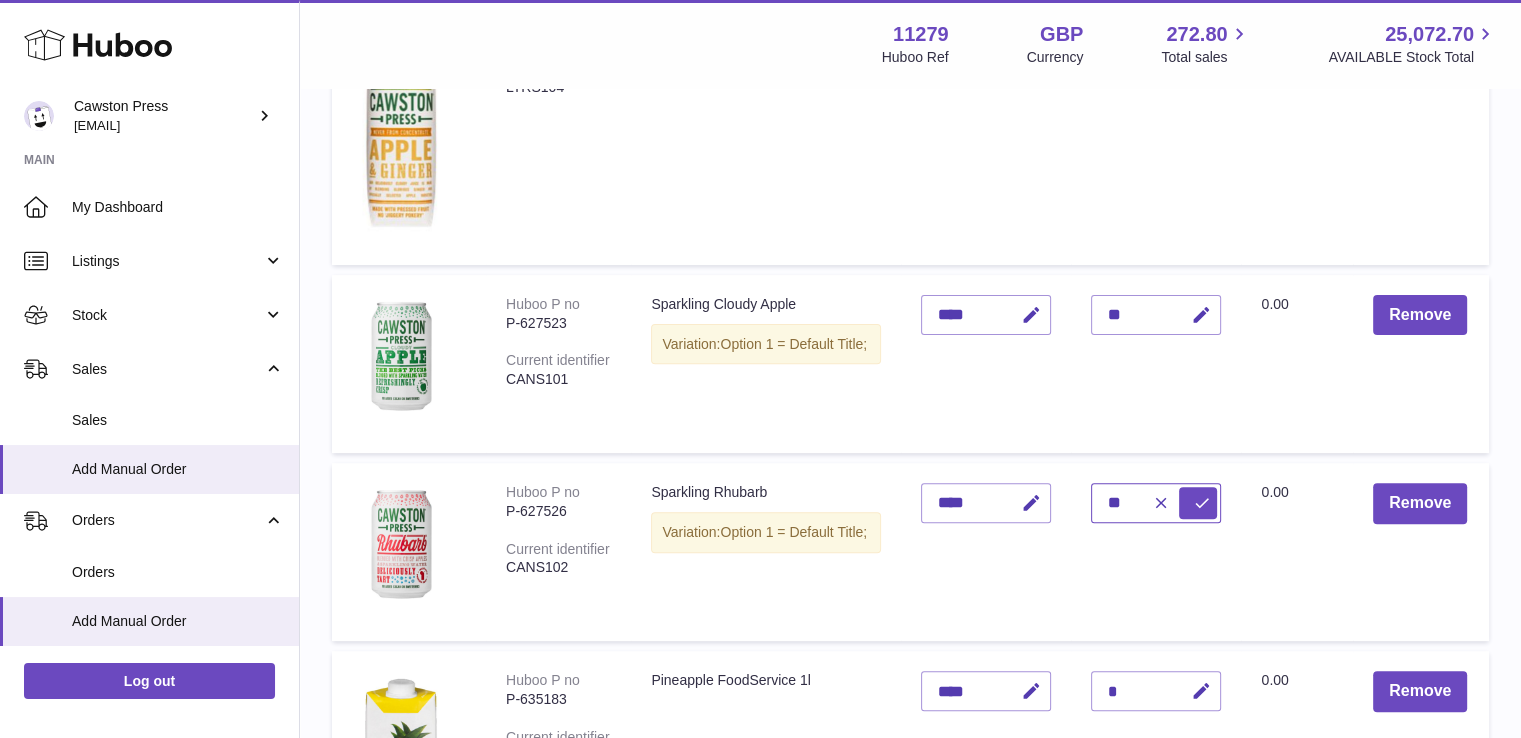 type on "**" 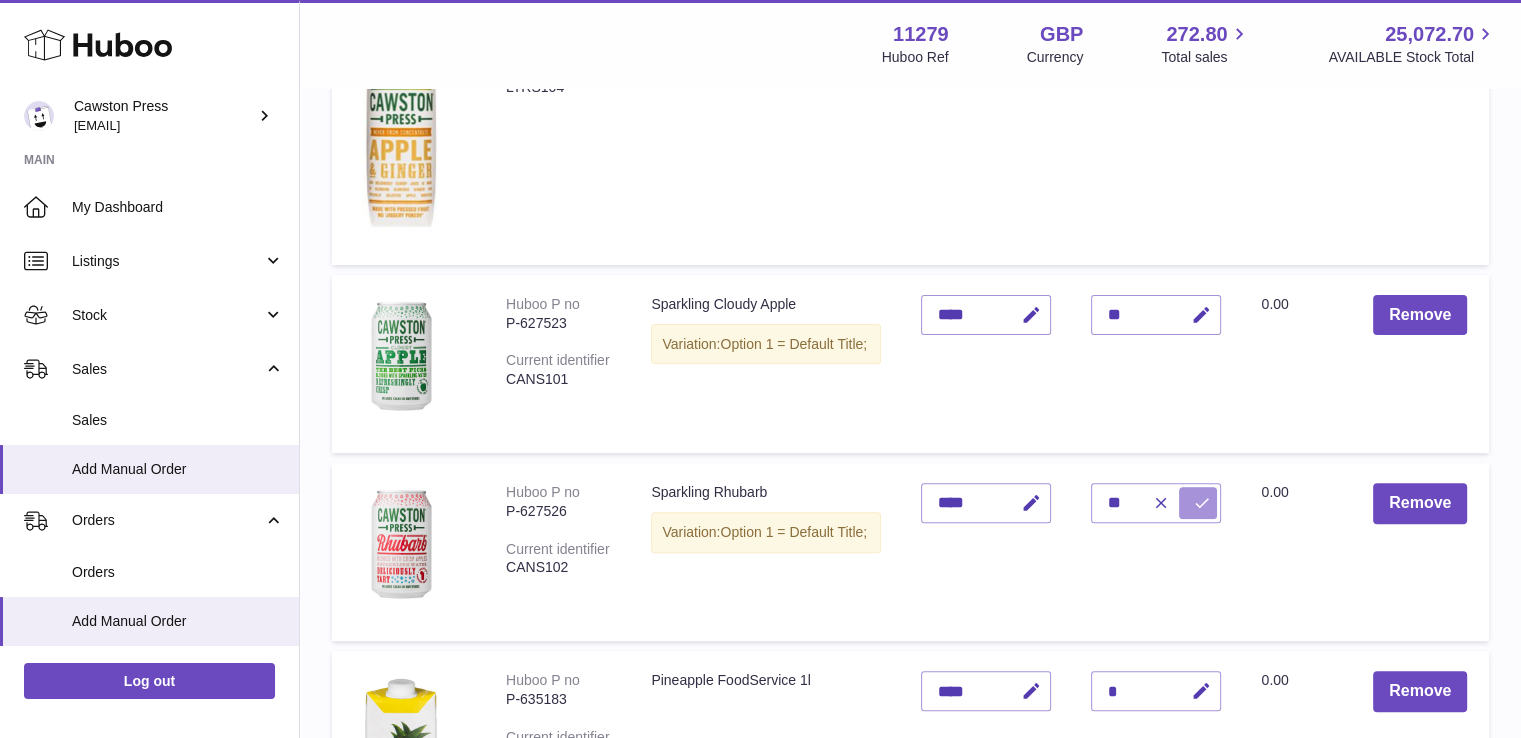 click at bounding box center (1201, 503) 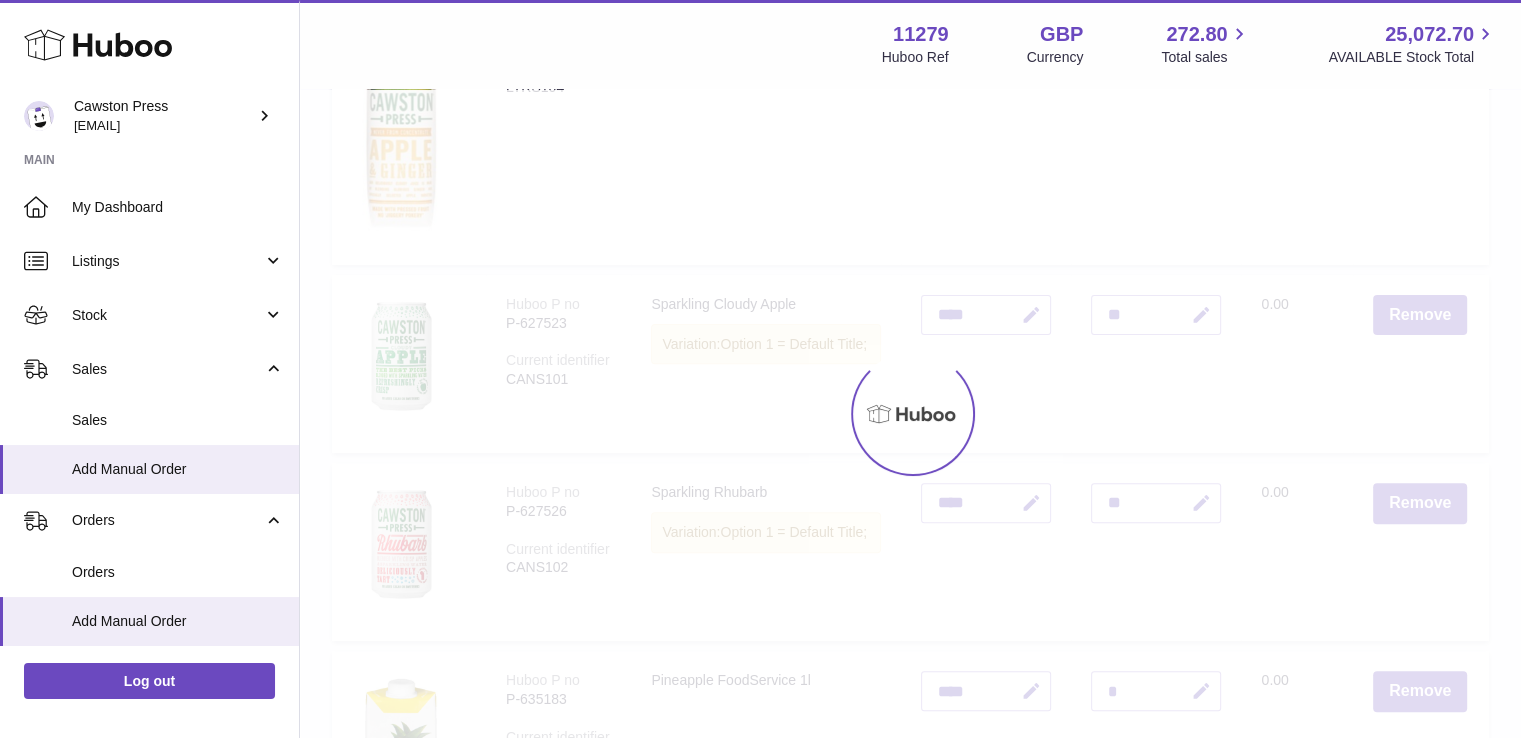 scroll, scrollTop: 826, scrollLeft: 0, axis: vertical 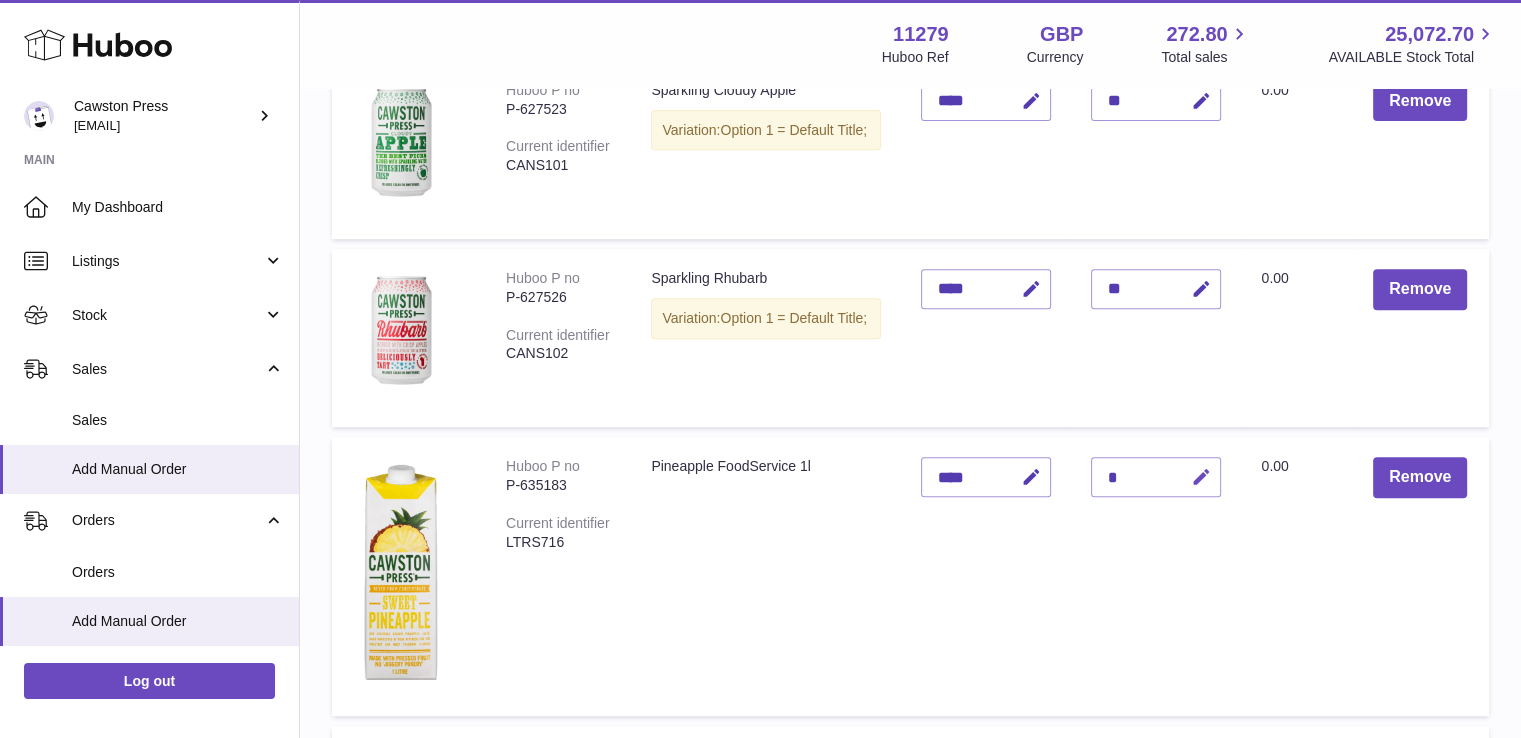 click at bounding box center [1200, 477] 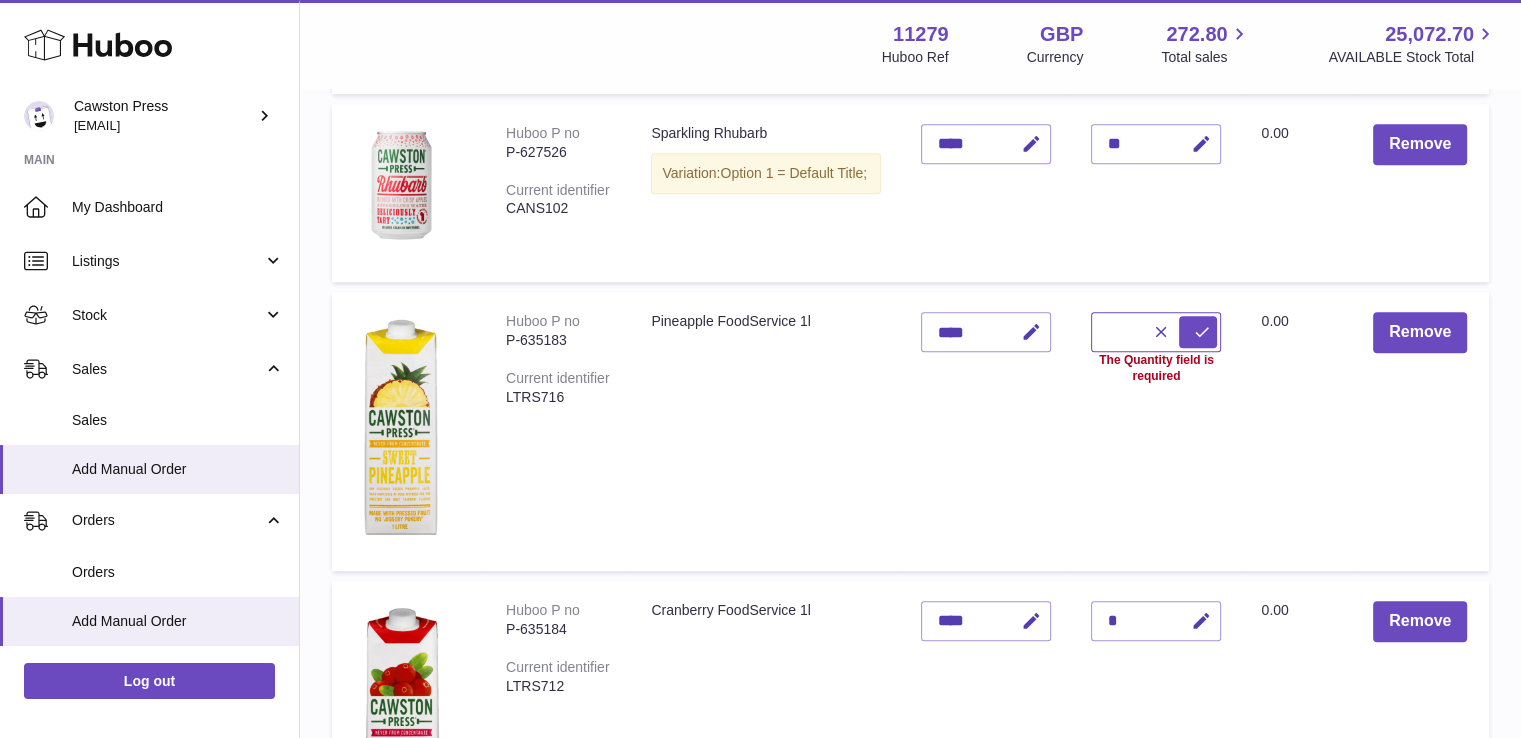 scroll, scrollTop: 968, scrollLeft: 0, axis: vertical 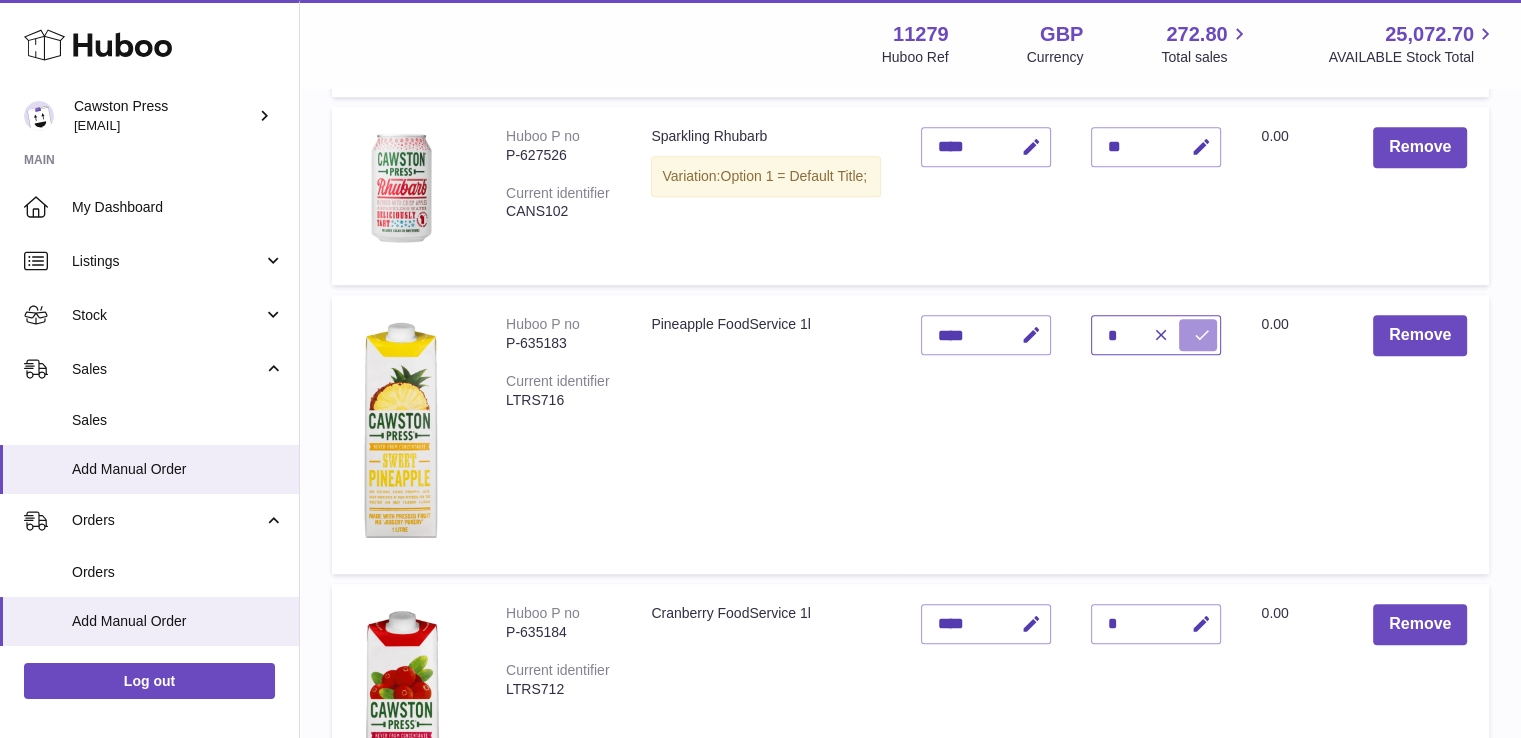 type on "*" 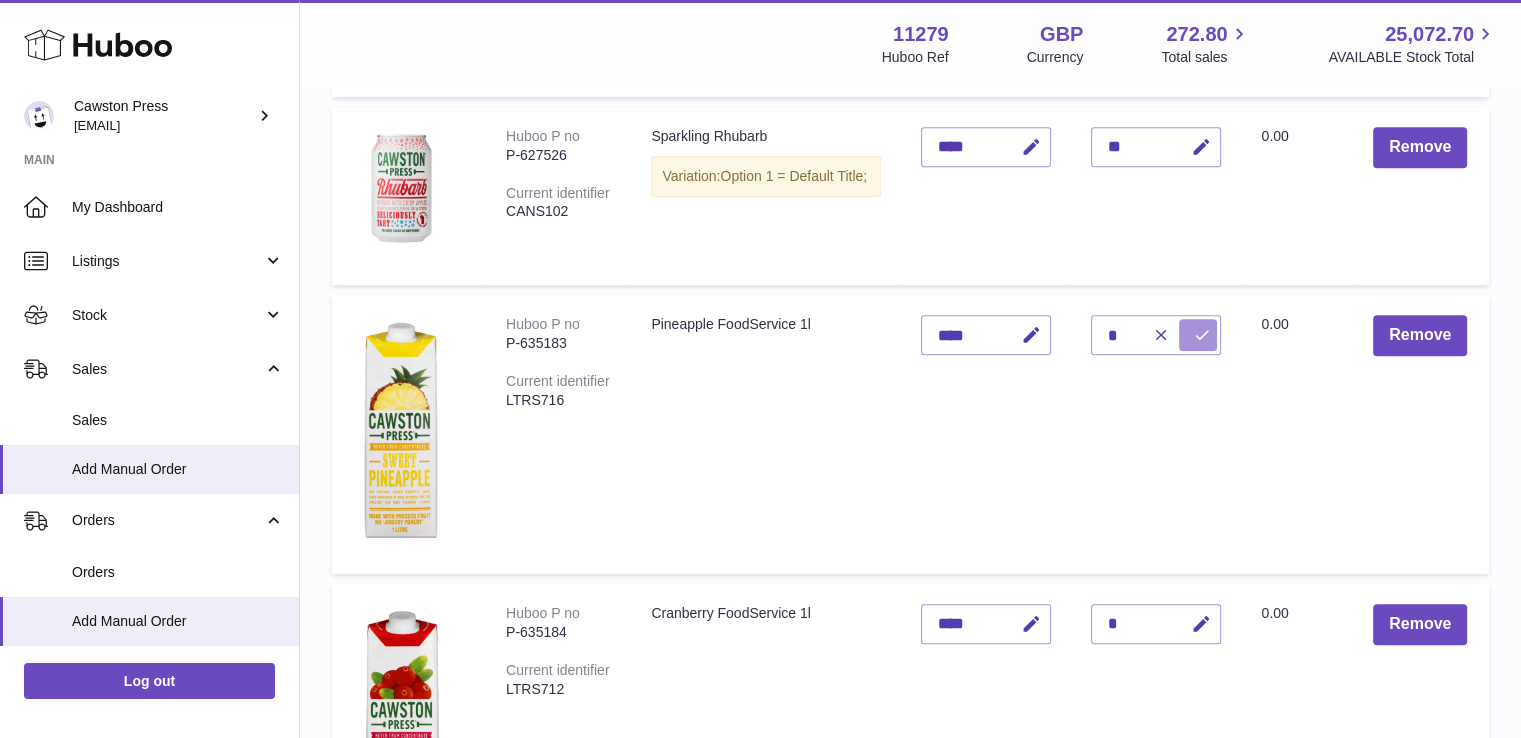 click at bounding box center [1201, 335] 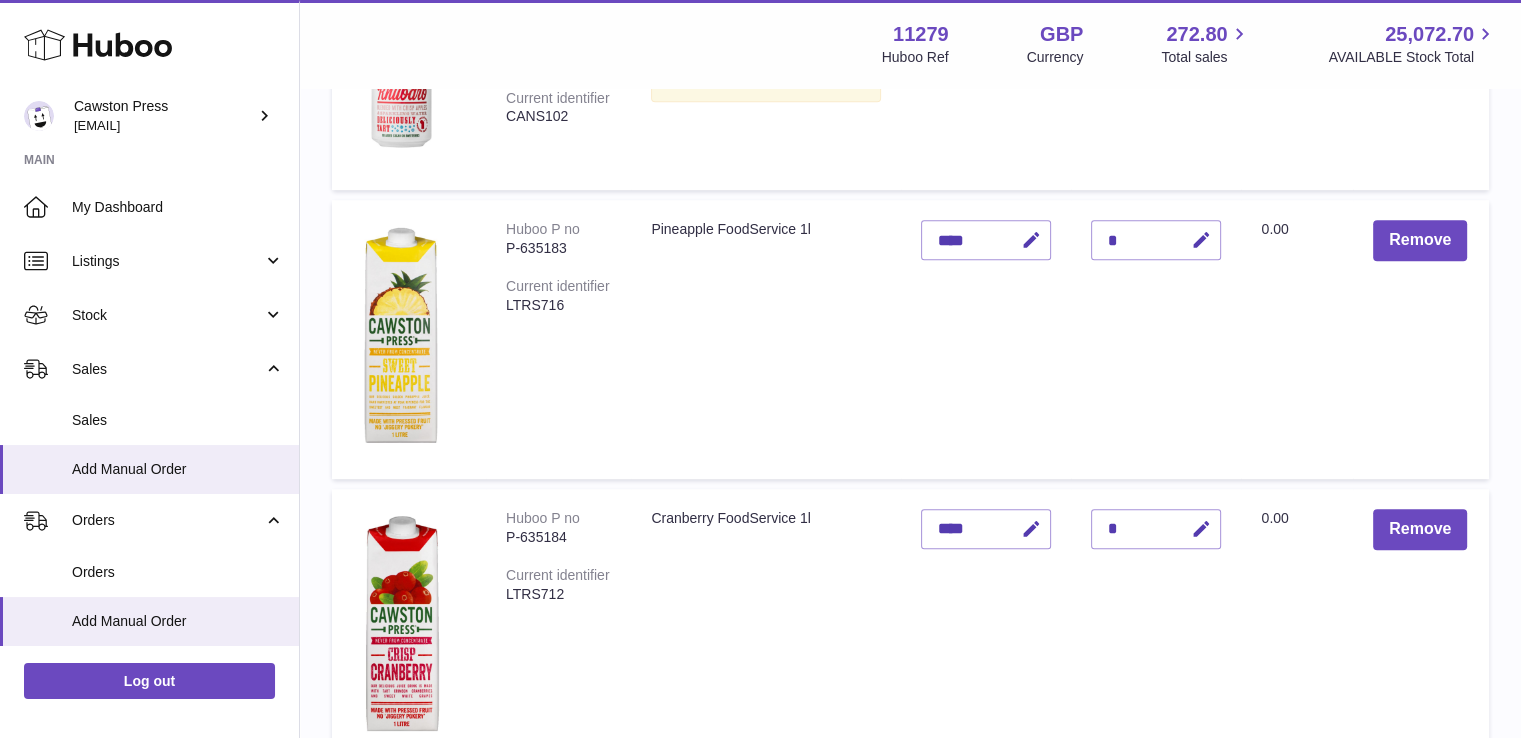 scroll, scrollTop: 1064, scrollLeft: 0, axis: vertical 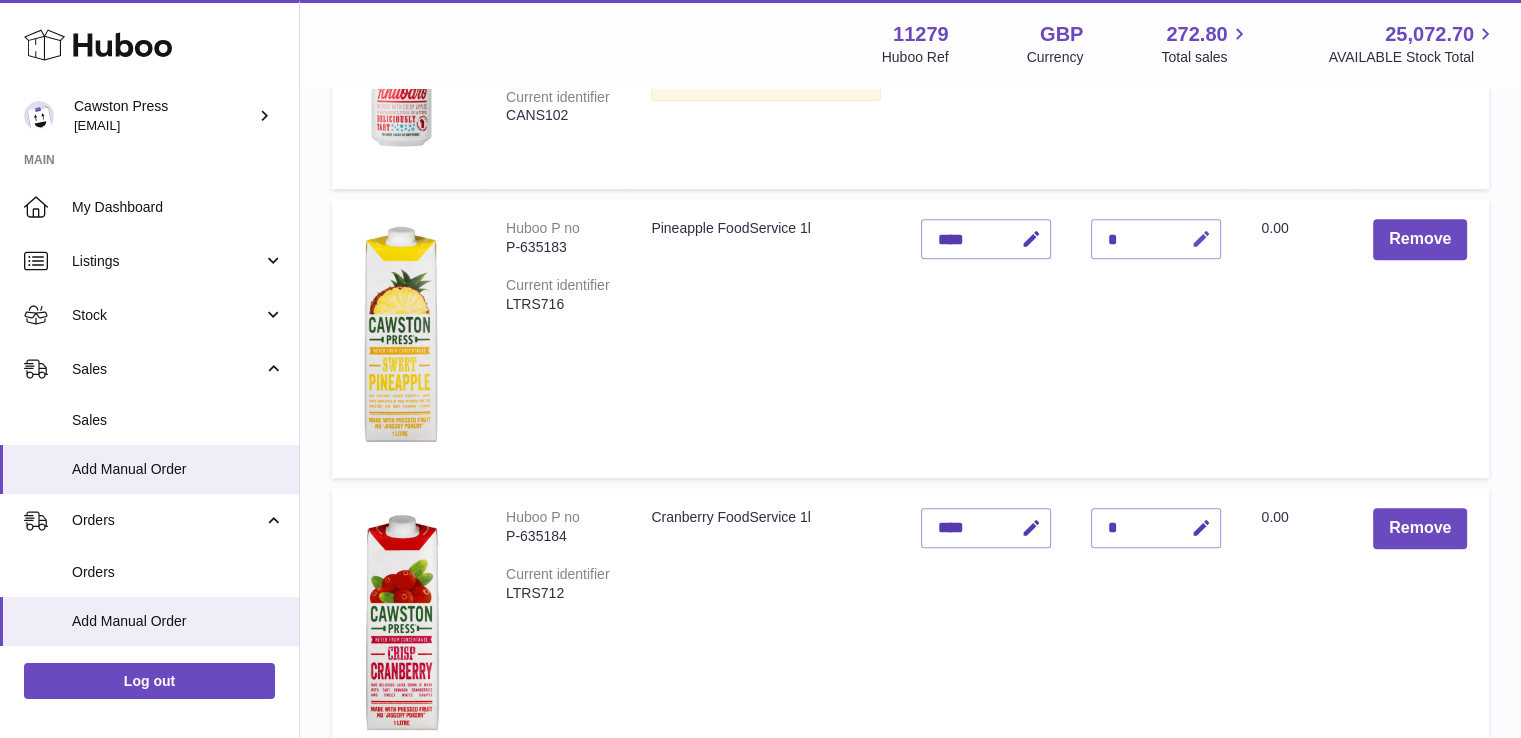 click at bounding box center [1200, 239] 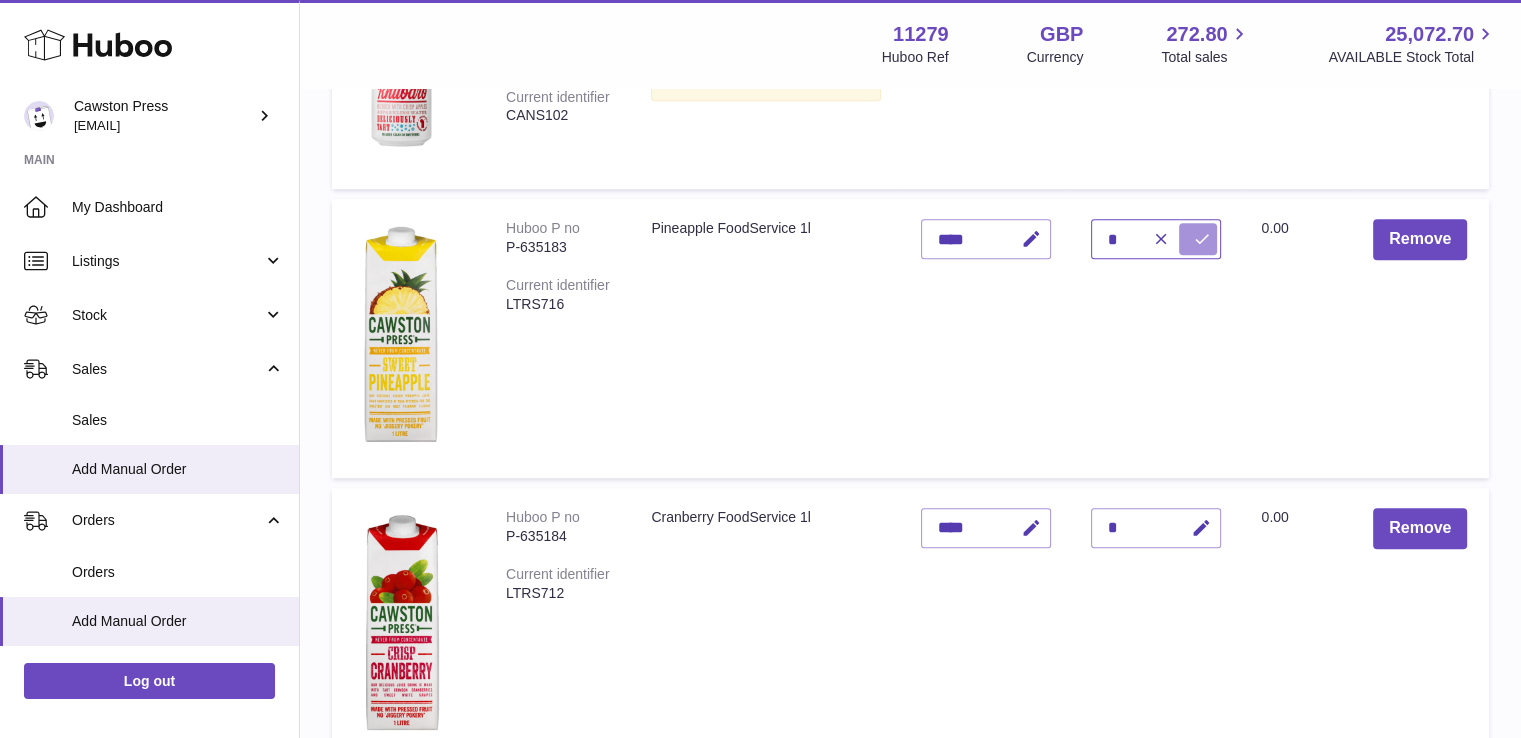 type on "*" 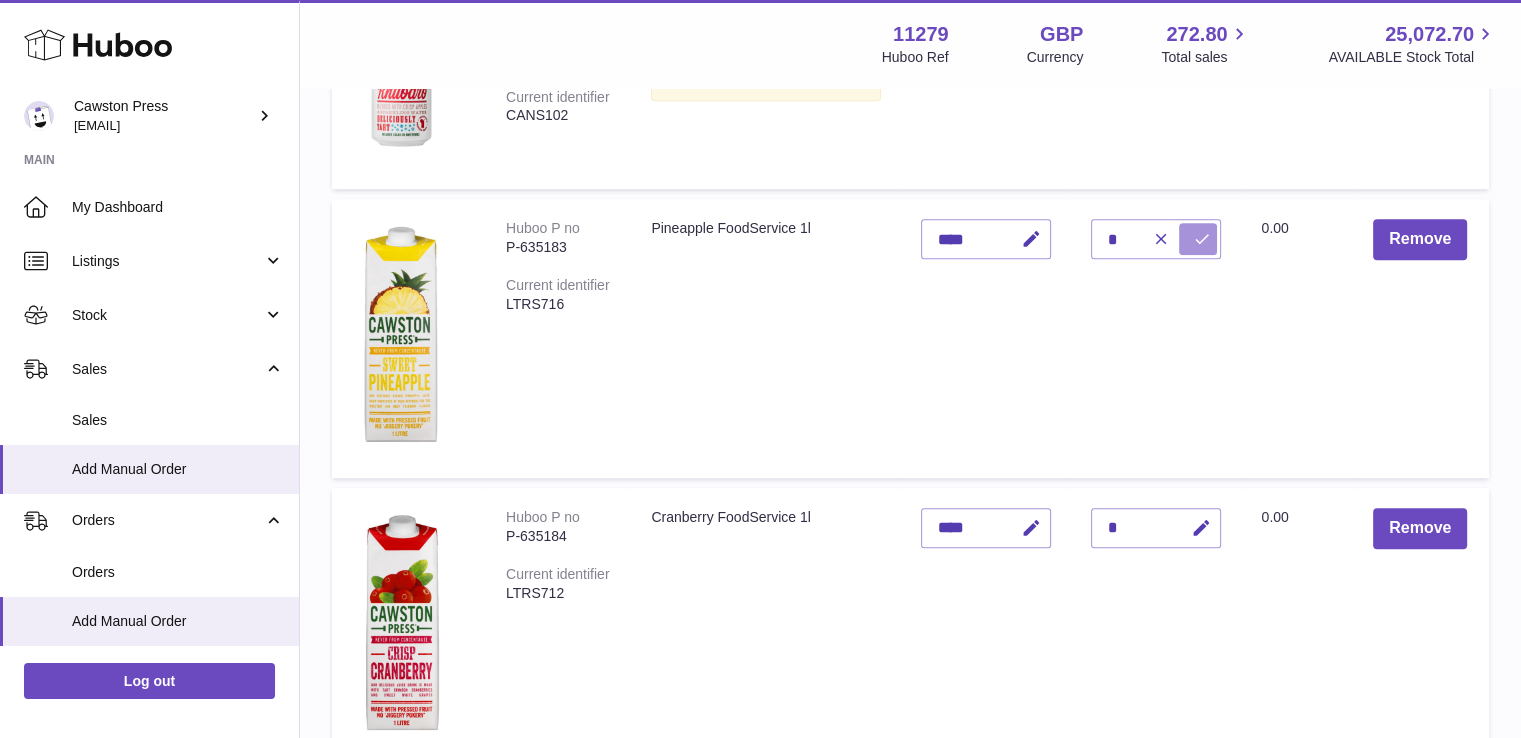 click at bounding box center [1201, 239] 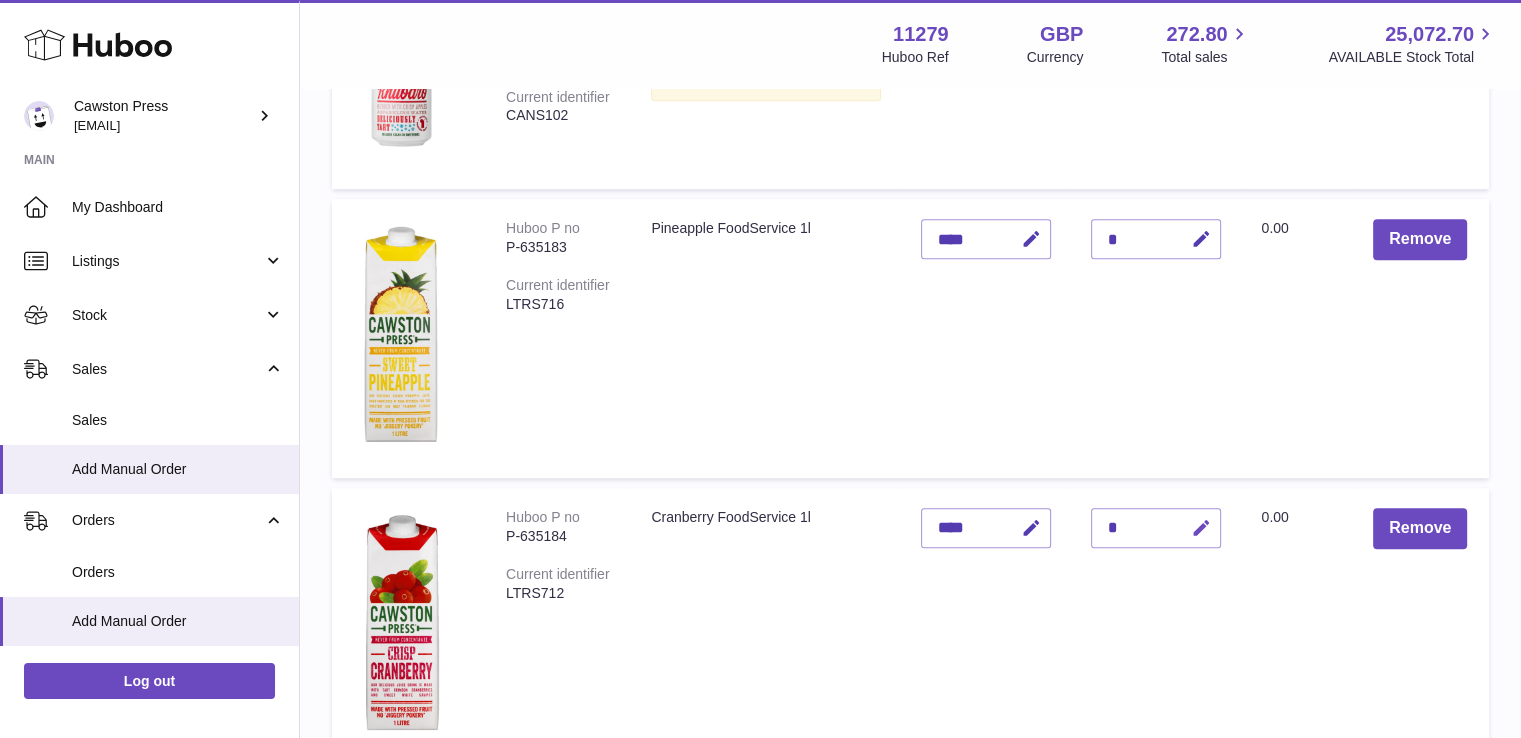 click at bounding box center (1200, 528) 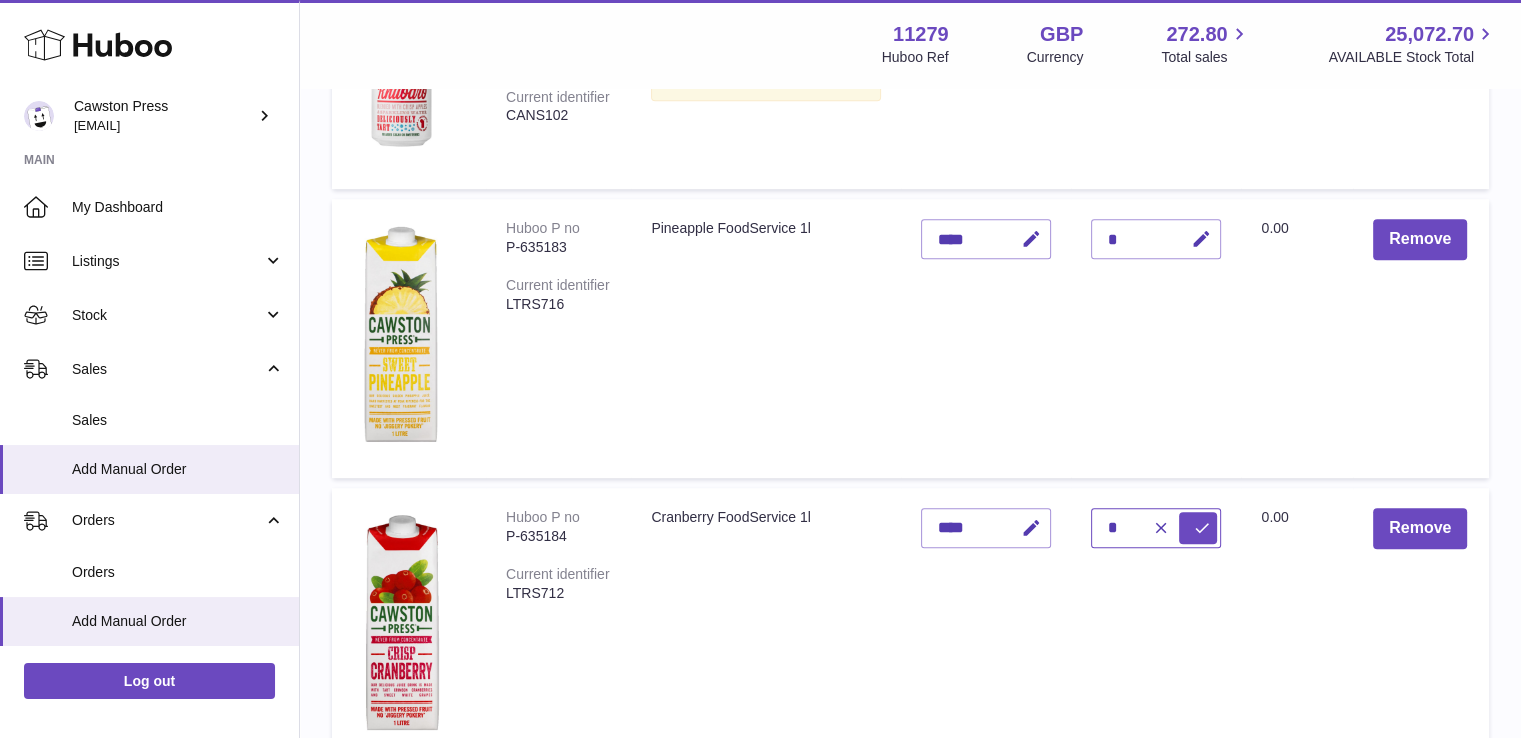 type on "*" 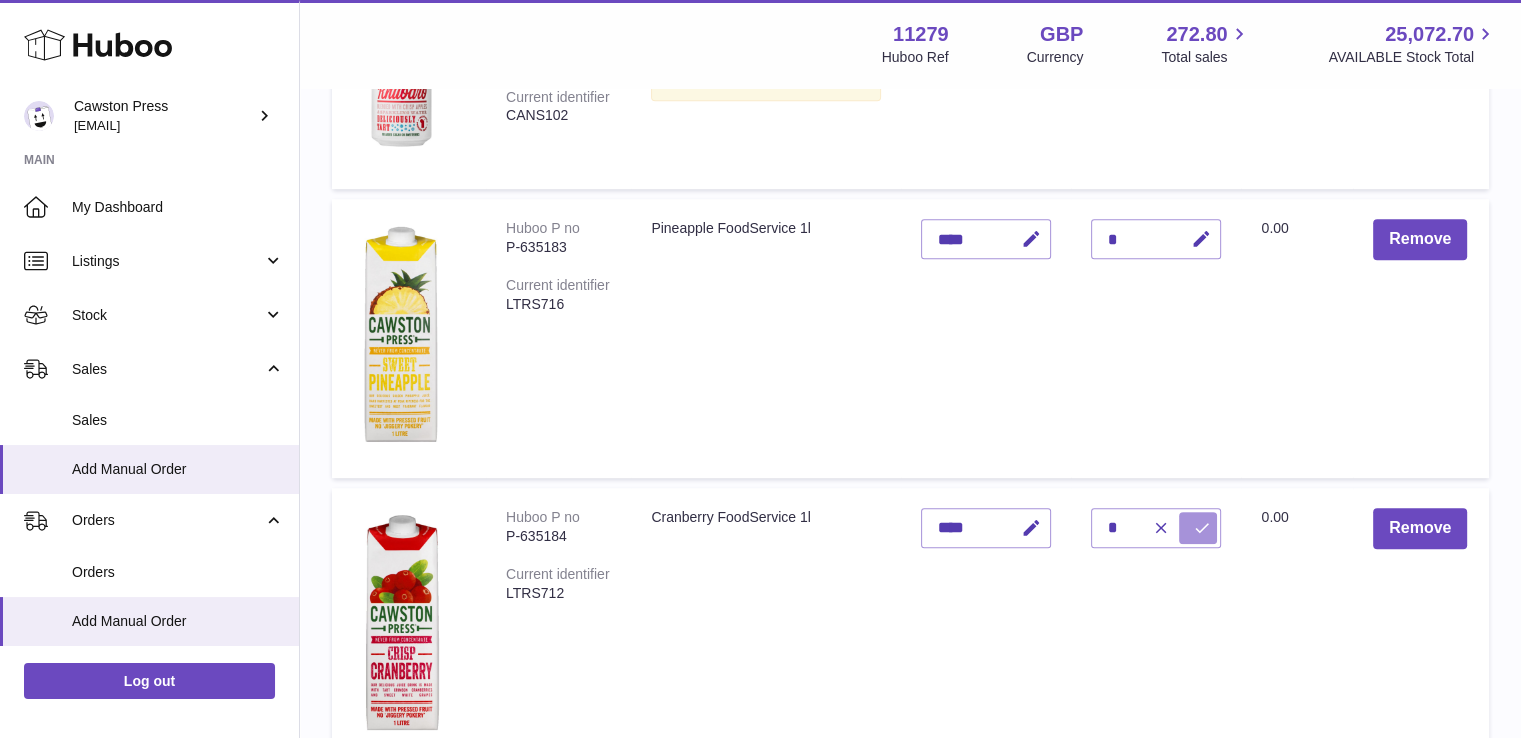 click at bounding box center (1201, 528) 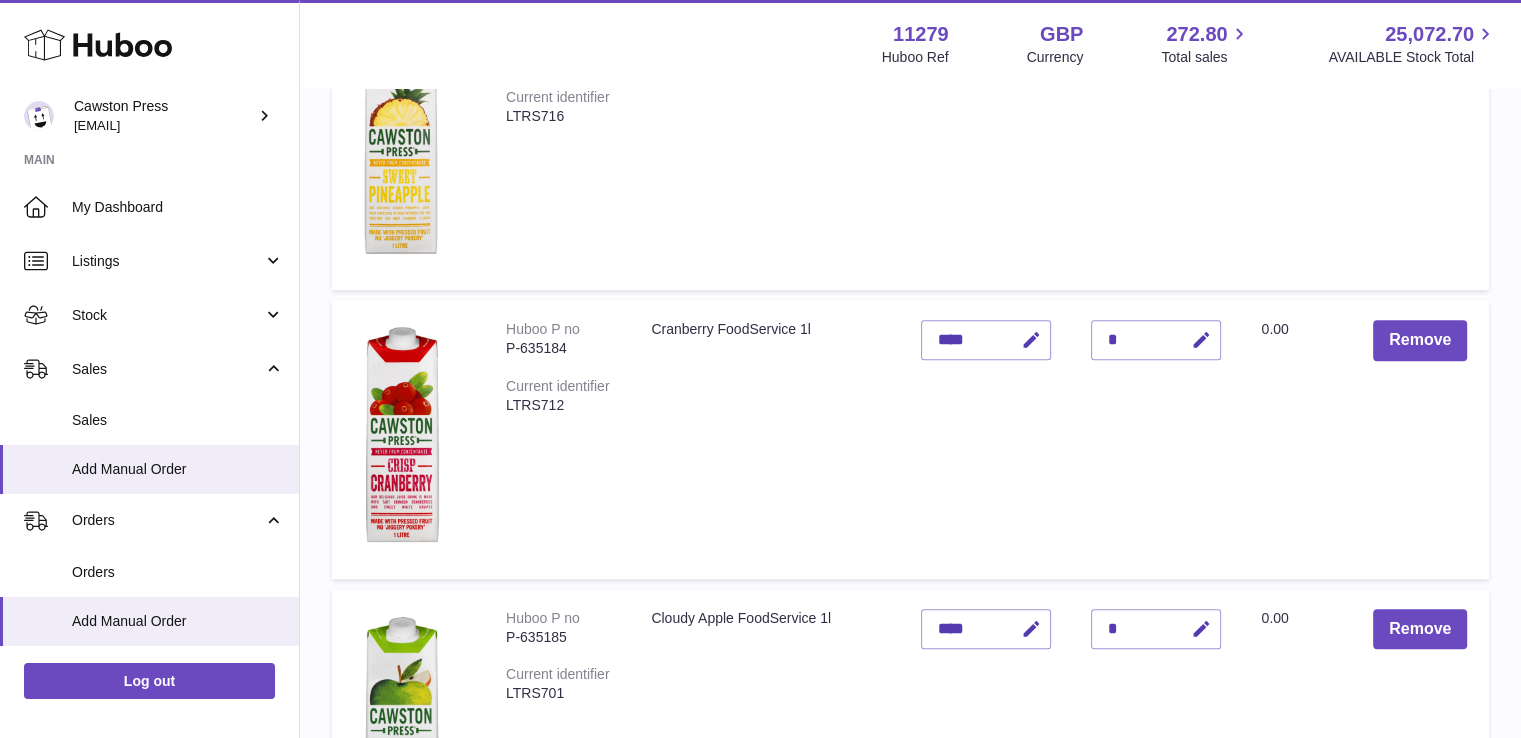 scroll, scrollTop: 1515, scrollLeft: 0, axis: vertical 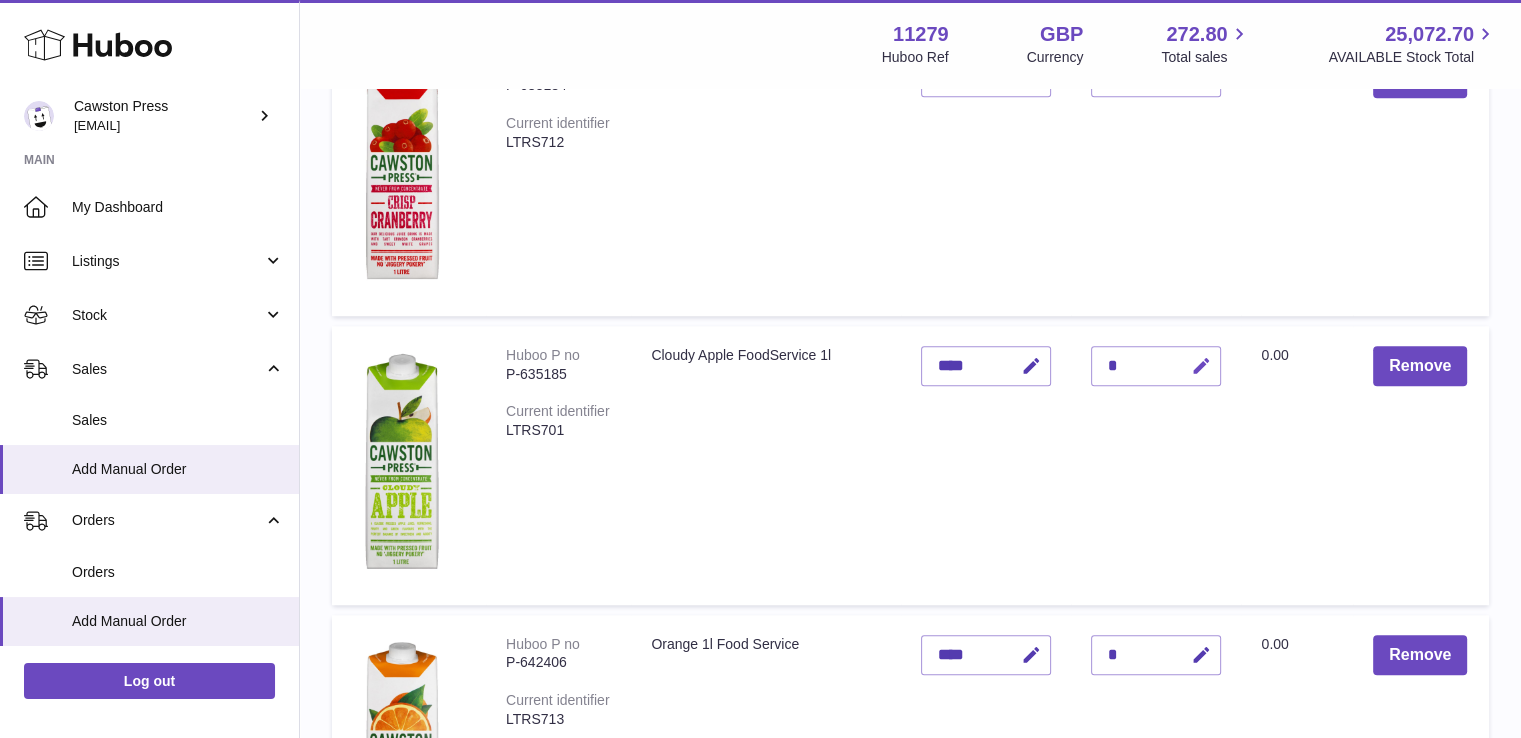 click at bounding box center [1200, 366] 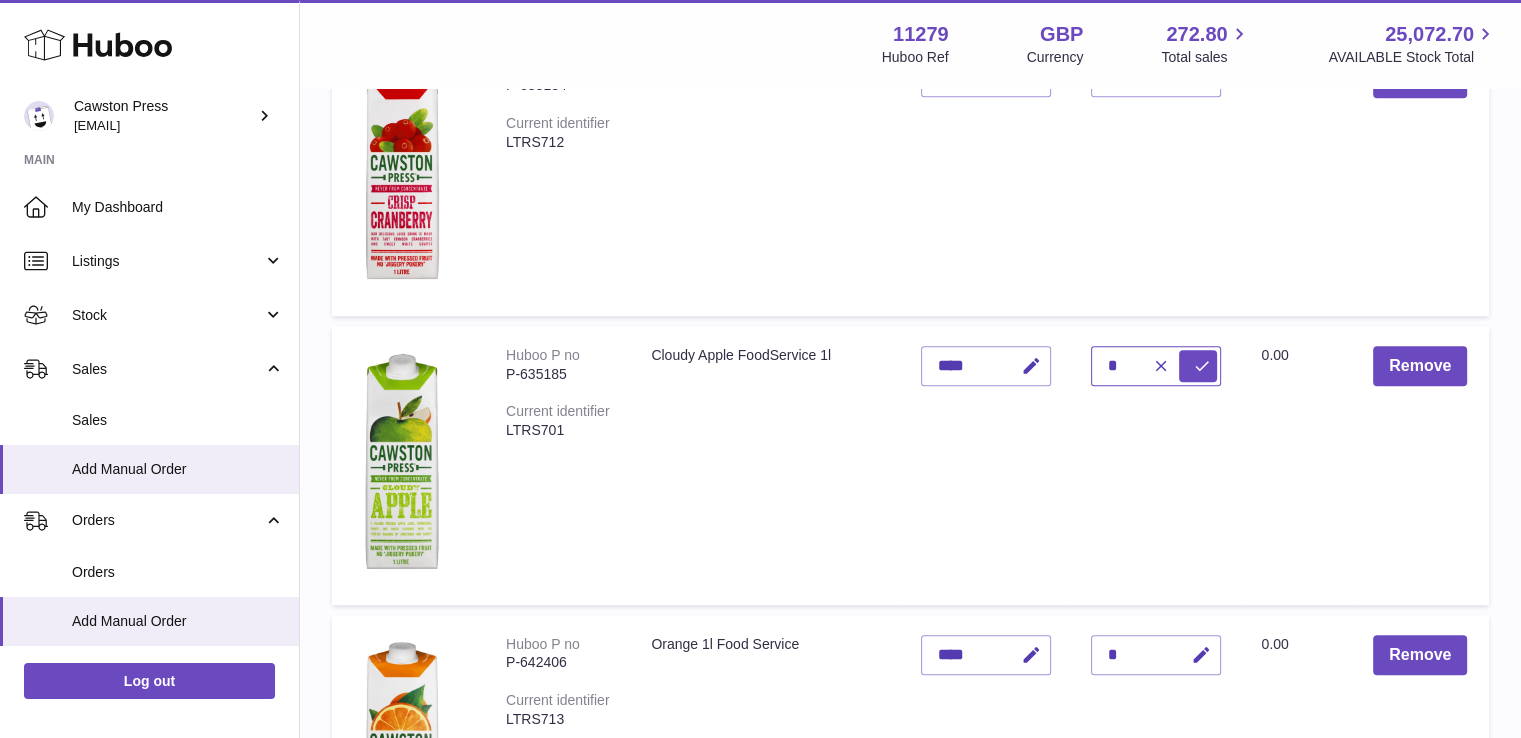 type on "*" 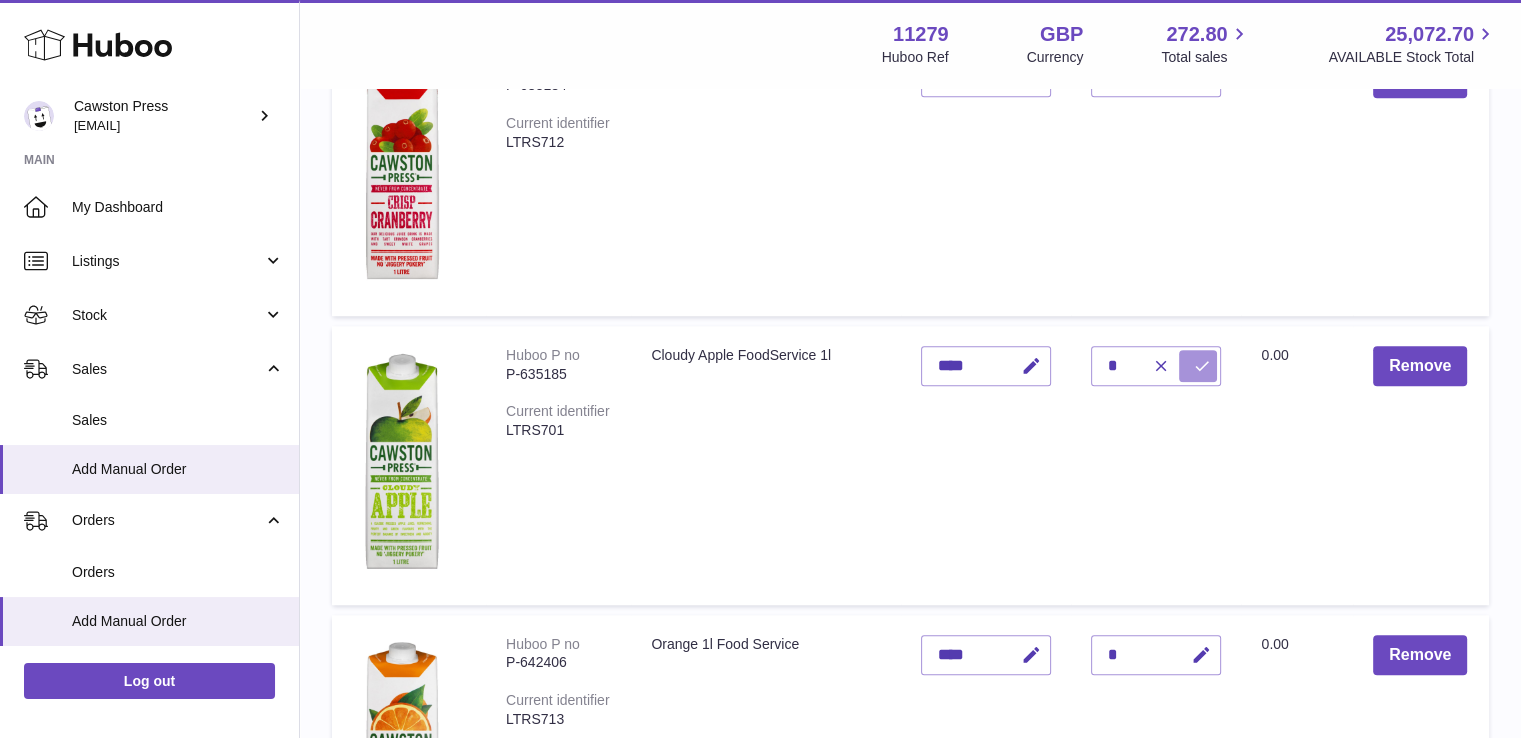 click at bounding box center (1201, 366) 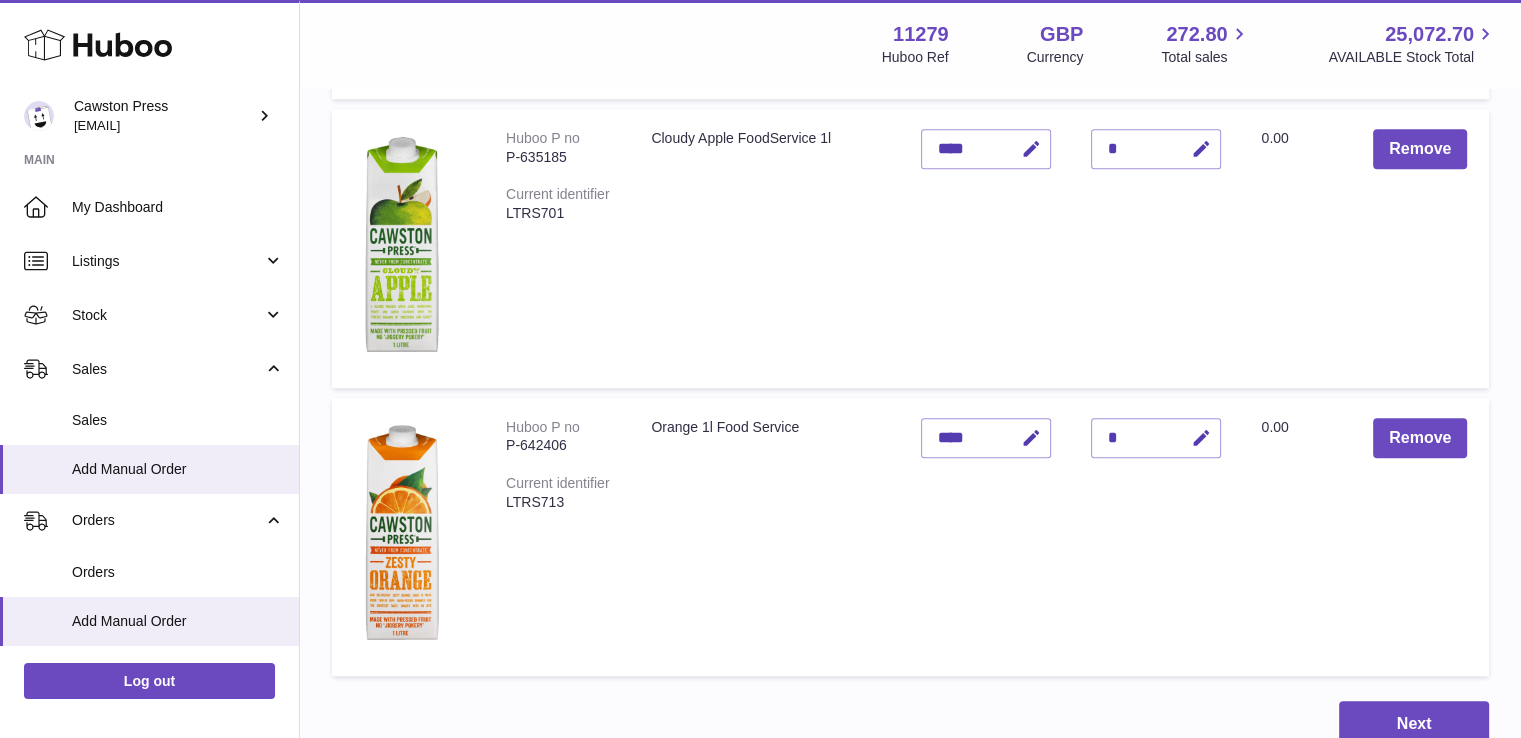scroll, scrollTop: 1735, scrollLeft: 0, axis: vertical 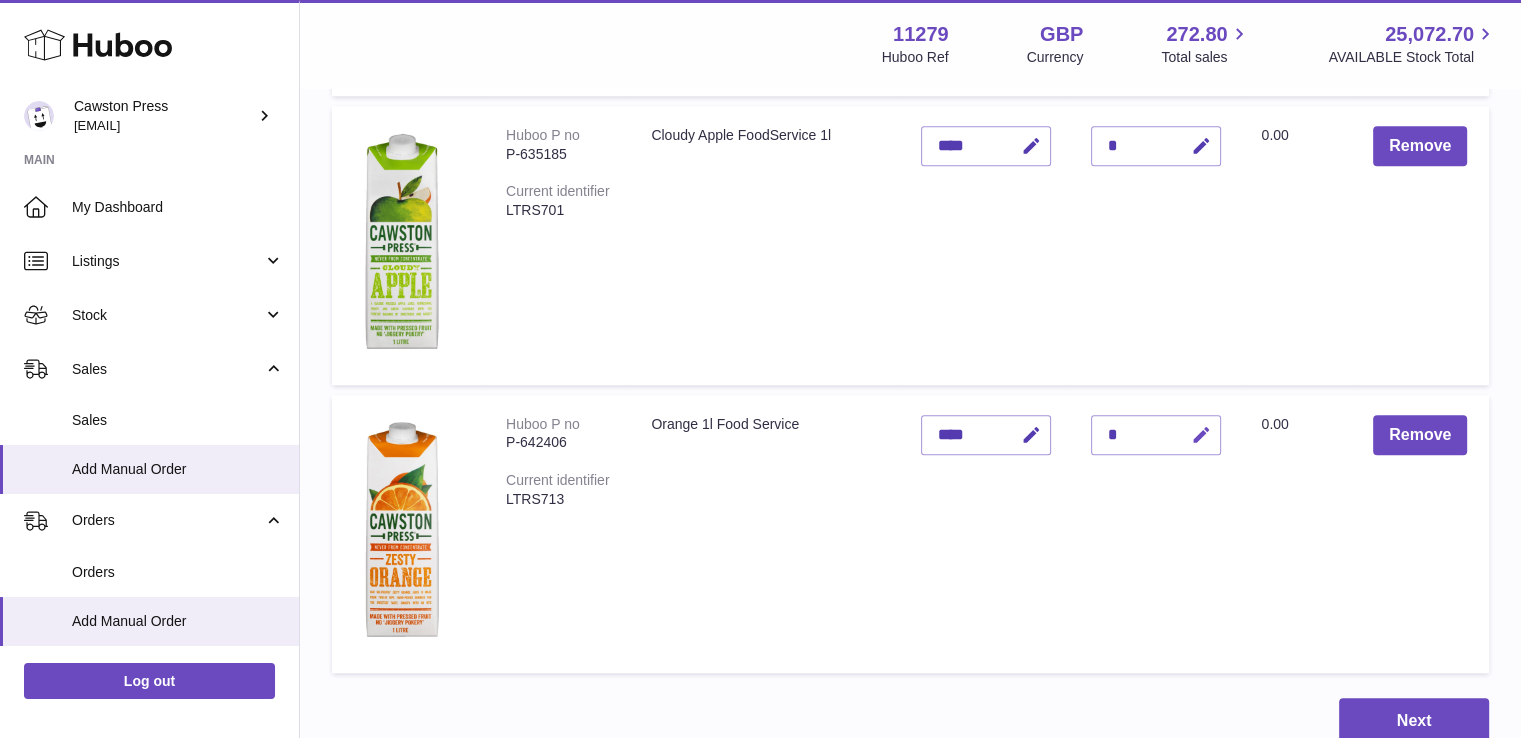 click at bounding box center (1200, 435) 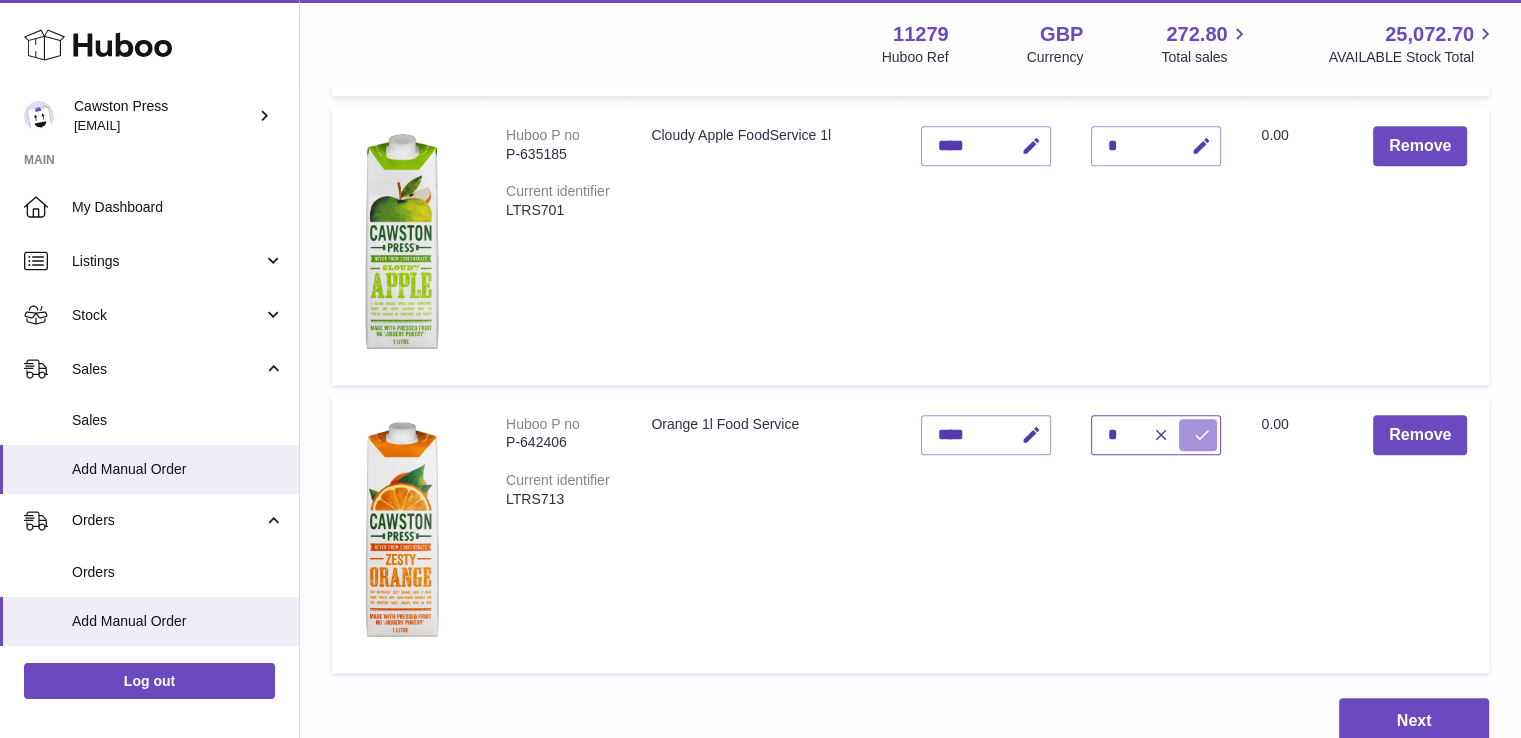 type on "*" 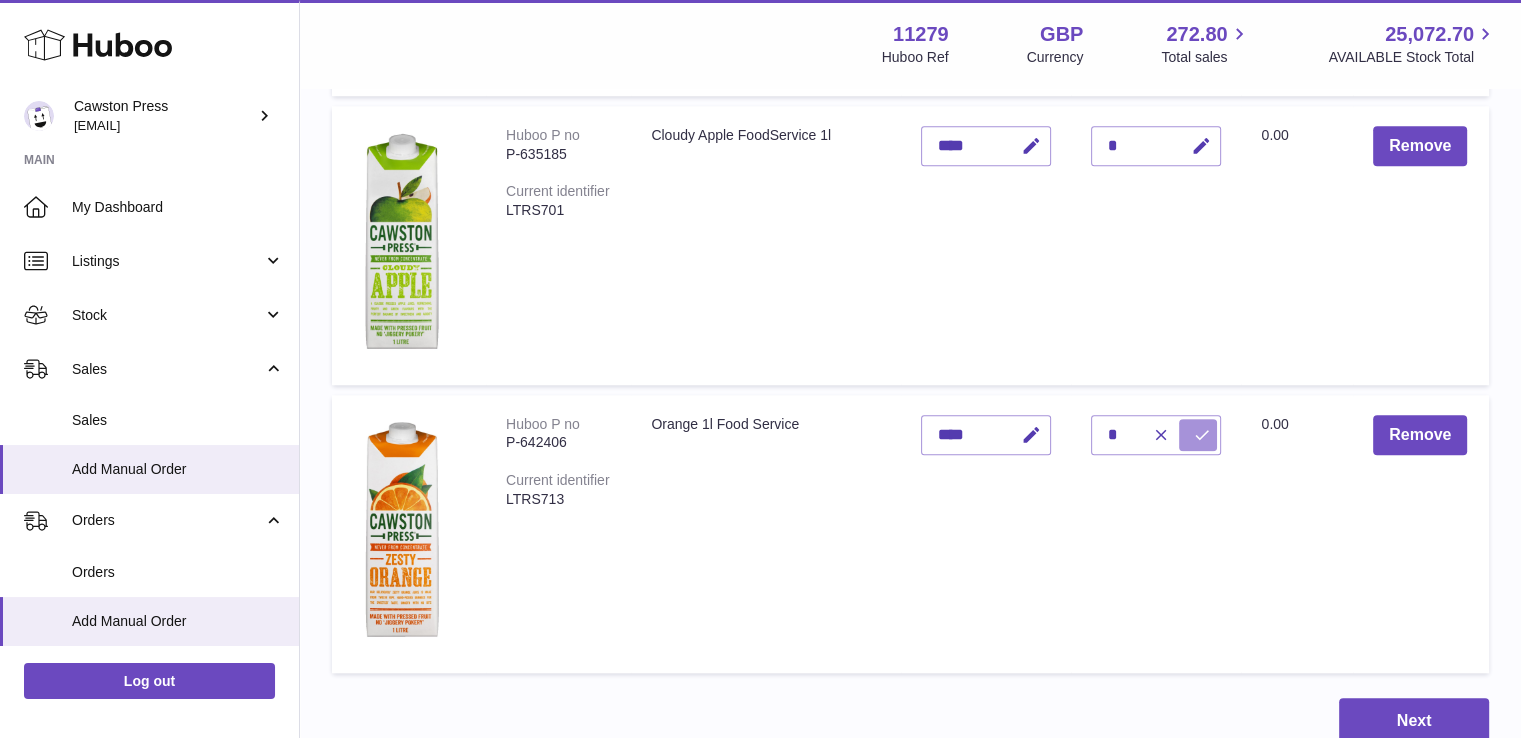 click at bounding box center (1201, 435) 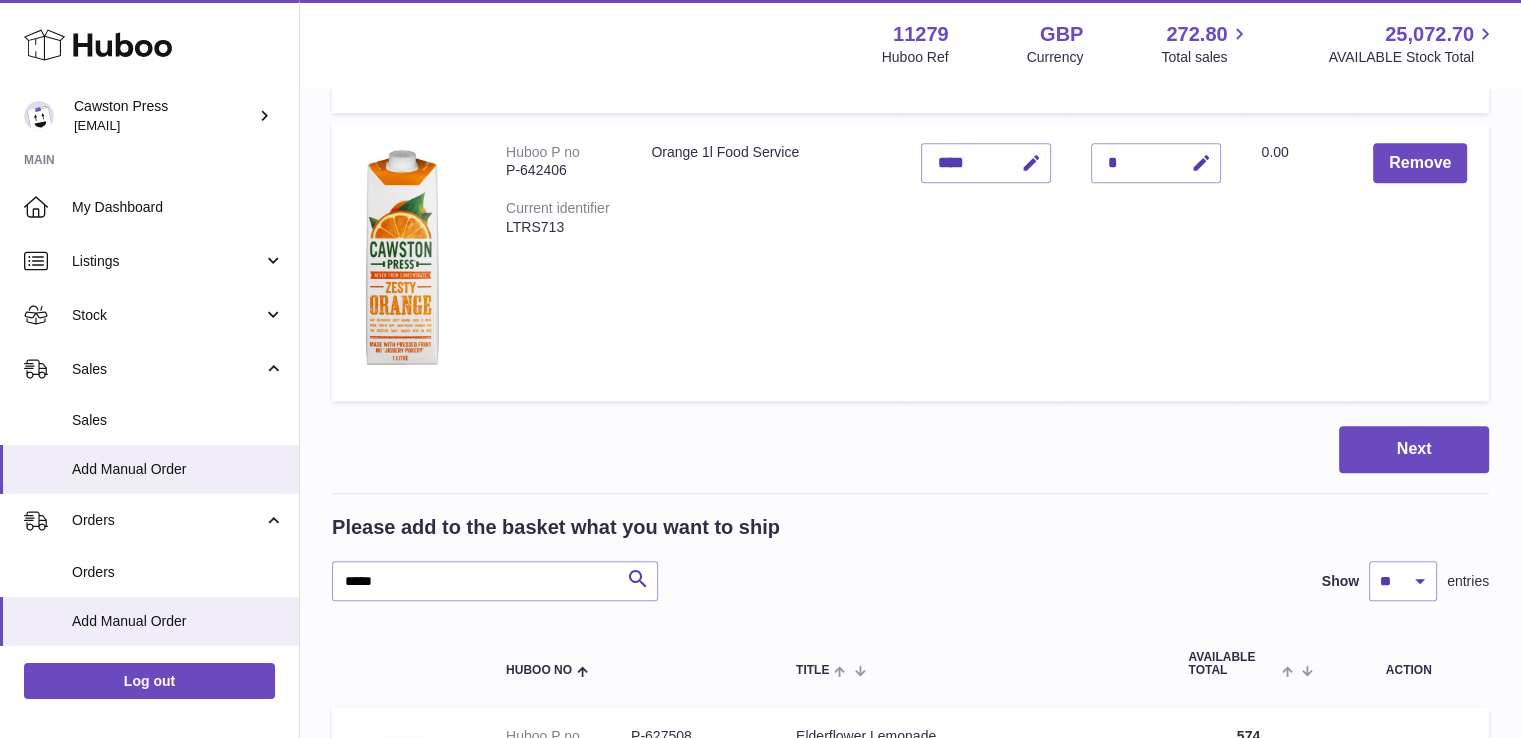 scroll, scrollTop: 2016, scrollLeft: 0, axis: vertical 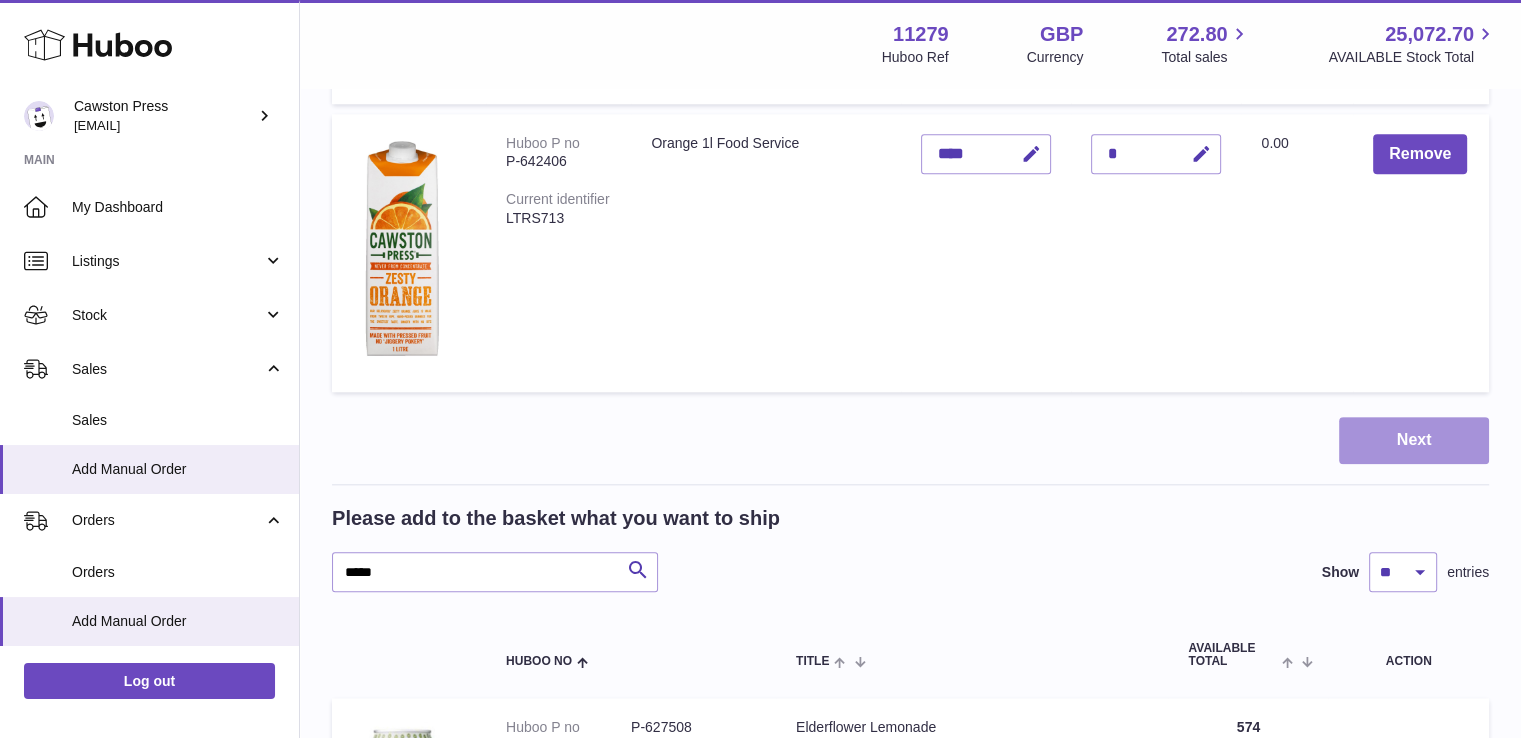 click on "Next" at bounding box center [1414, 440] 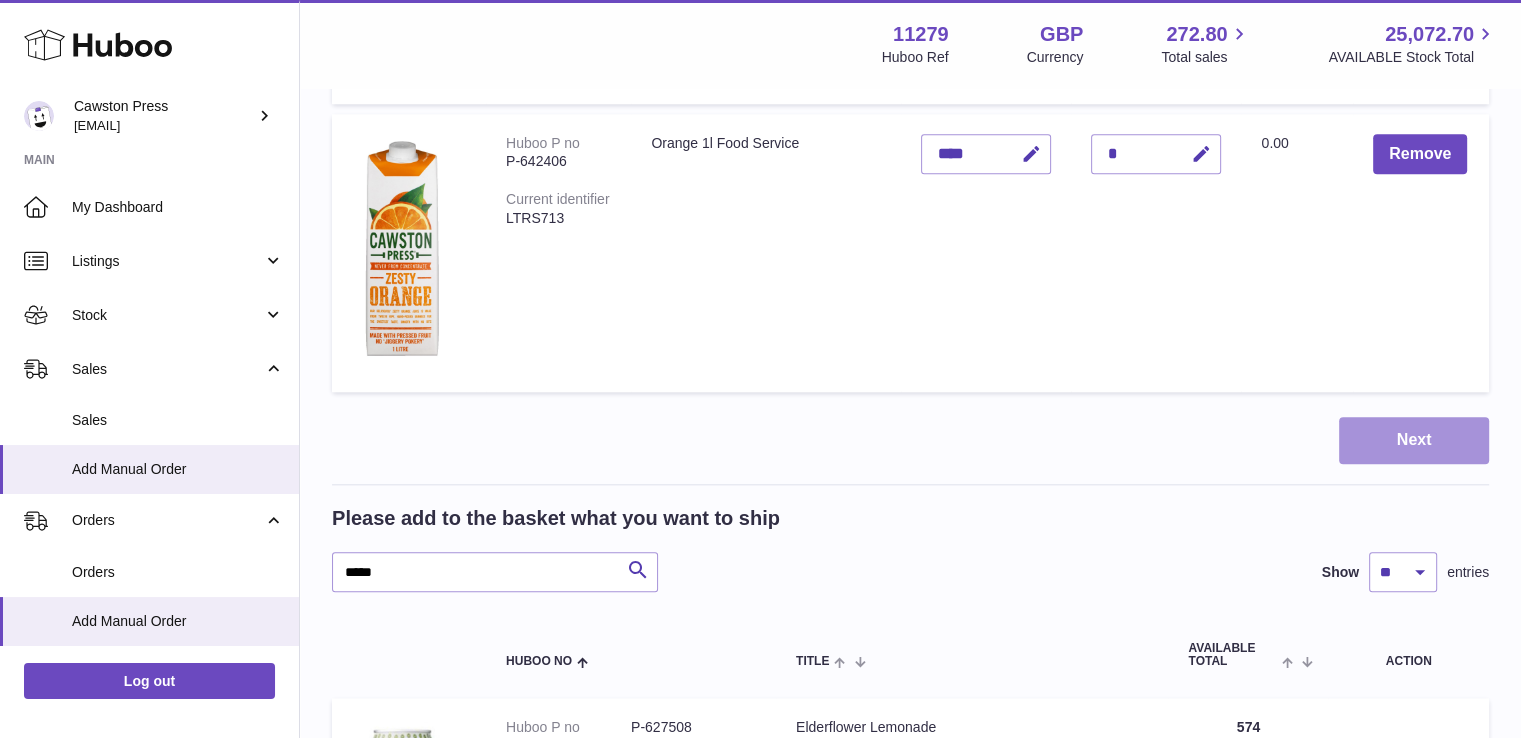scroll, scrollTop: 0, scrollLeft: 0, axis: both 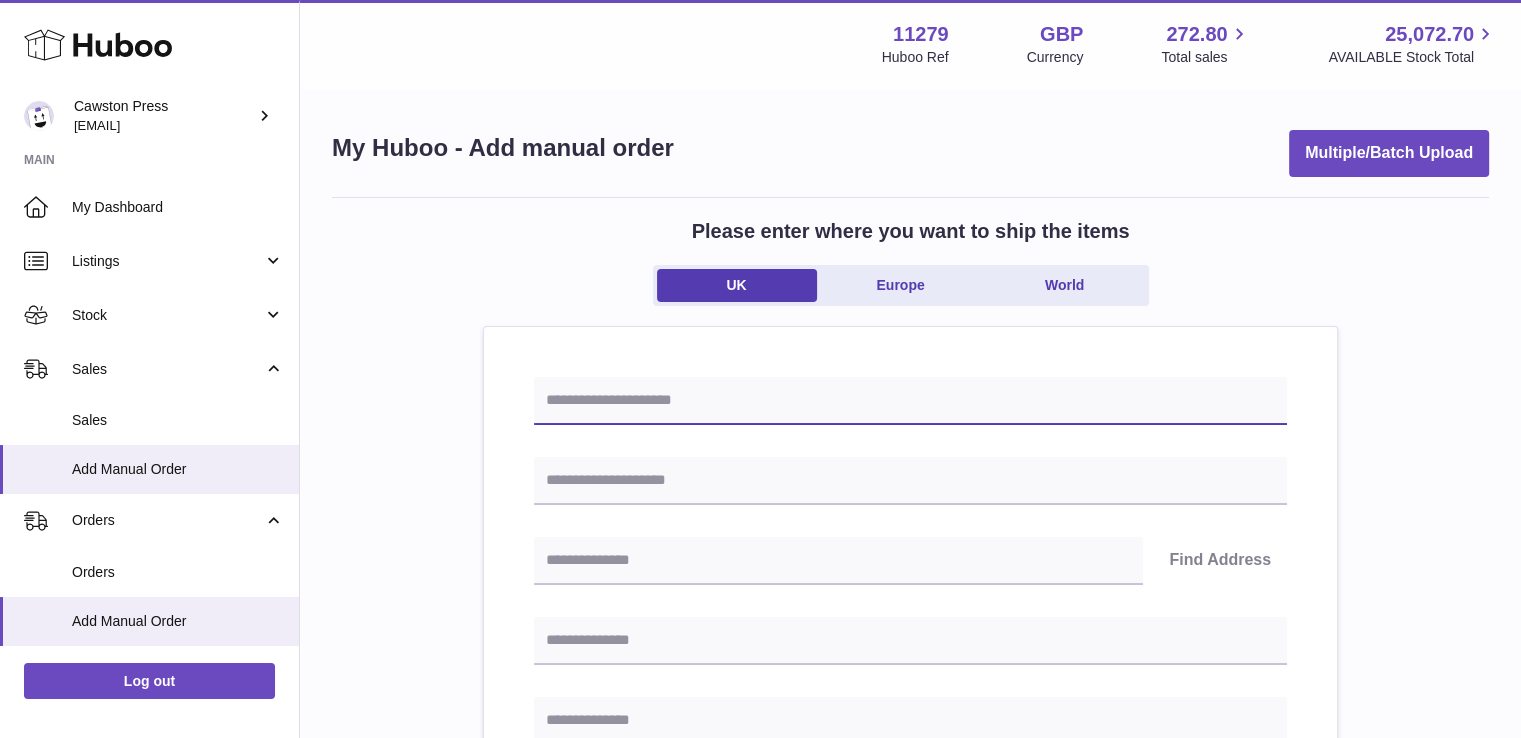 click at bounding box center [910, 401] 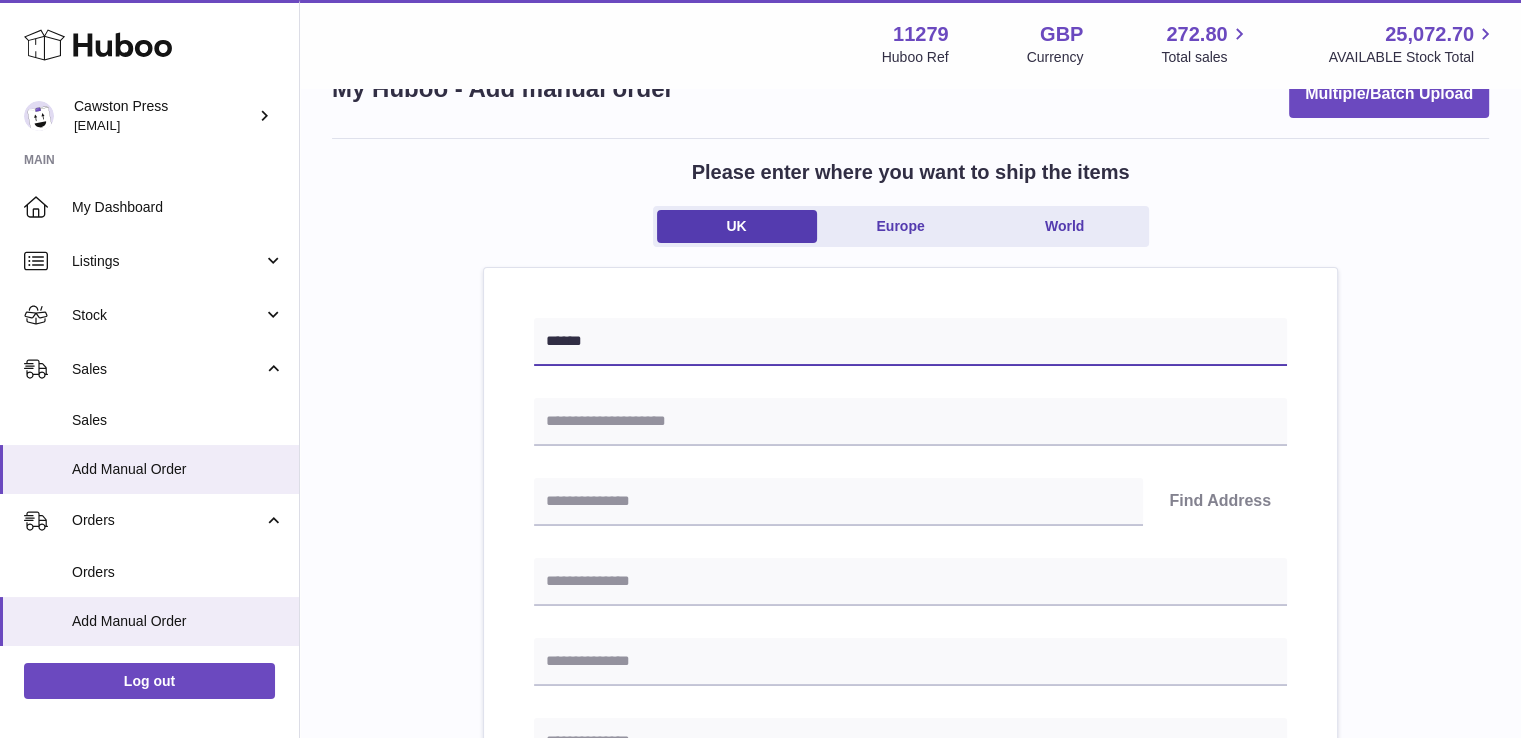 scroll, scrollTop: 60, scrollLeft: 0, axis: vertical 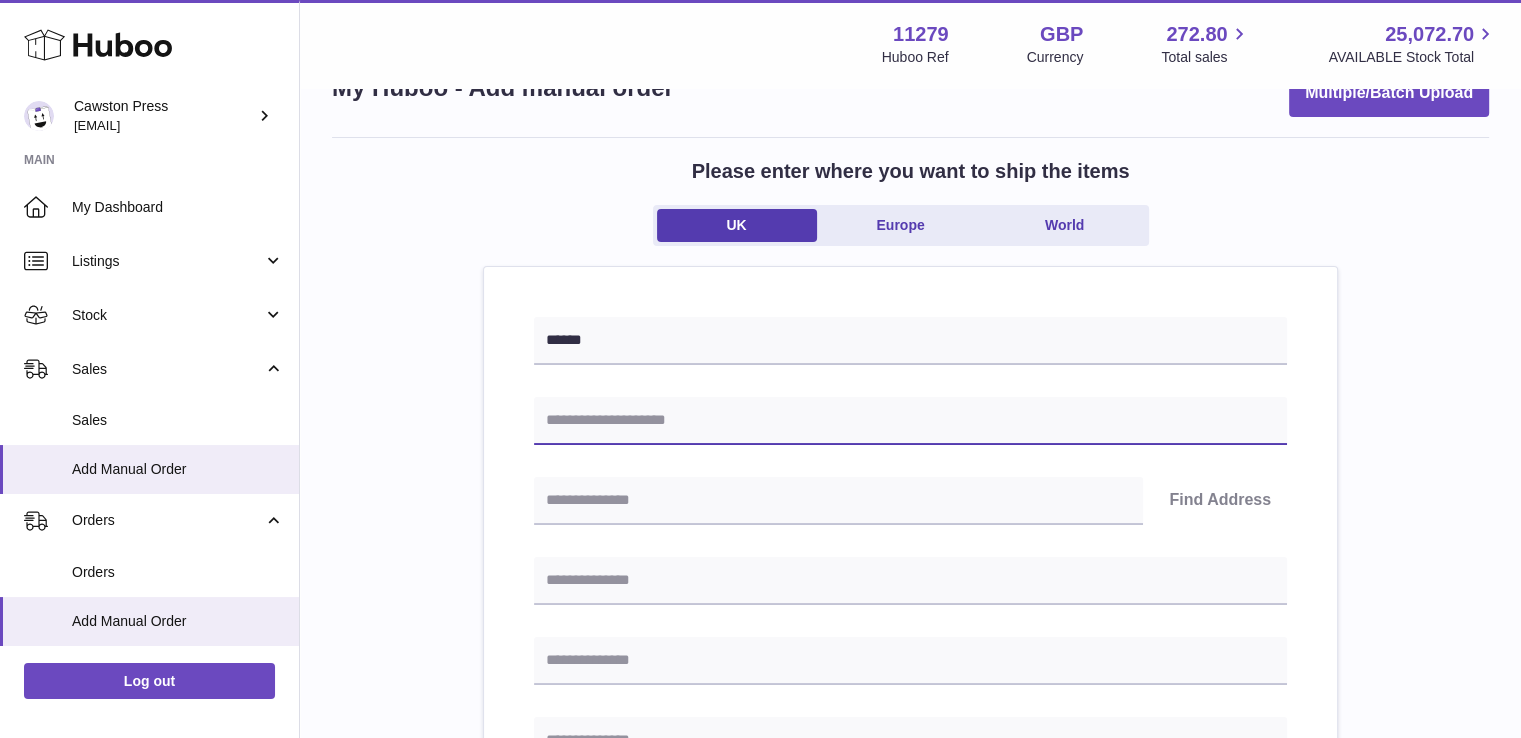 click at bounding box center (910, 421) 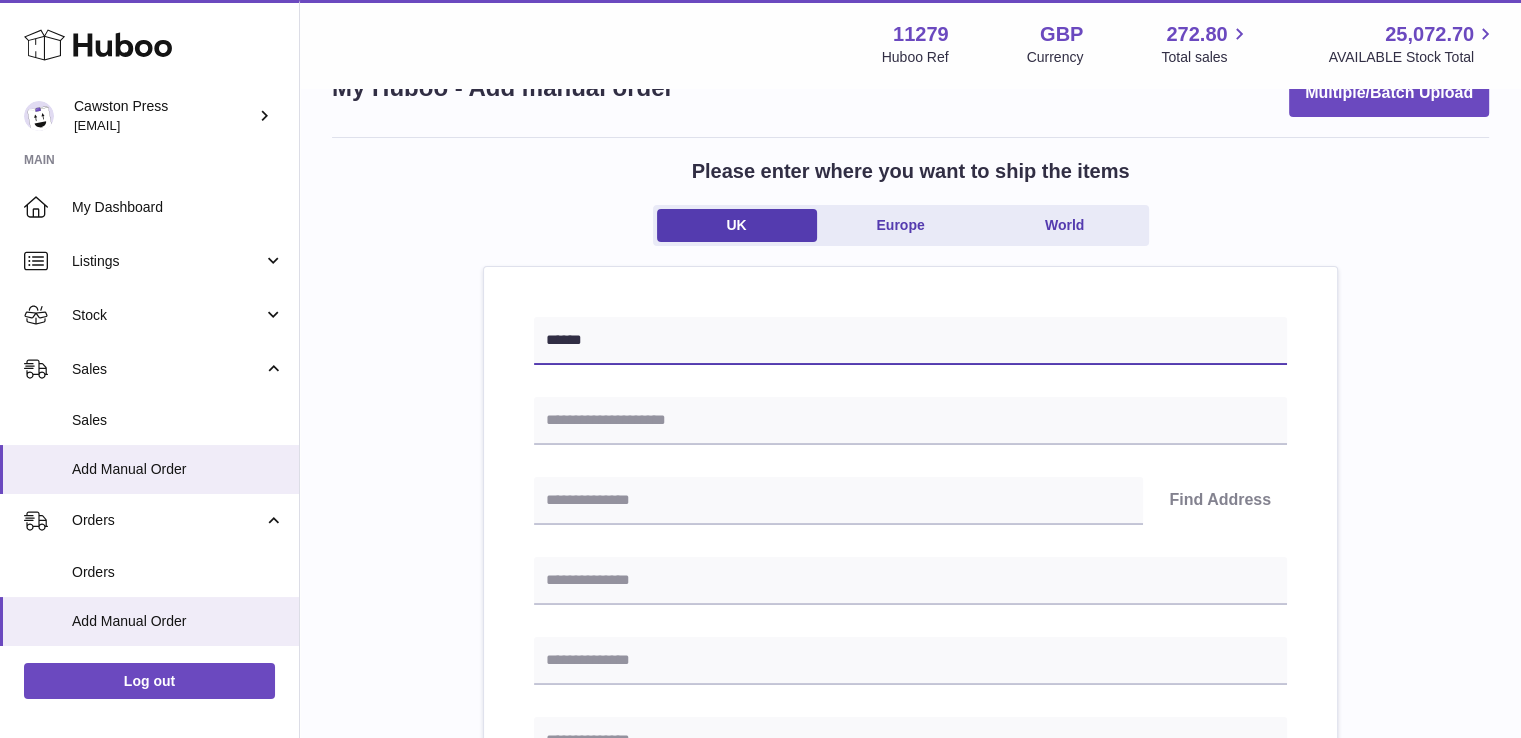 click on "******" at bounding box center [910, 341] 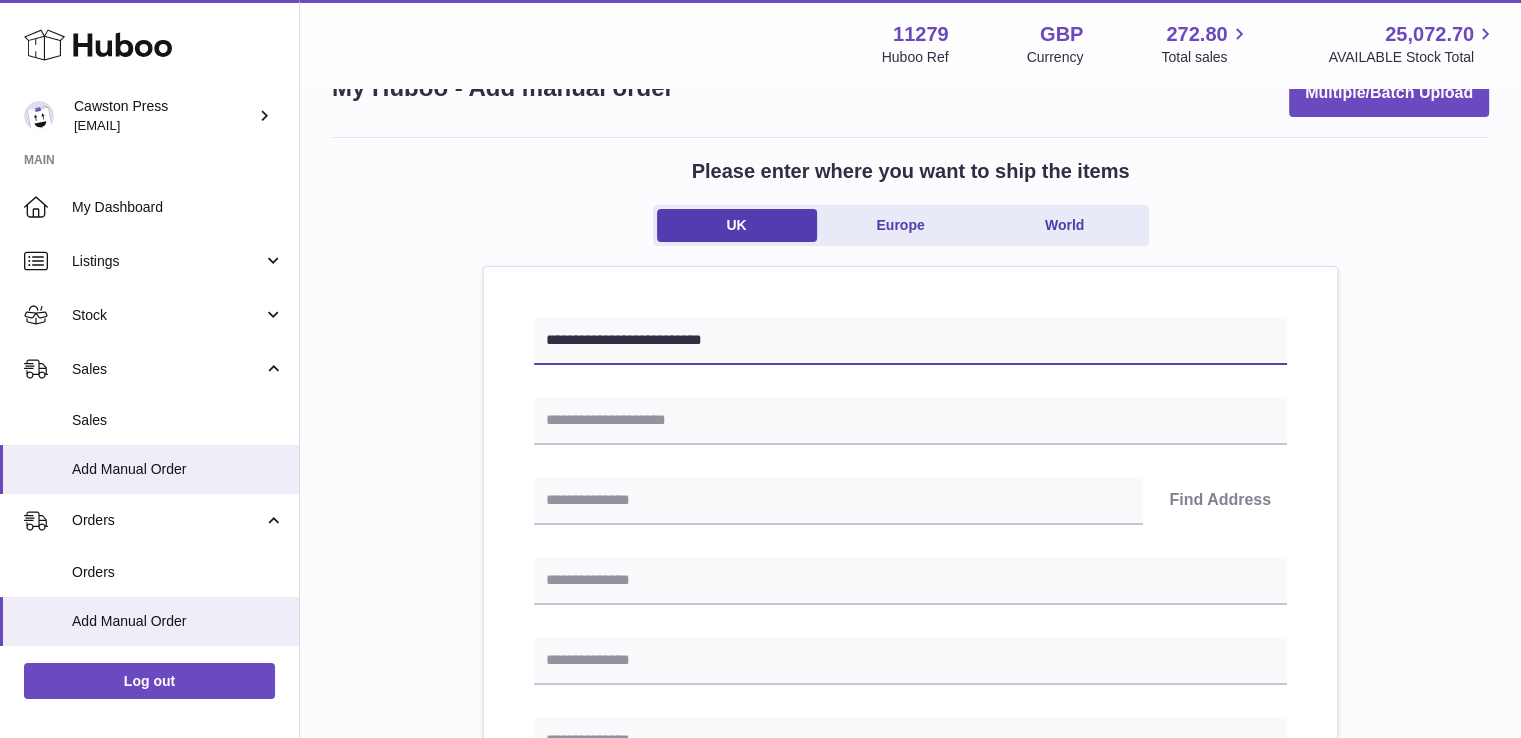 type on "**********" 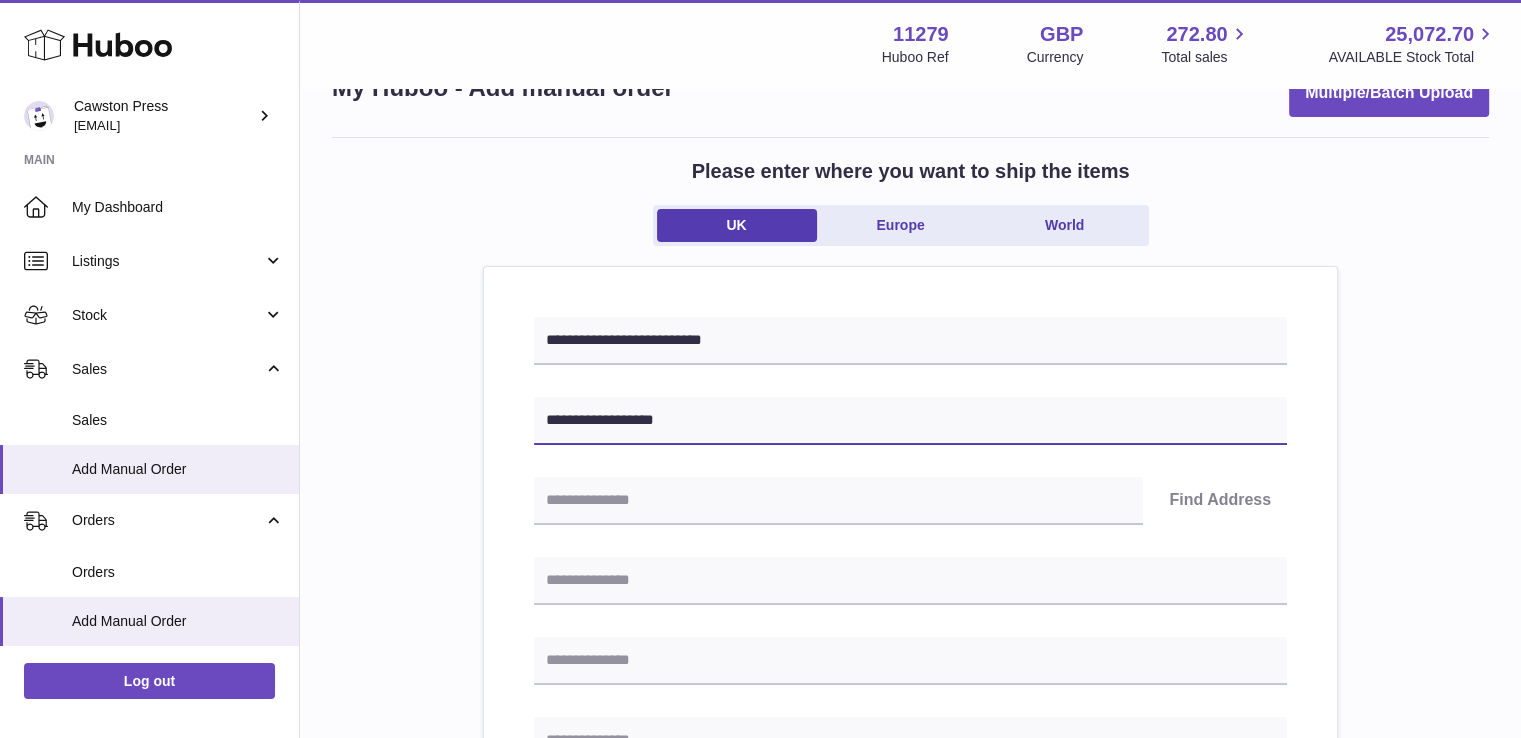 type on "**********" 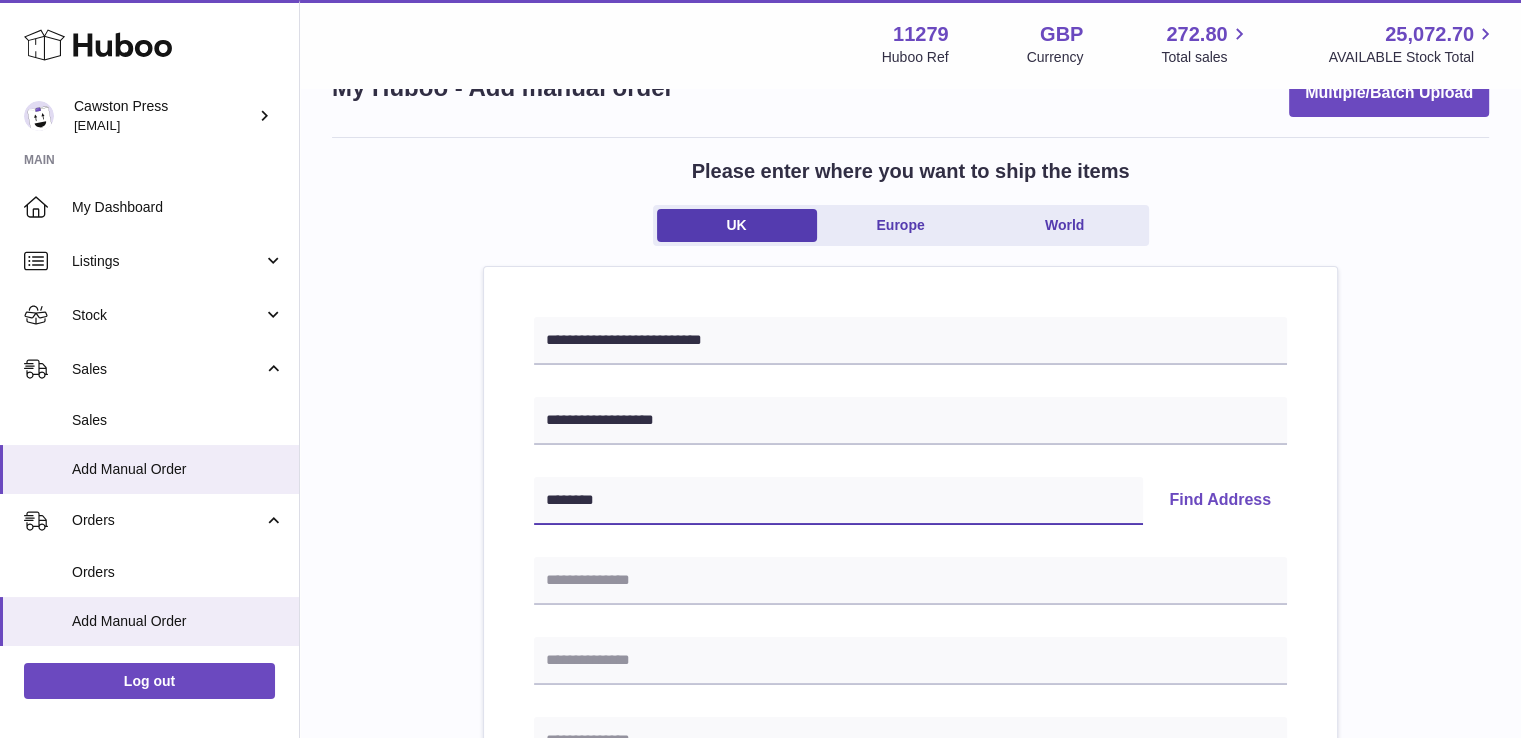 type on "********" 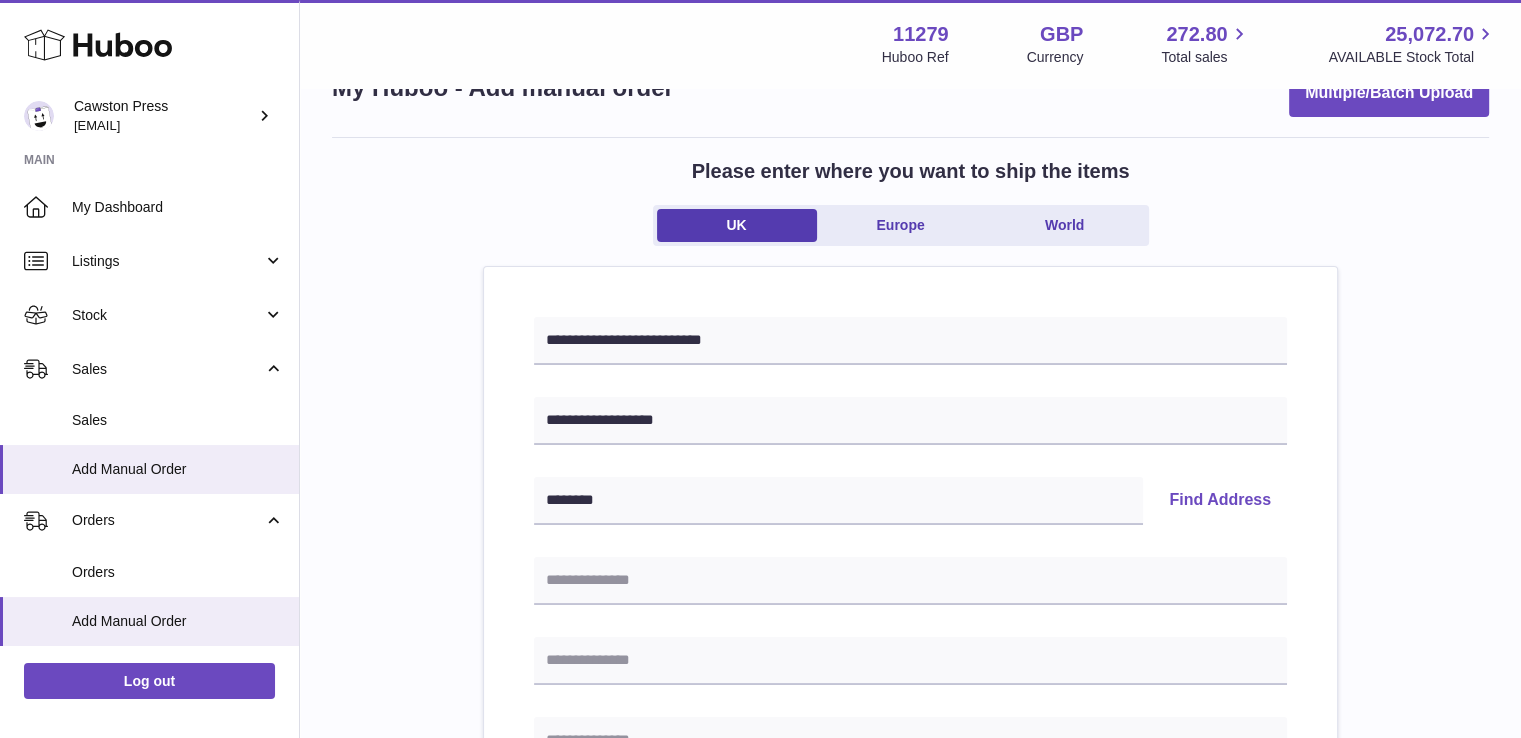 click on "Find Address" at bounding box center (1220, 501) 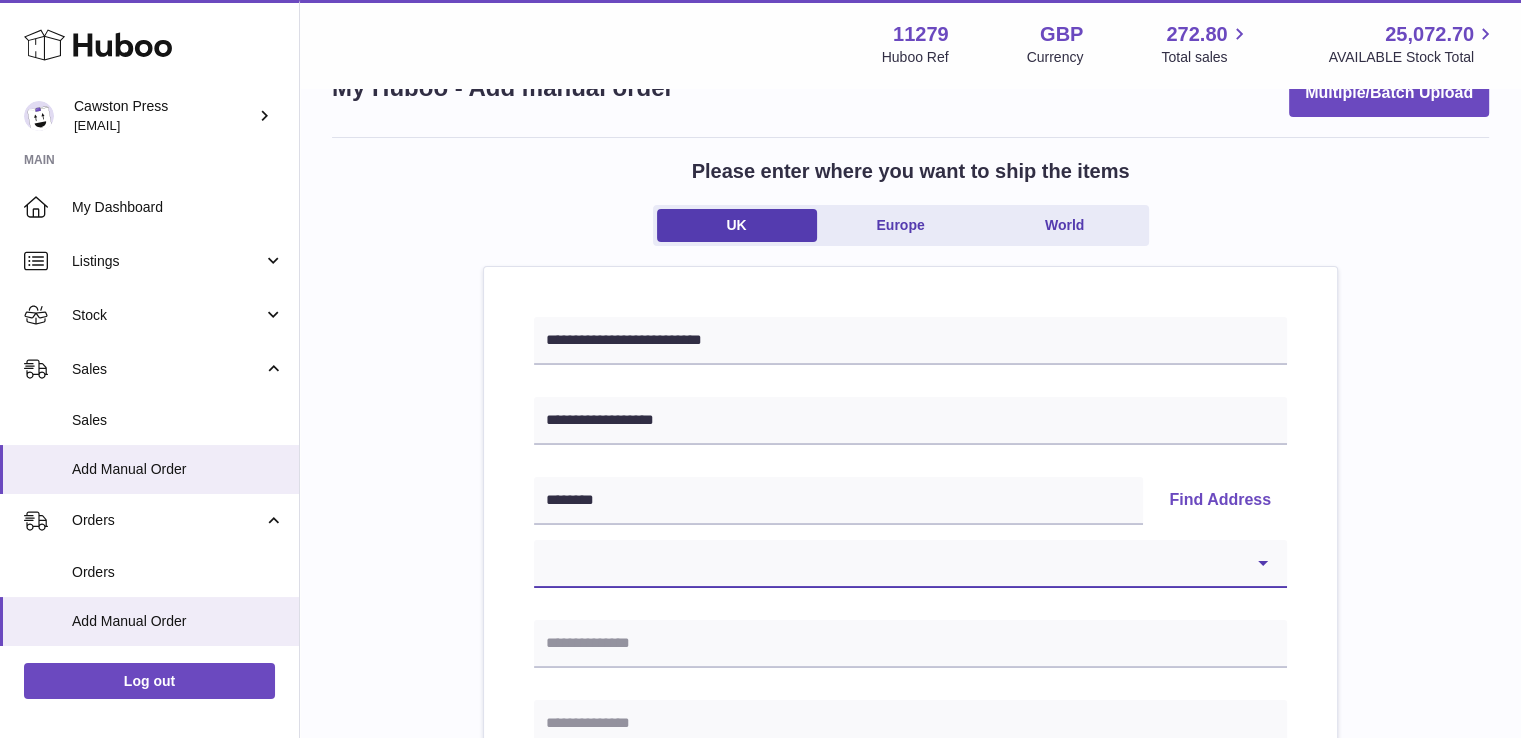 drag, startPoint x: 886, startPoint y: 553, endPoint x: 870, endPoint y: 547, distance: 17.088007 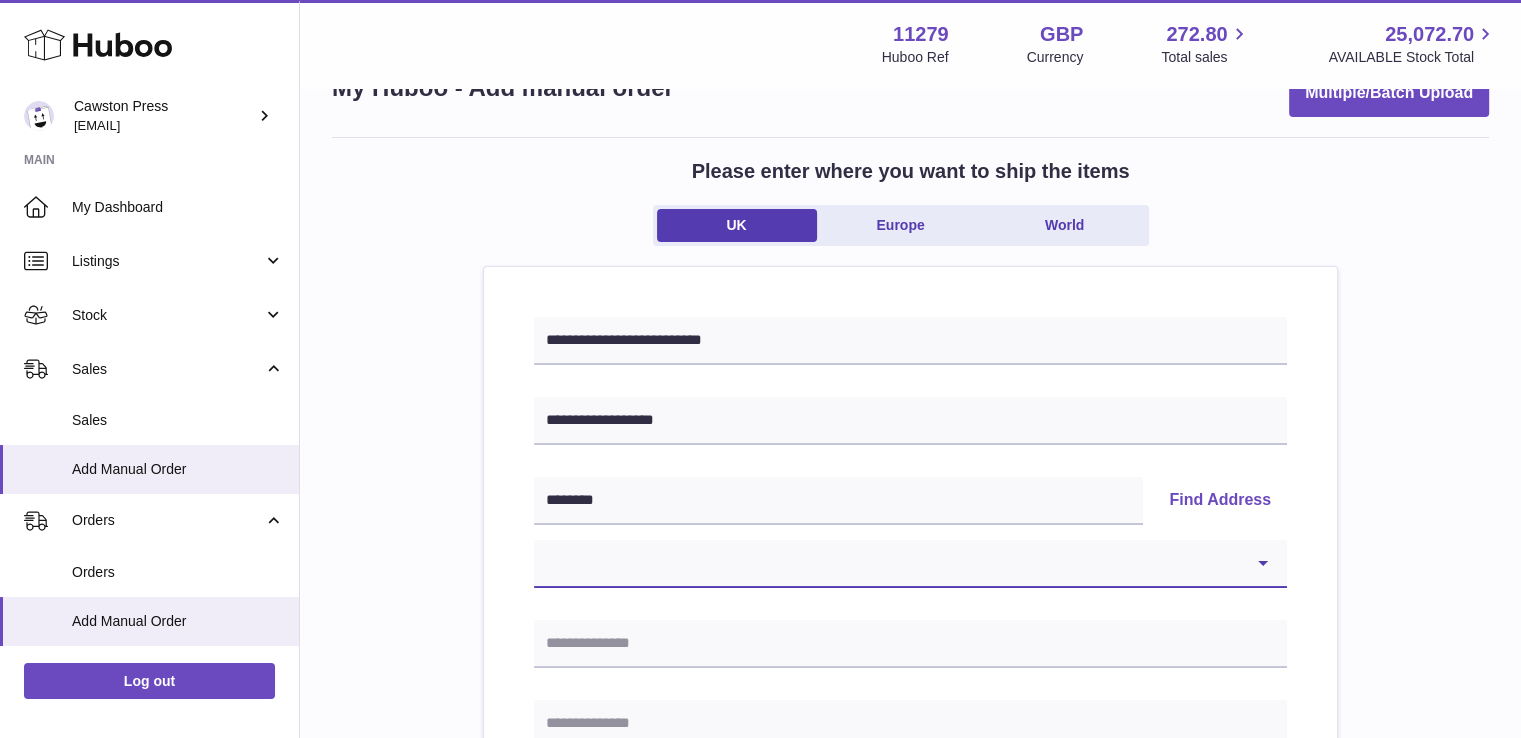 select on "*" 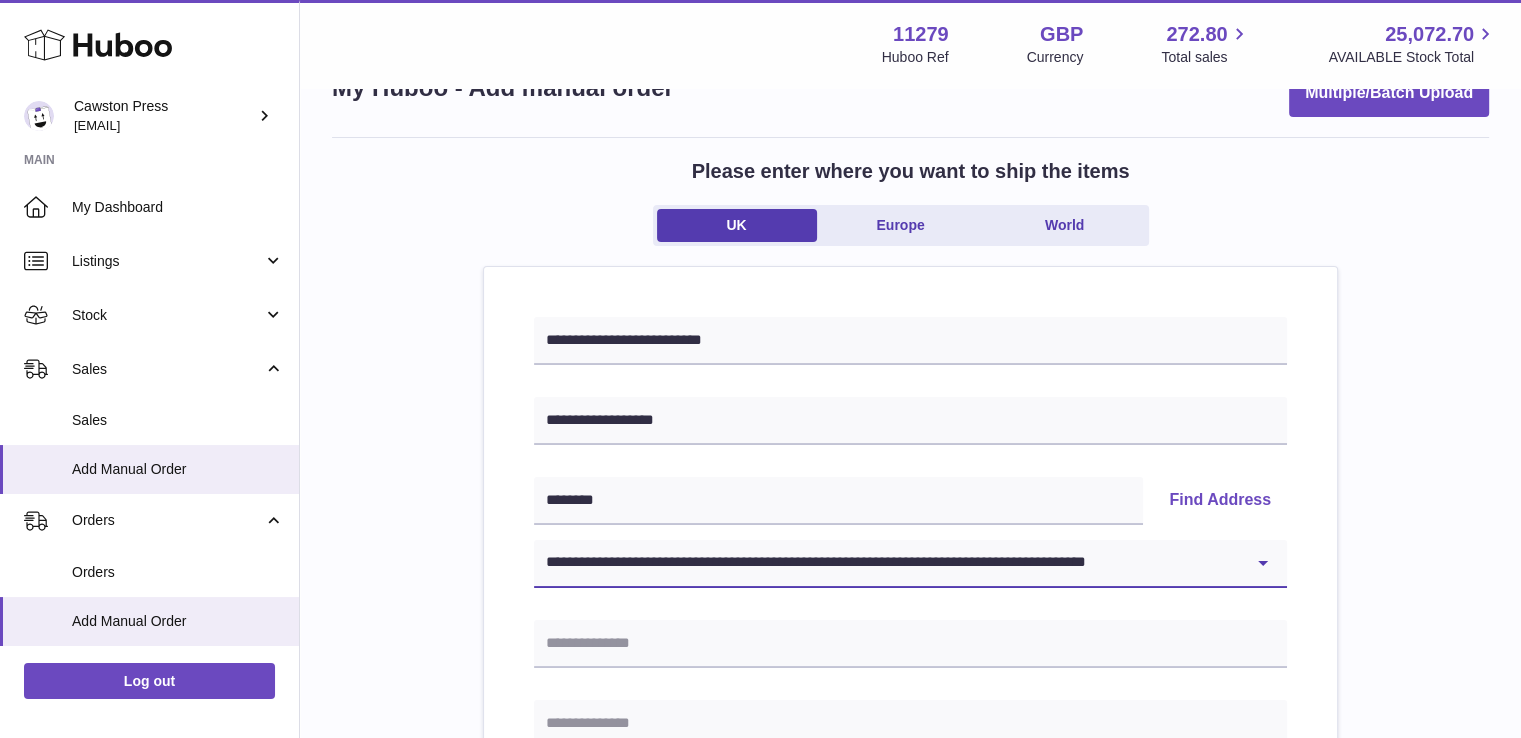click on "**********" at bounding box center (910, 564) 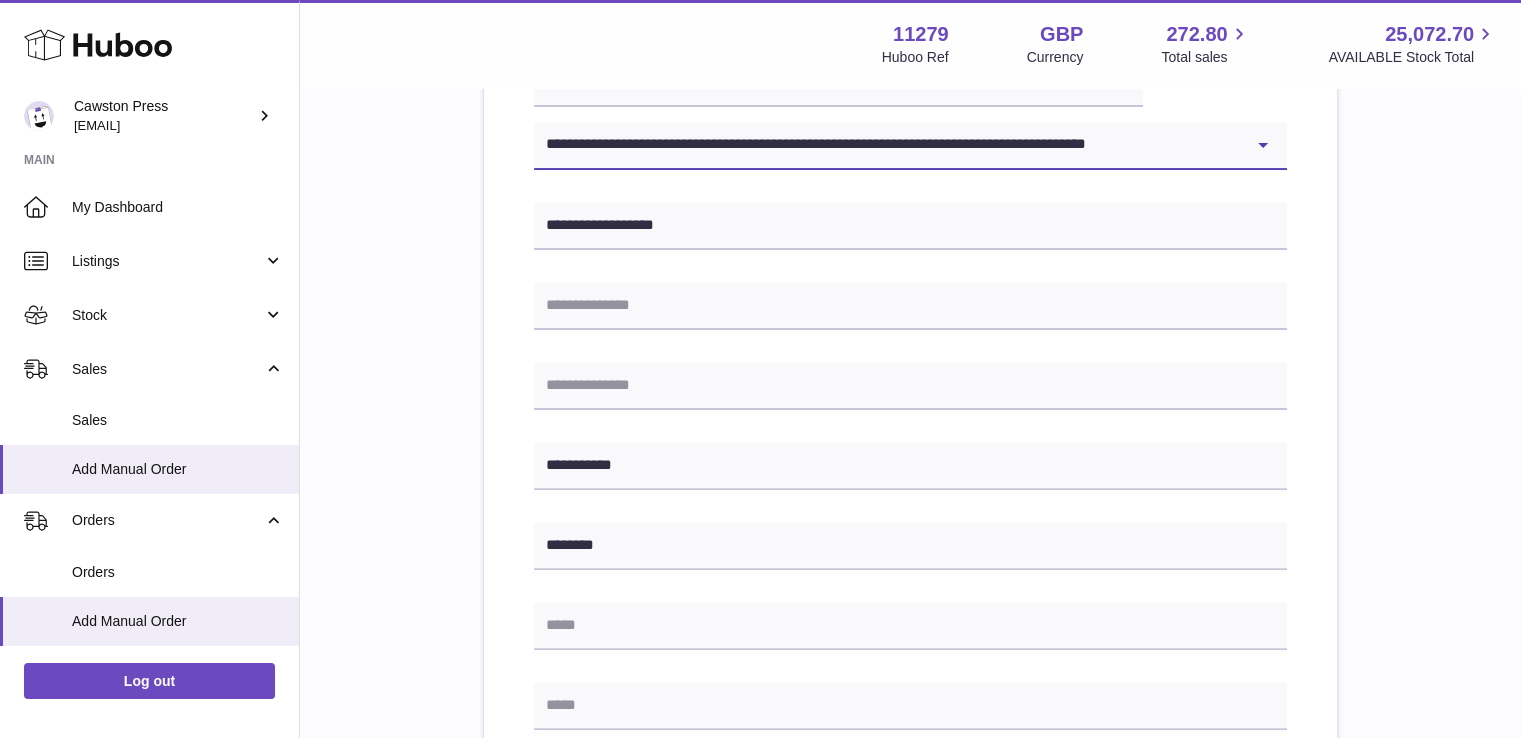 scroll, scrollTop: 504, scrollLeft: 0, axis: vertical 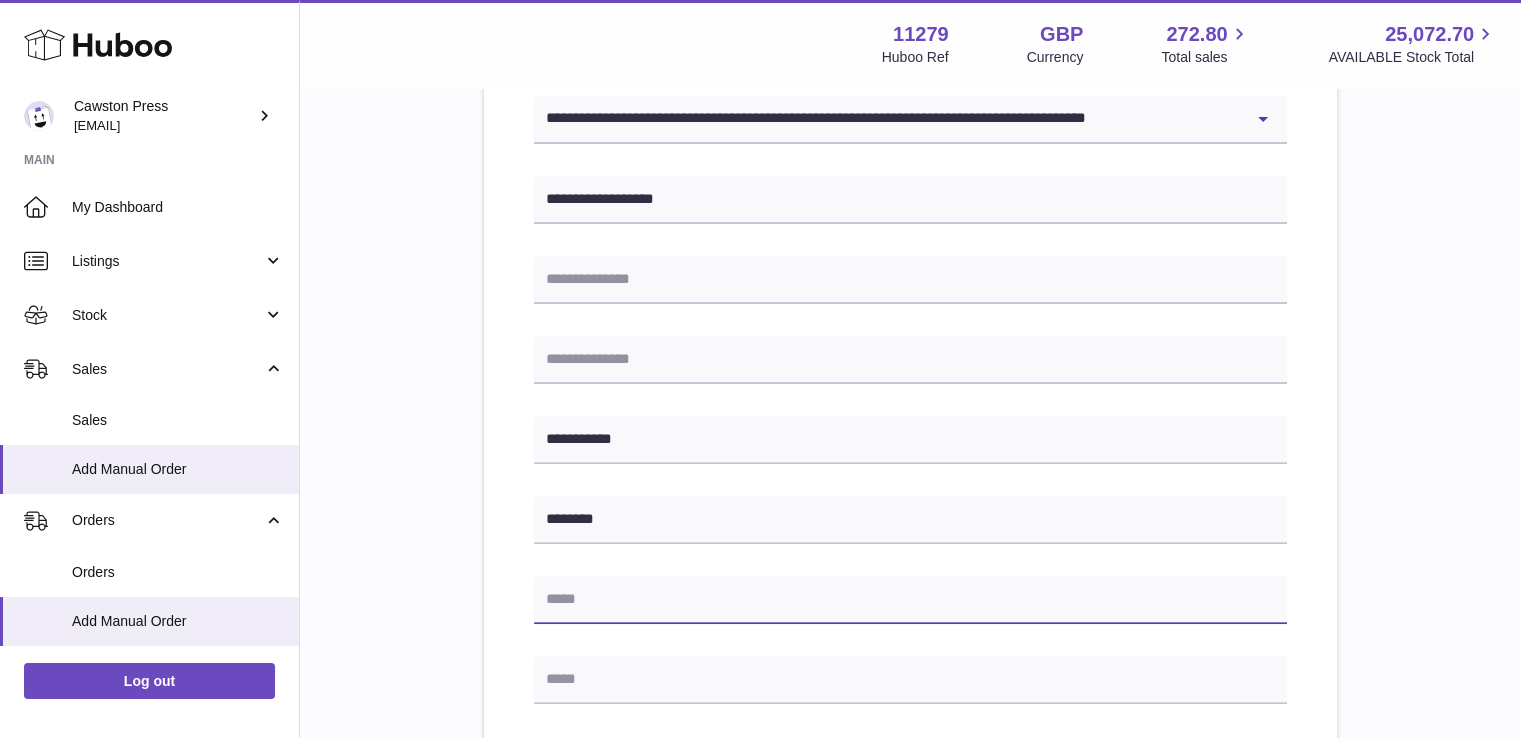 click at bounding box center [910, 600] 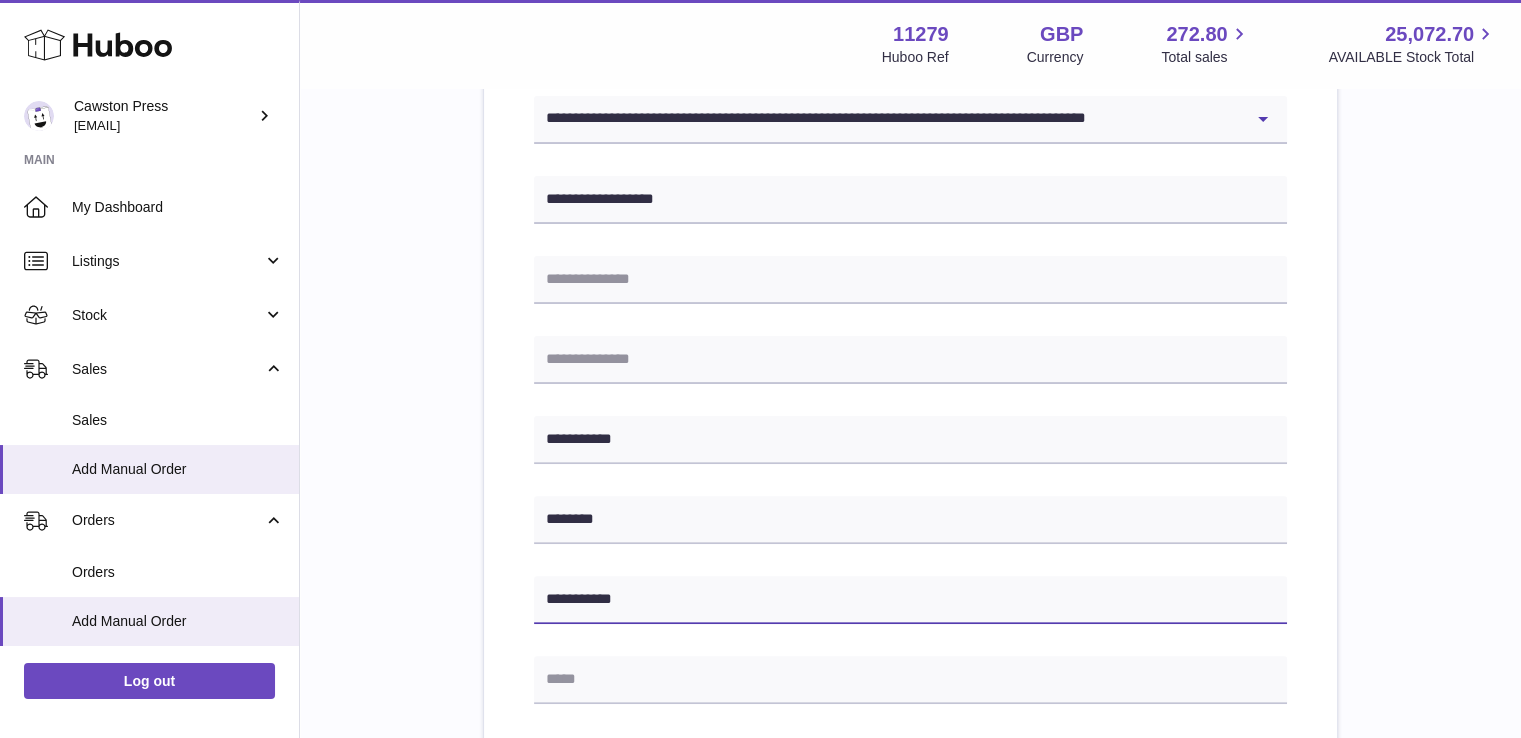 type on "**********" 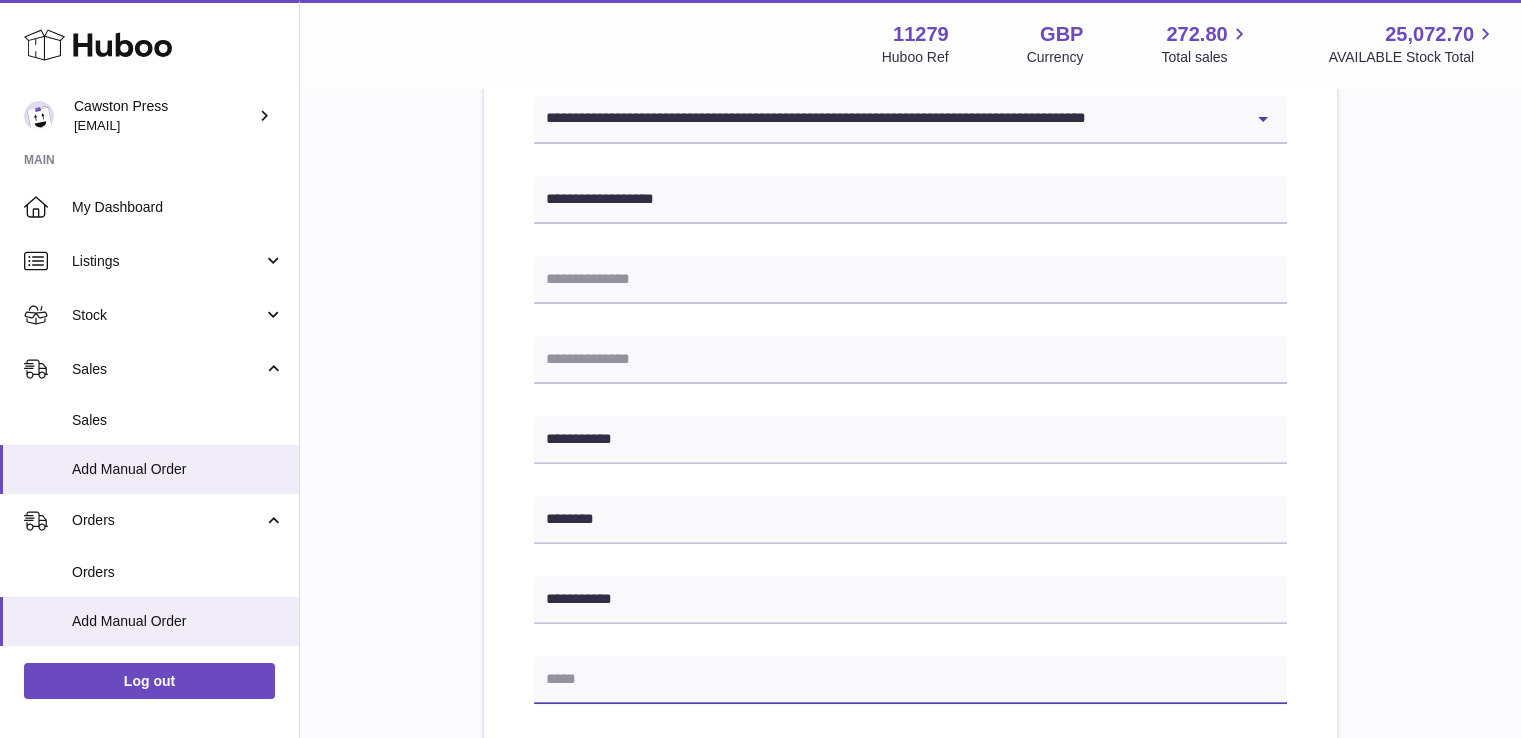 click at bounding box center (910, 680) 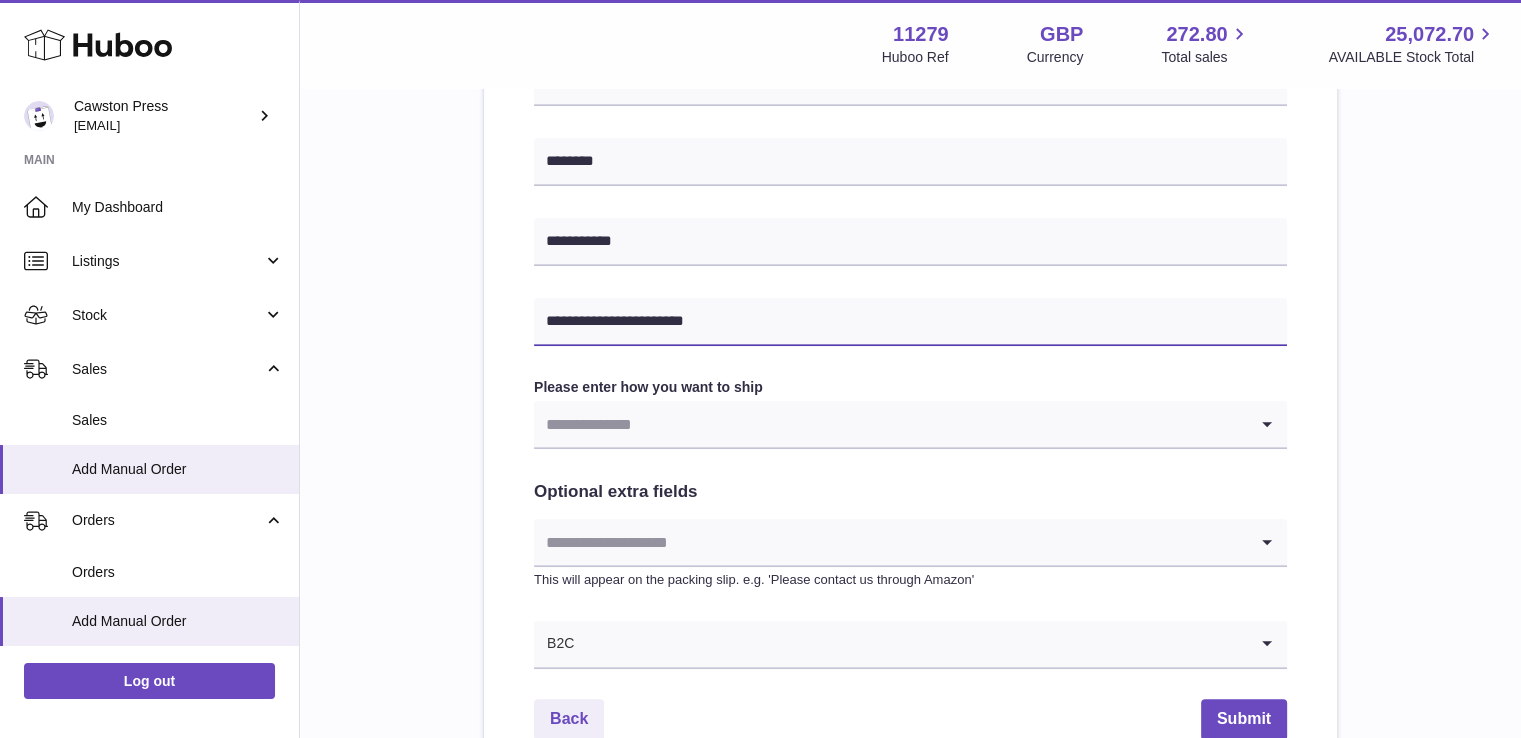 scroll, scrollTop: 864, scrollLeft: 0, axis: vertical 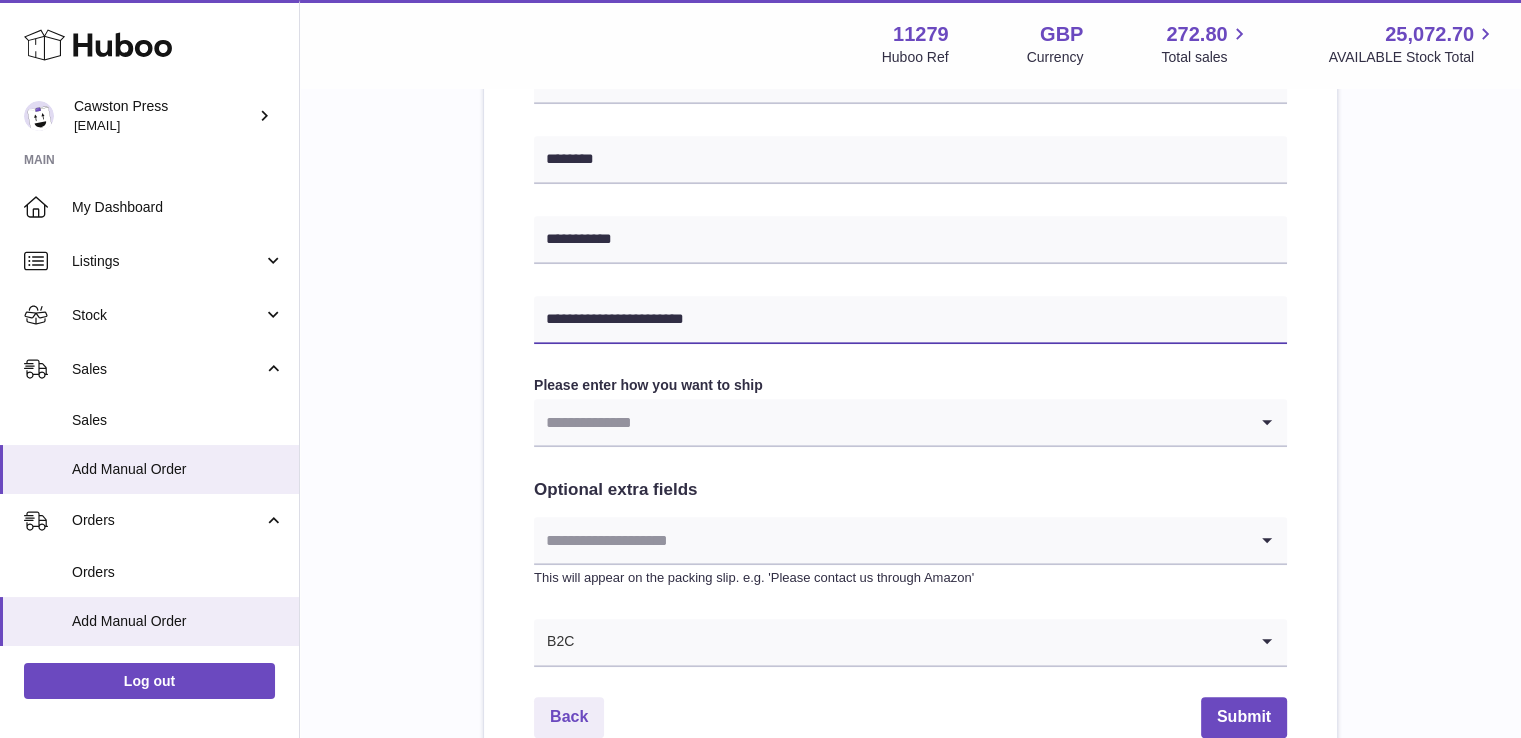 type on "**********" 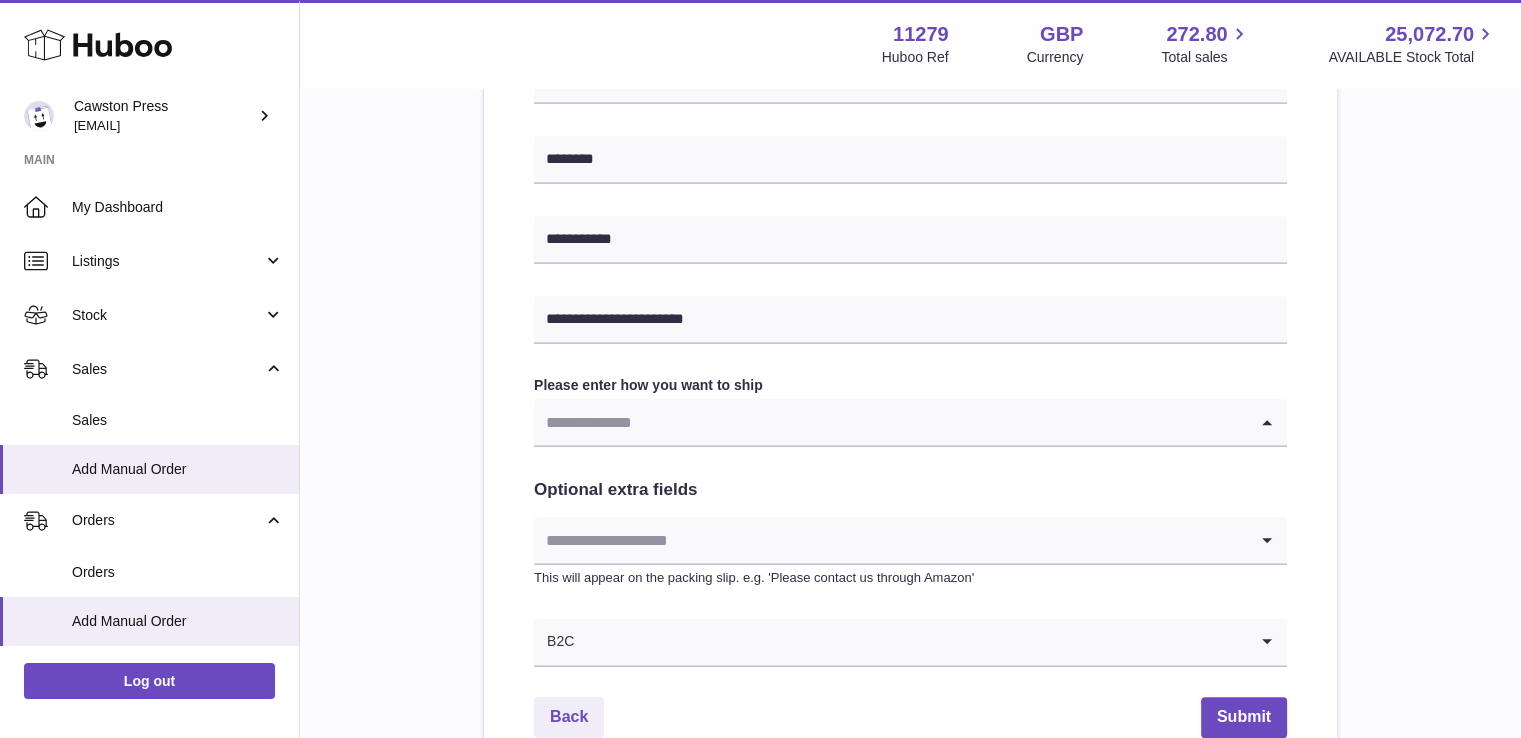 click at bounding box center [890, 422] 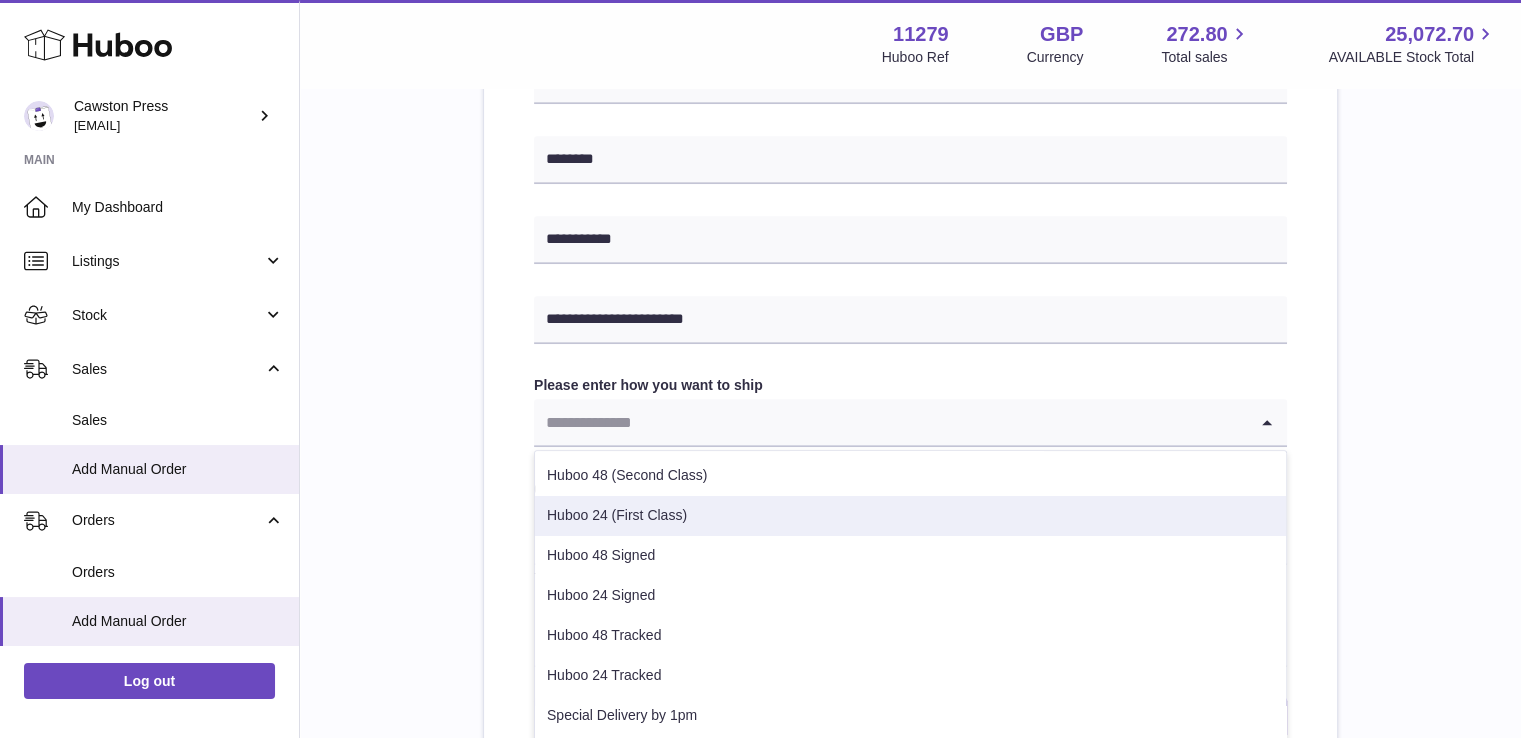 click on "Huboo 24 (First Class)" at bounding box center [910, 516] 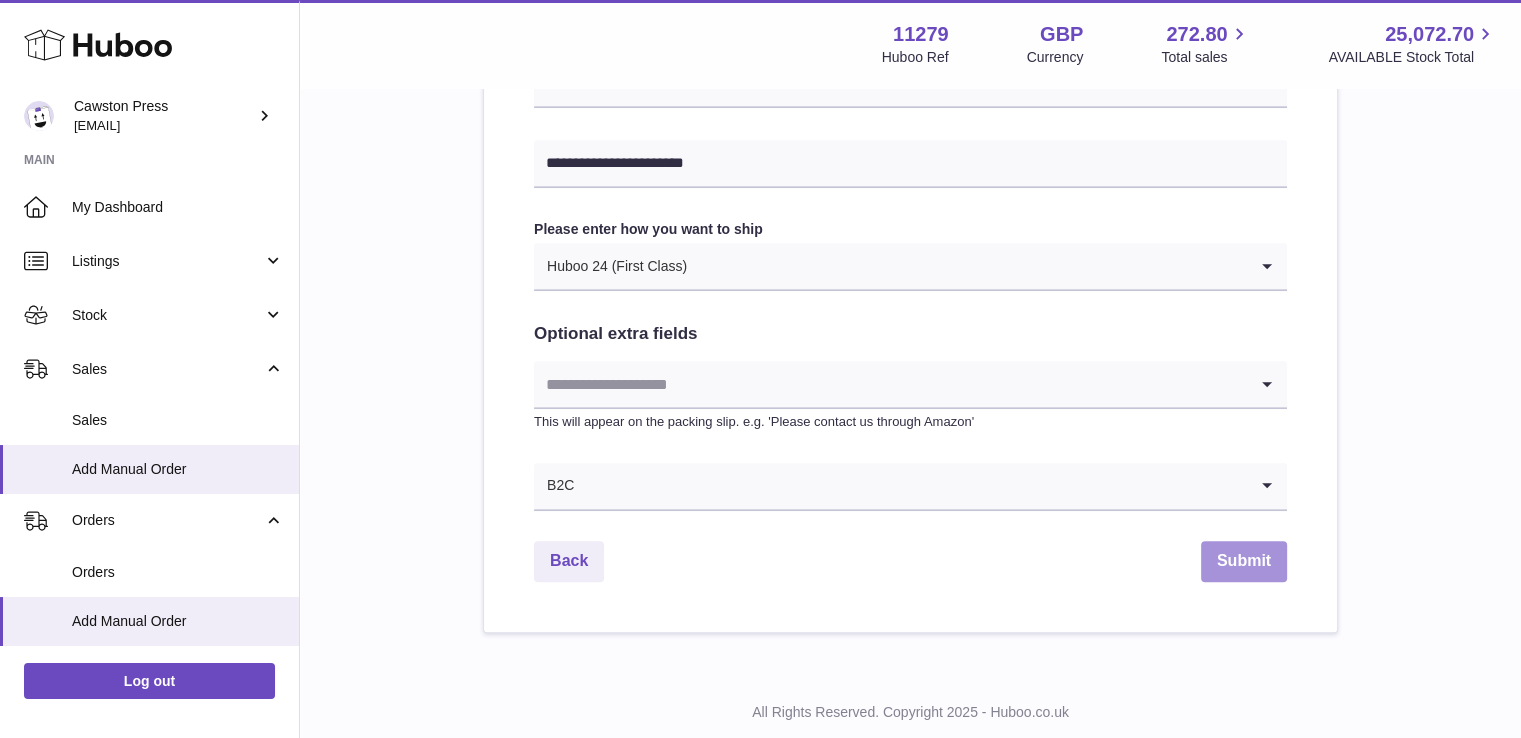 scroll, scrollTop: 1026, scrollLeft: 0, axis: vertical 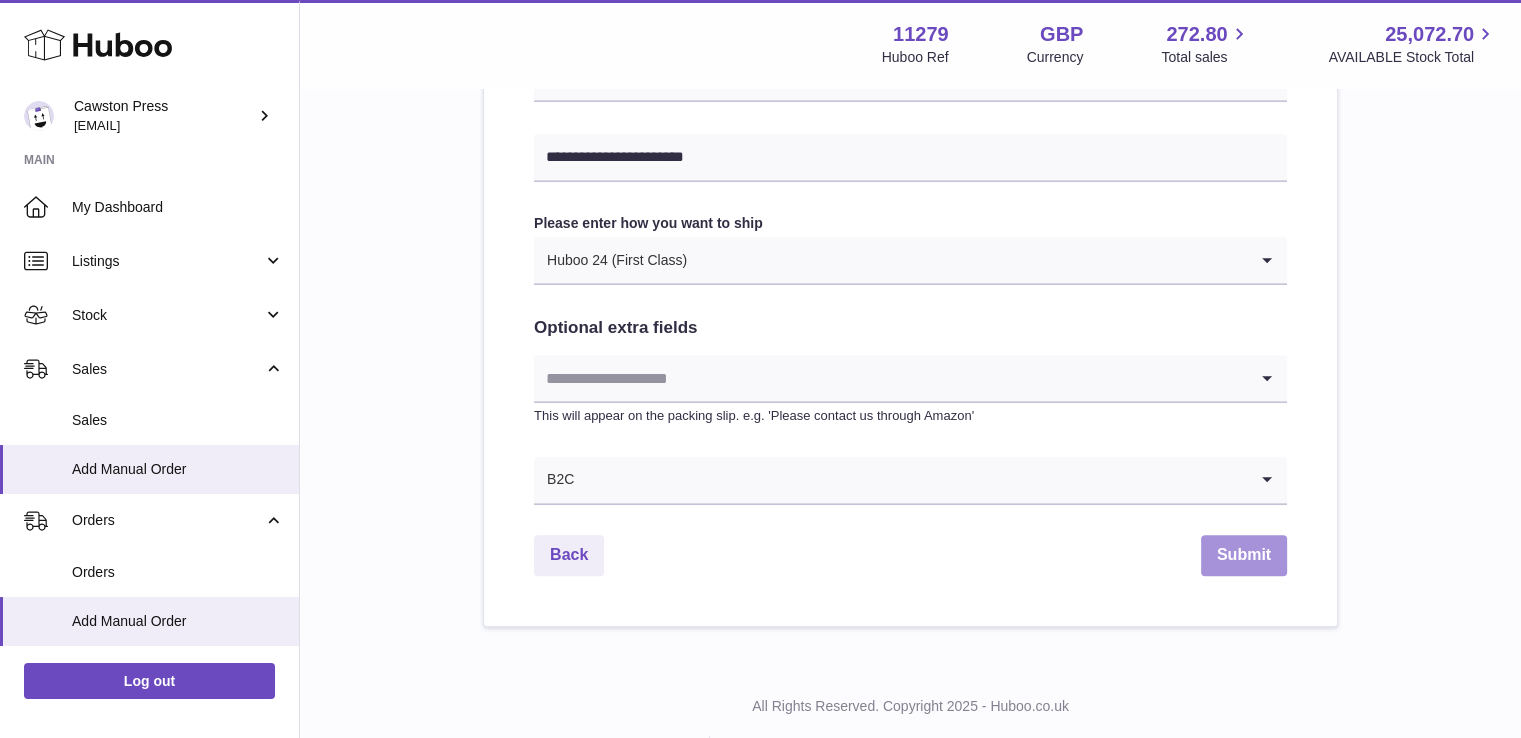 drag, startPoint x: 1283, startPoint y: 529, endPoint x: 1268, endPoint y: 544, distance: 21.213203 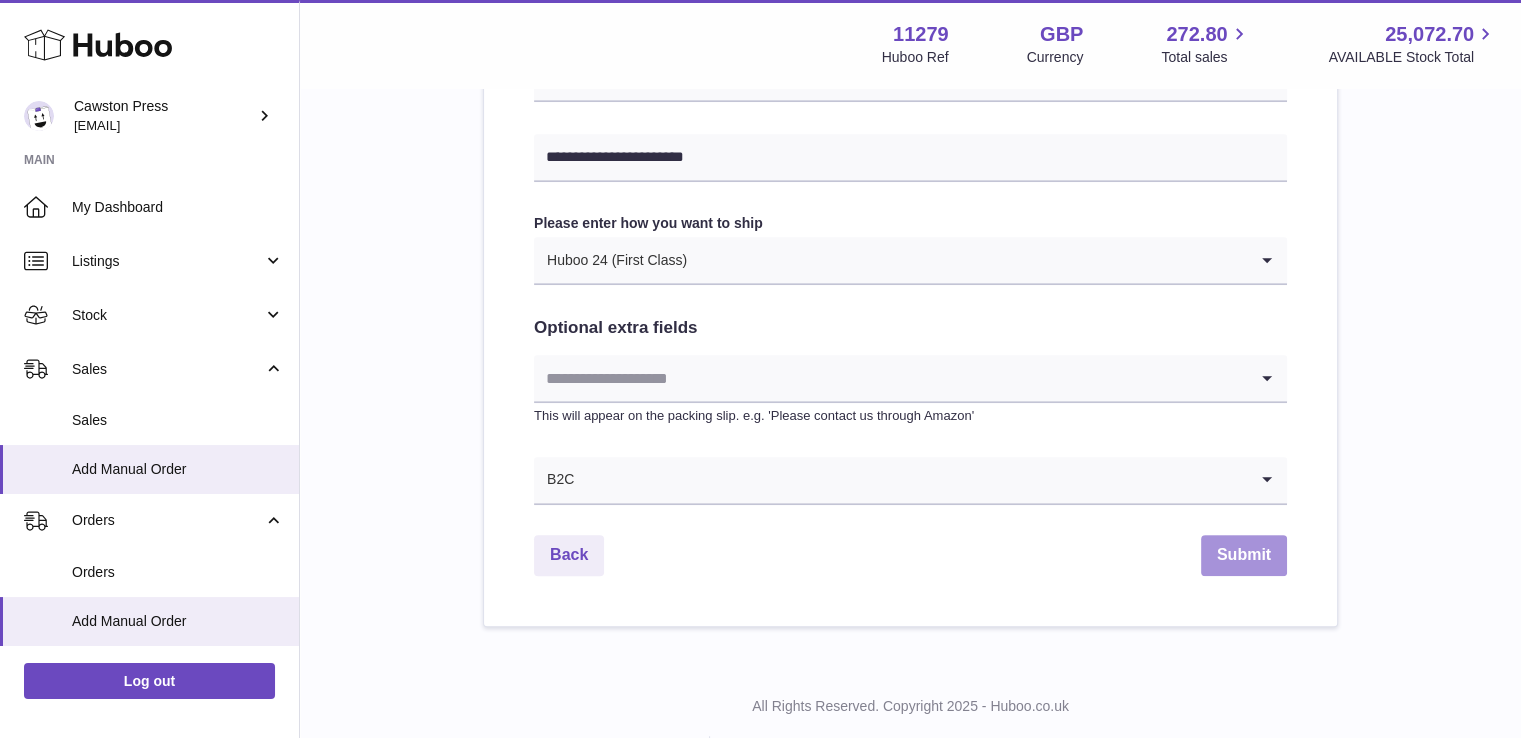 click on "Submit" at bounding box center [1244, 555] 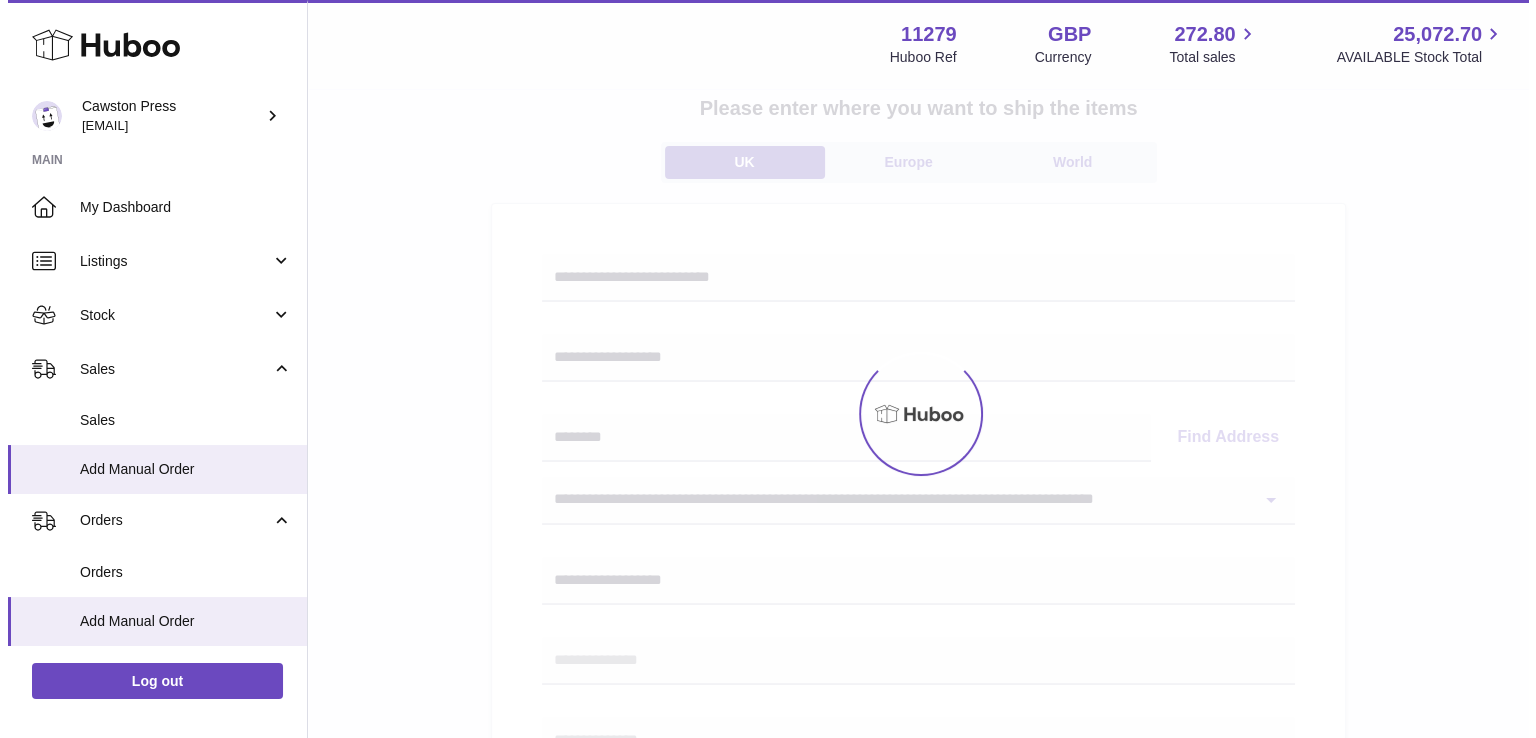 scroll, scrollTop: 0, scrollLeft: 0, axis: both 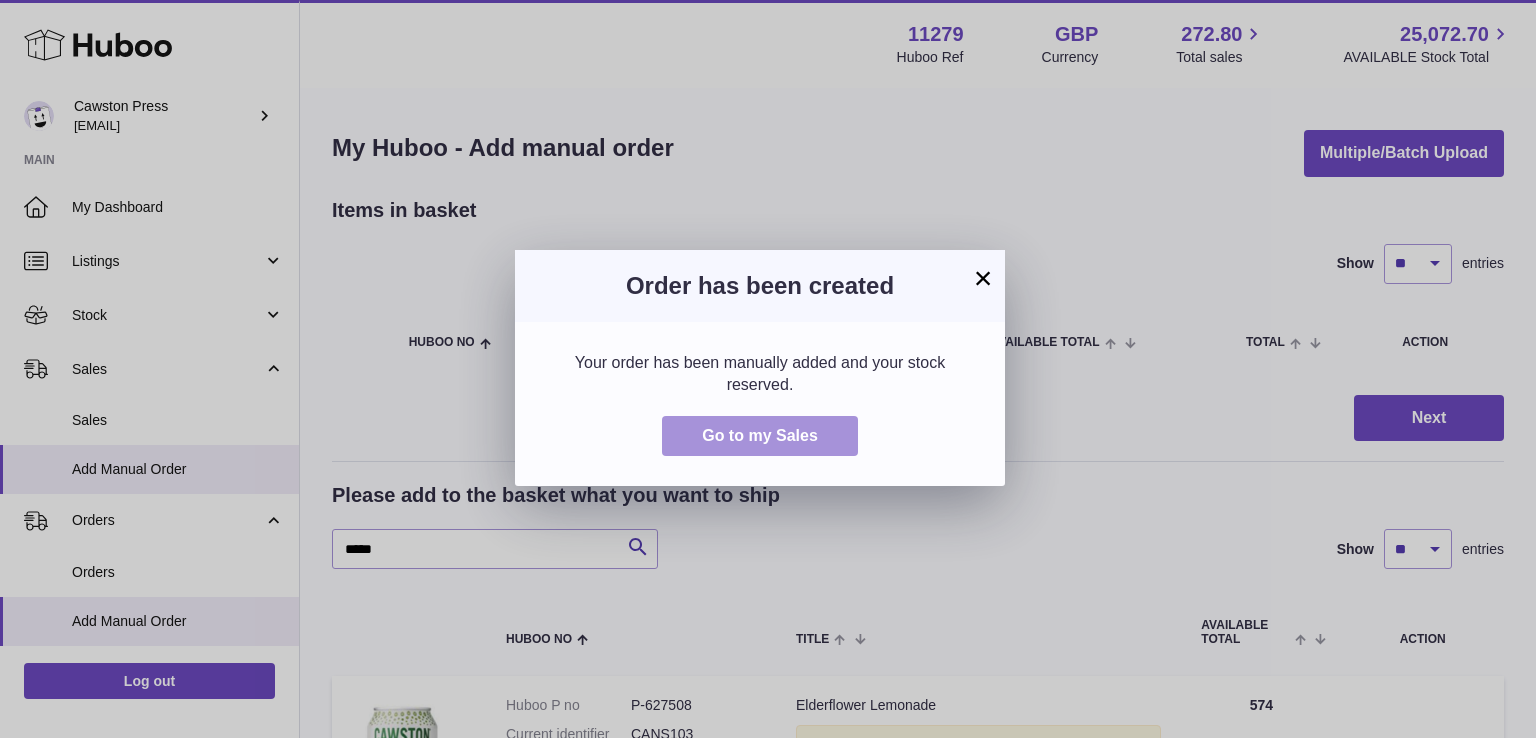 click on "Go to my Sales" at bounding box center (760, 435) 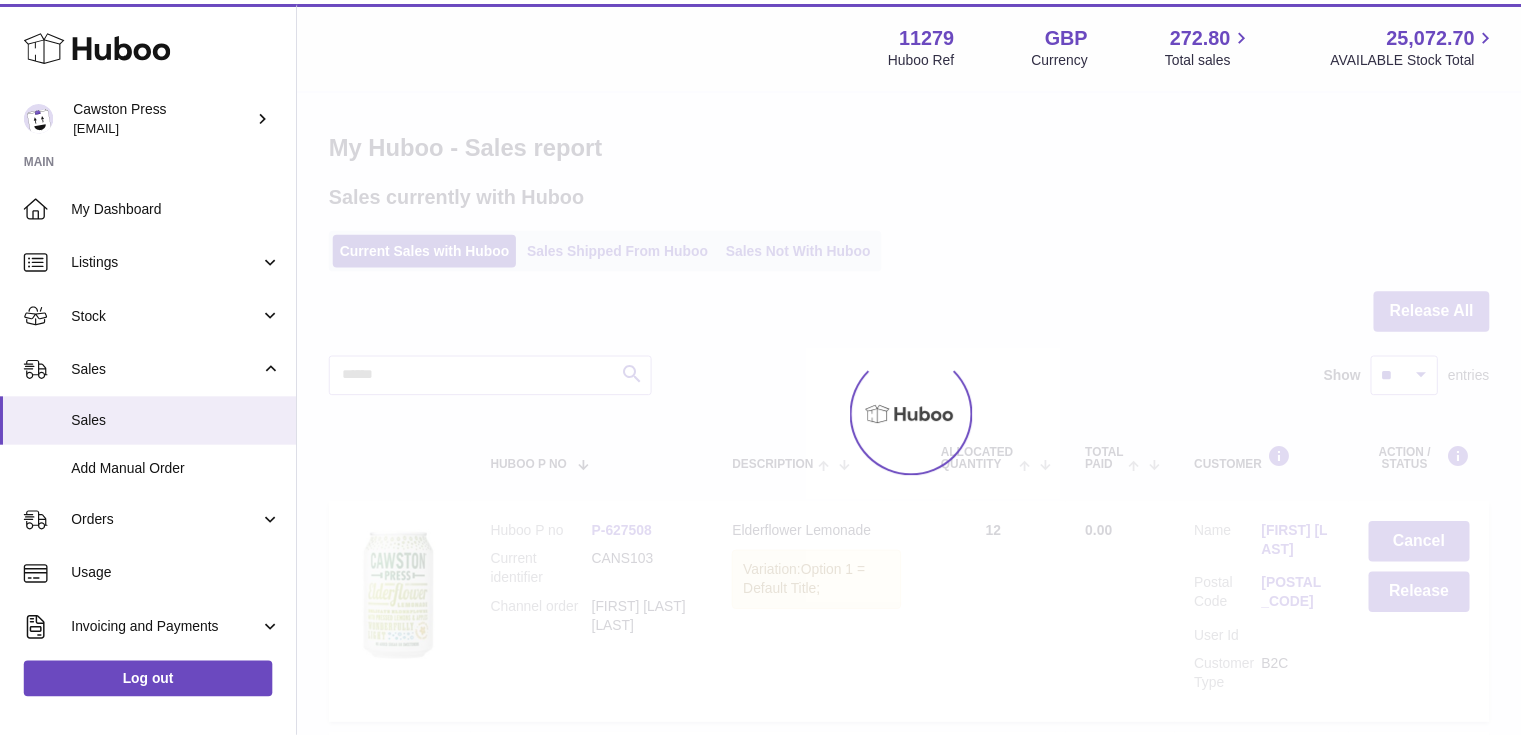 scroll, scrollTop: 0, scrollLeft: 0, axis: both 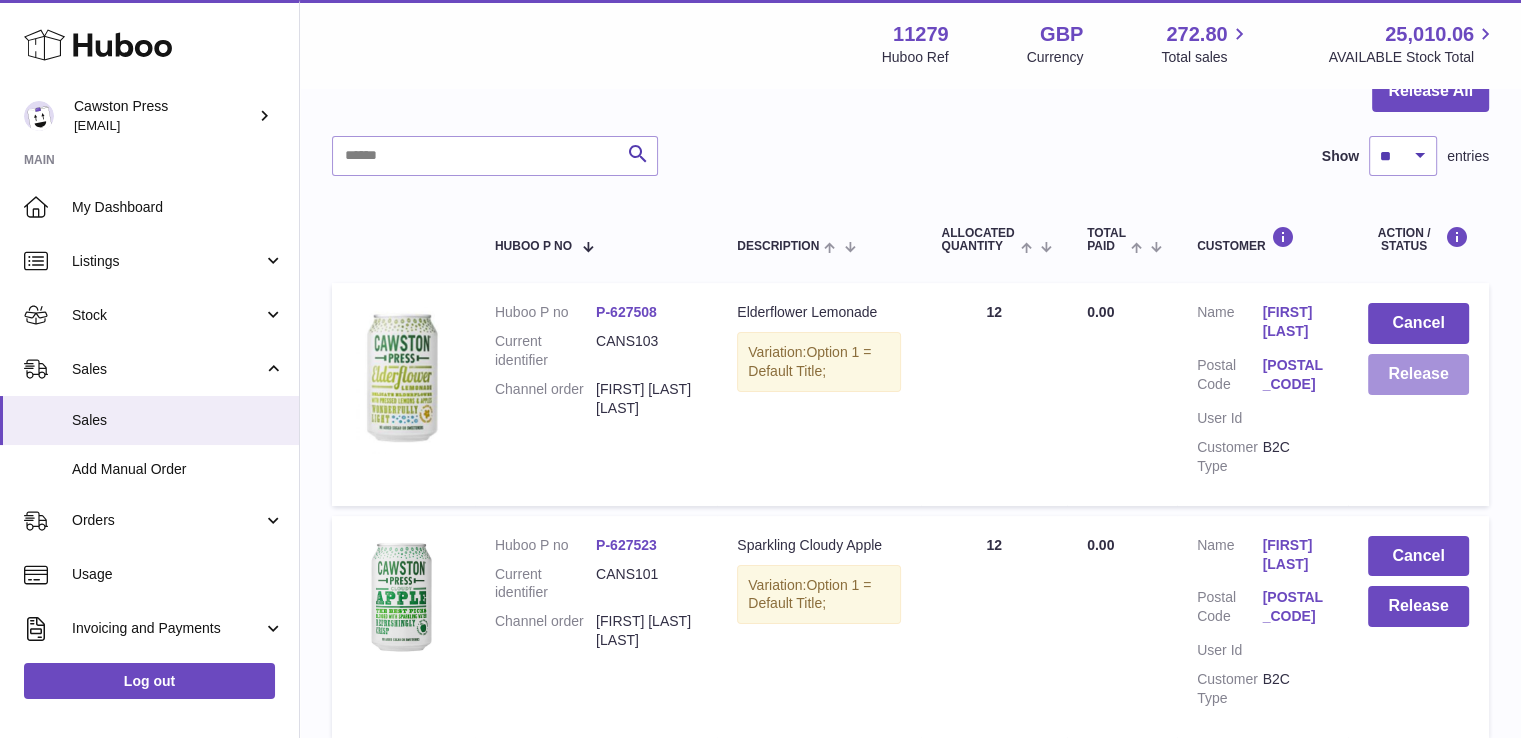 click on "Release" at bounding box center [1418, 374] 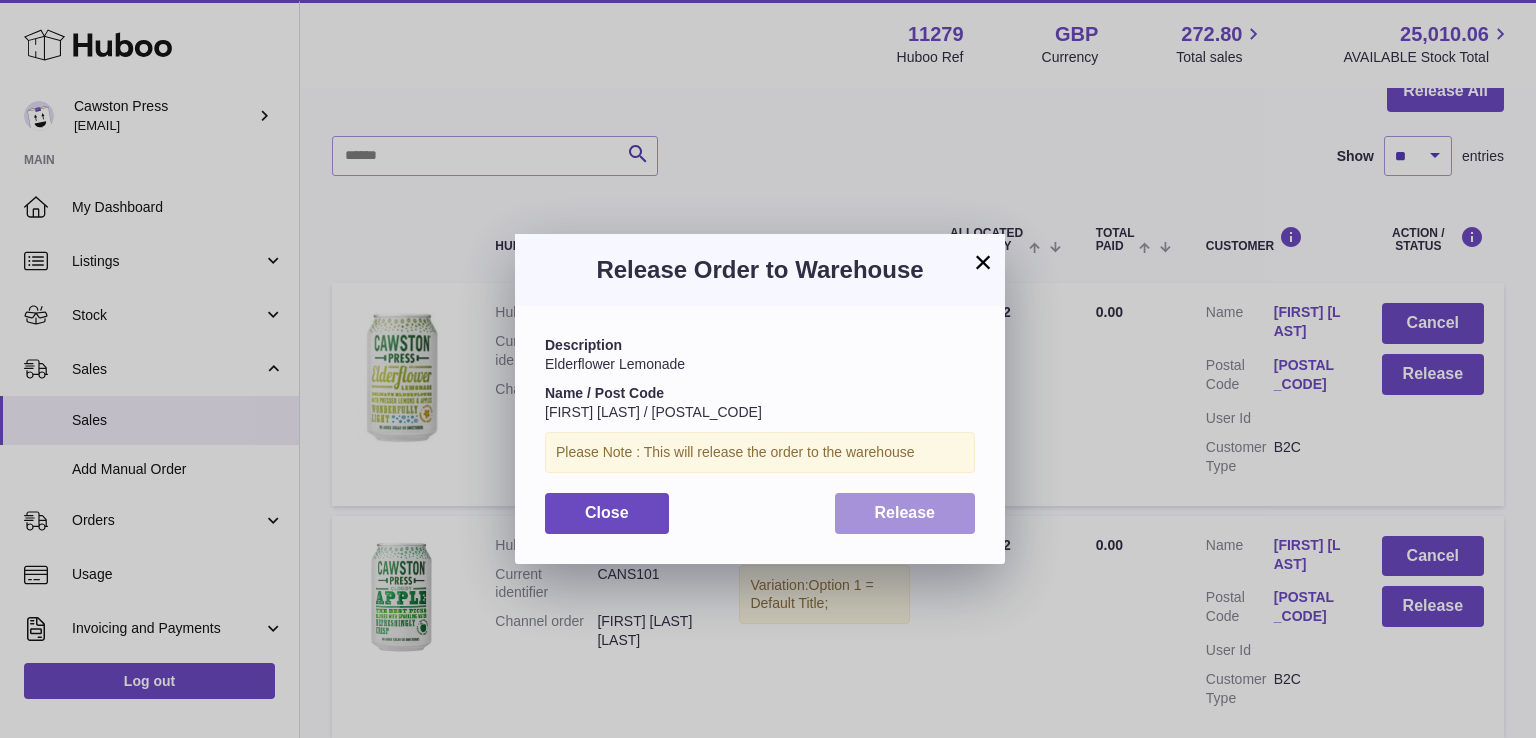 click on "Release" at bounding box center (905, 512) 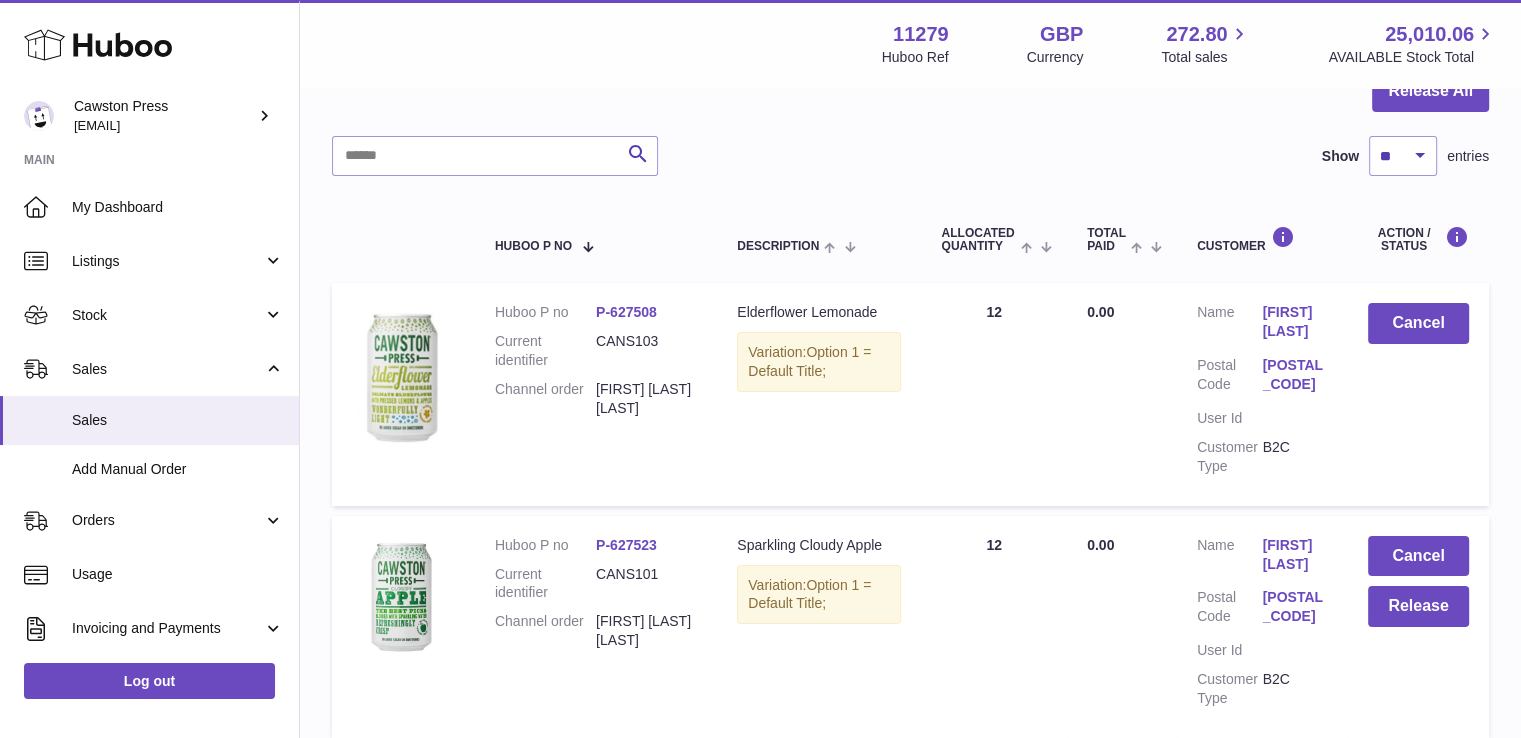 click on "Cancel
Release" at bounding box center (1418, 627) 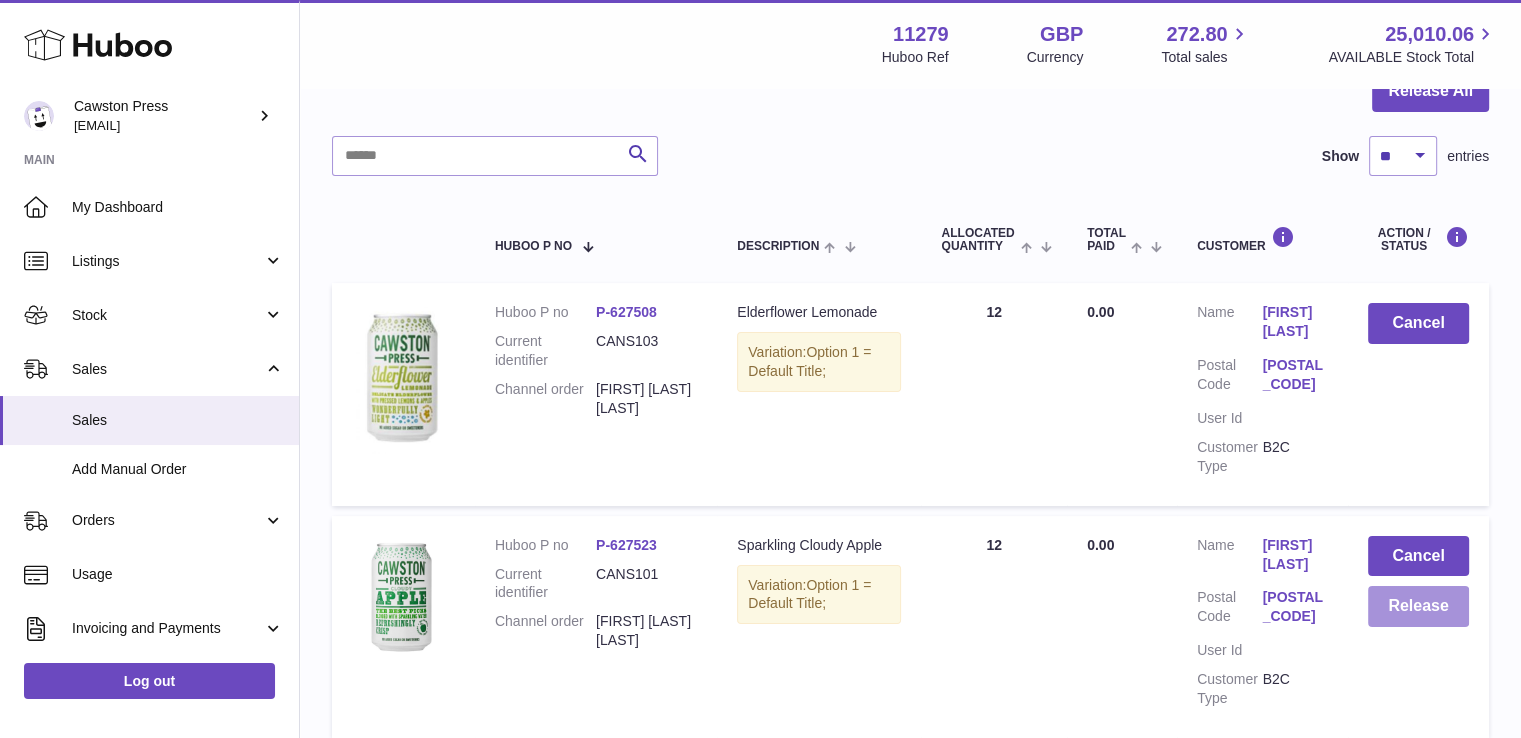 click on "Release" at bounding box center (1418, 606) 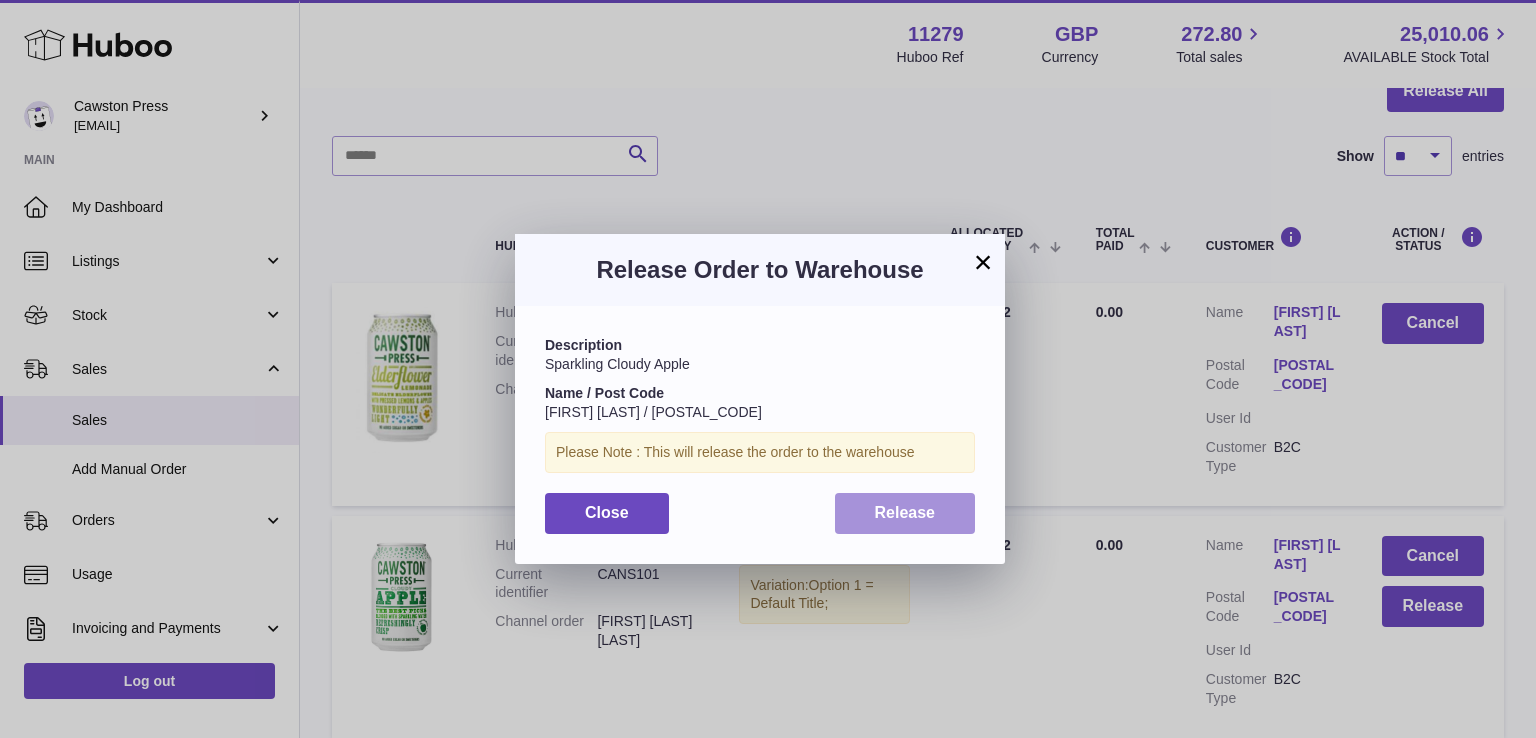 click on "Release" at bounding box center (905, 513) 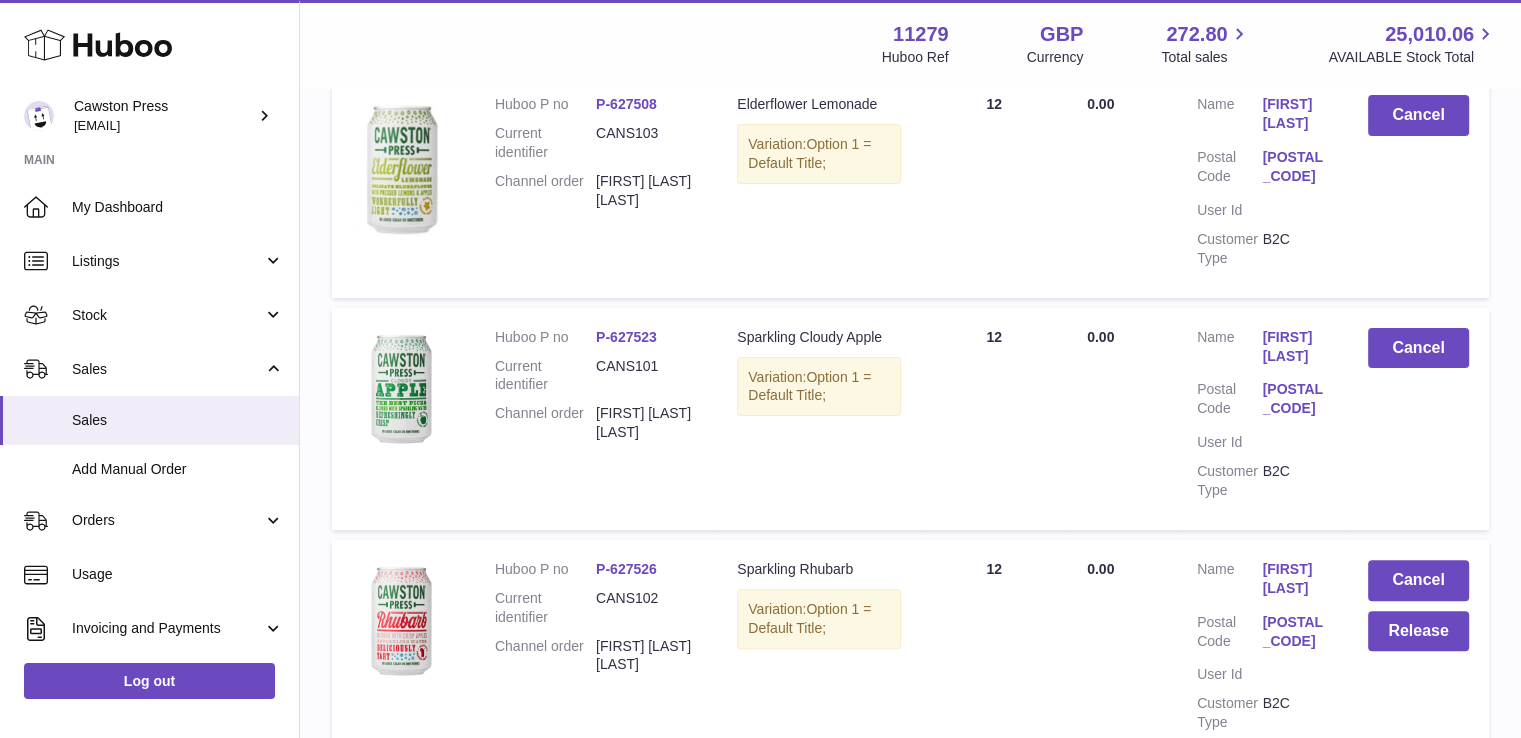 scroll, scrollTop: 439, scrollLeft: 0, axis: vertical 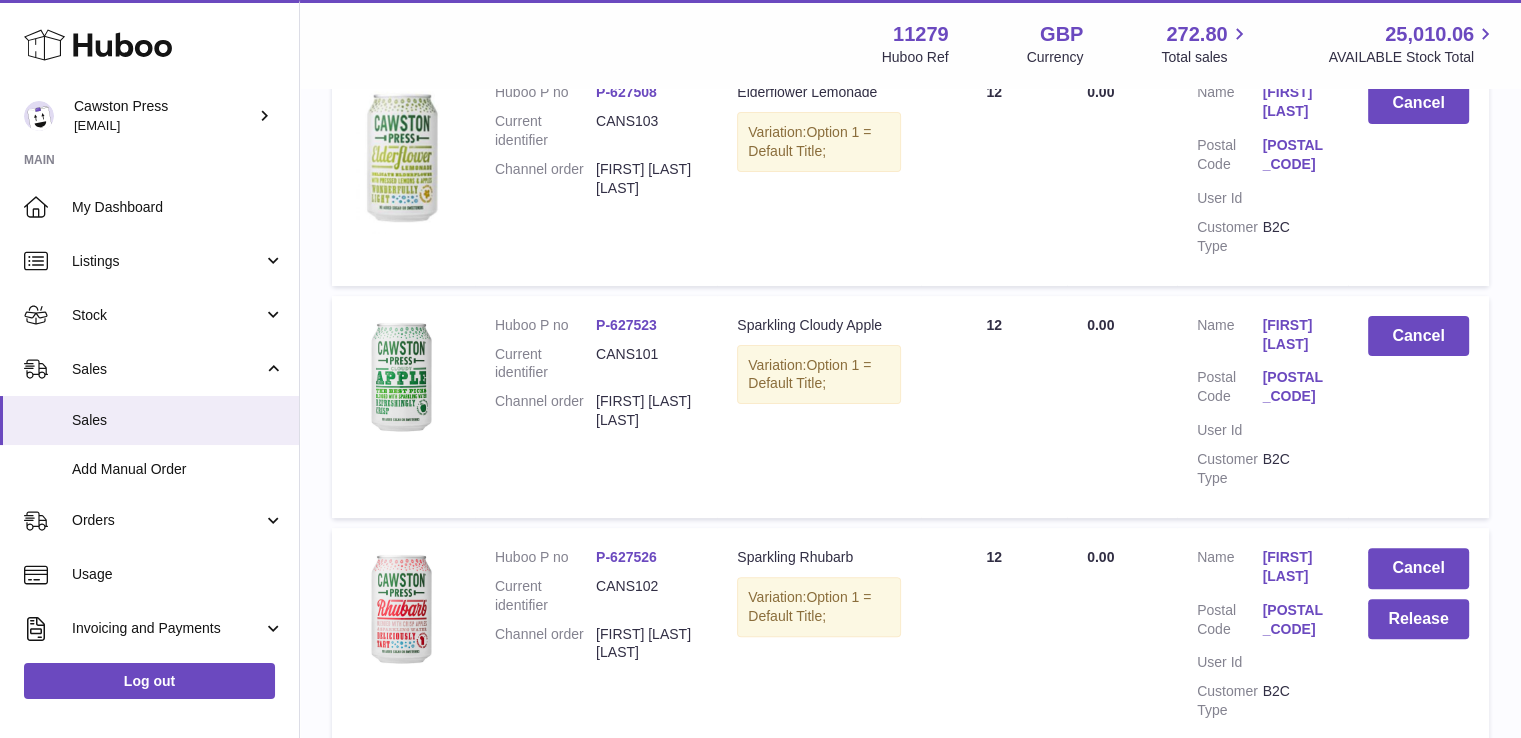 click on "Cancel
Release" at bounding box center [1418, 639] 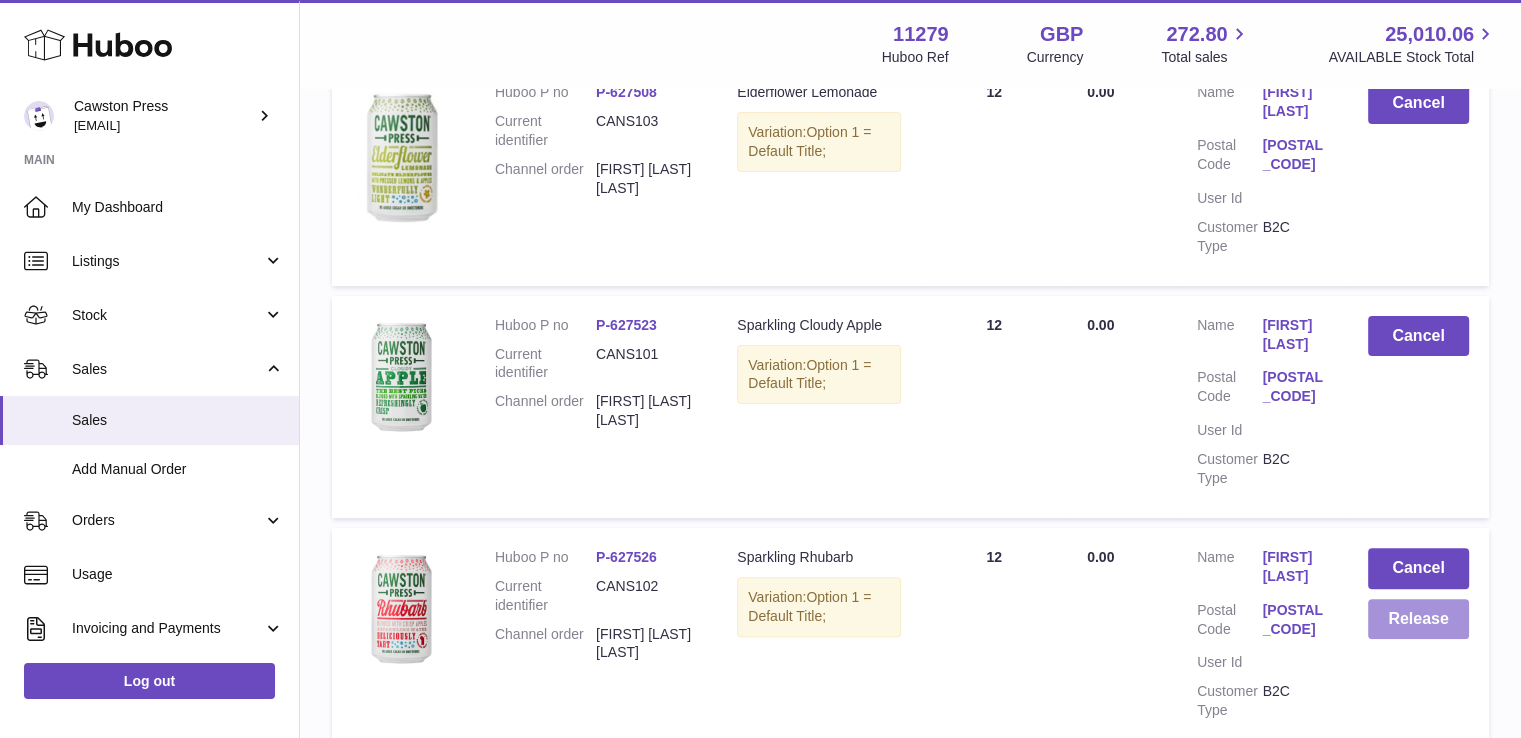 click on "Release" at bounding box center [1418, 619] 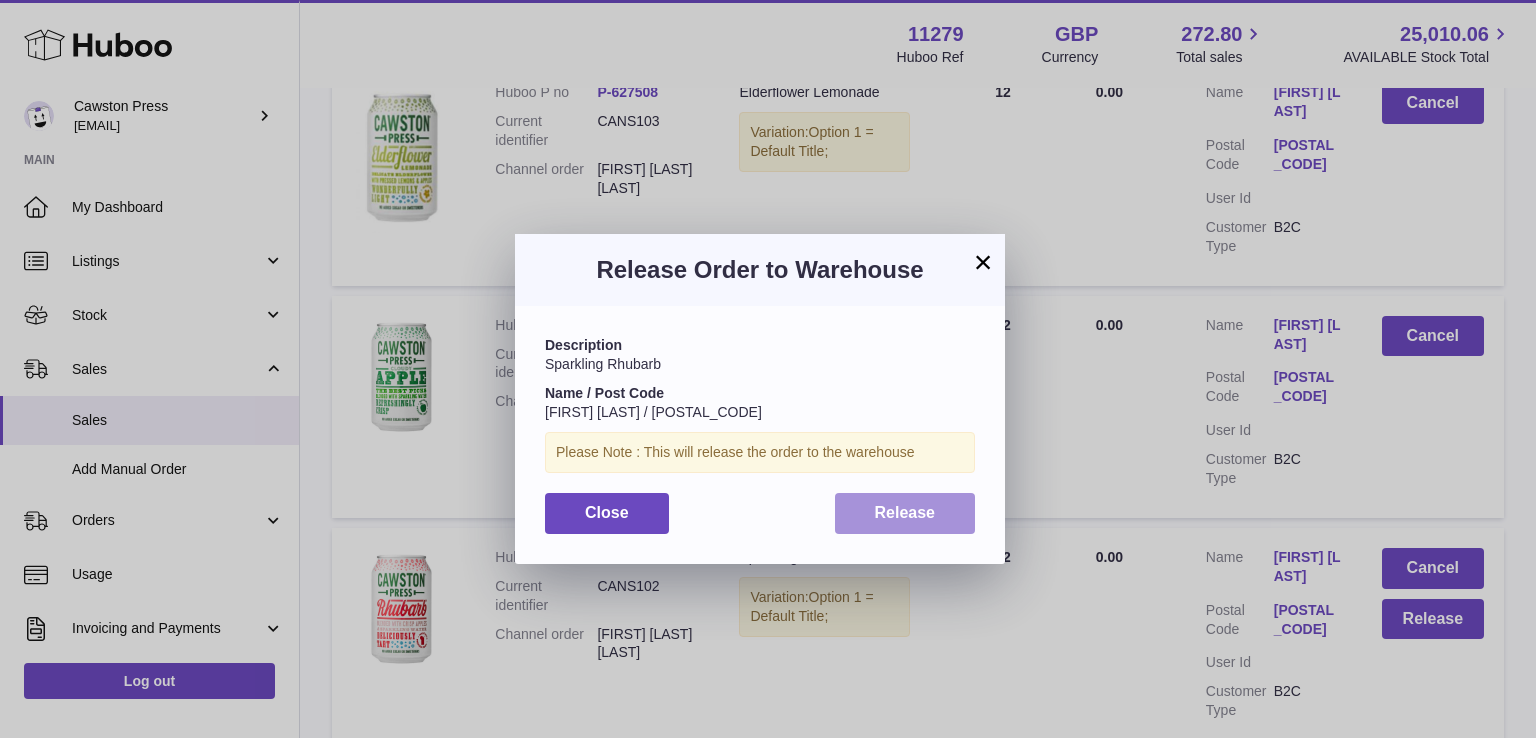 click on "Release" at bounding box center (905, 512) 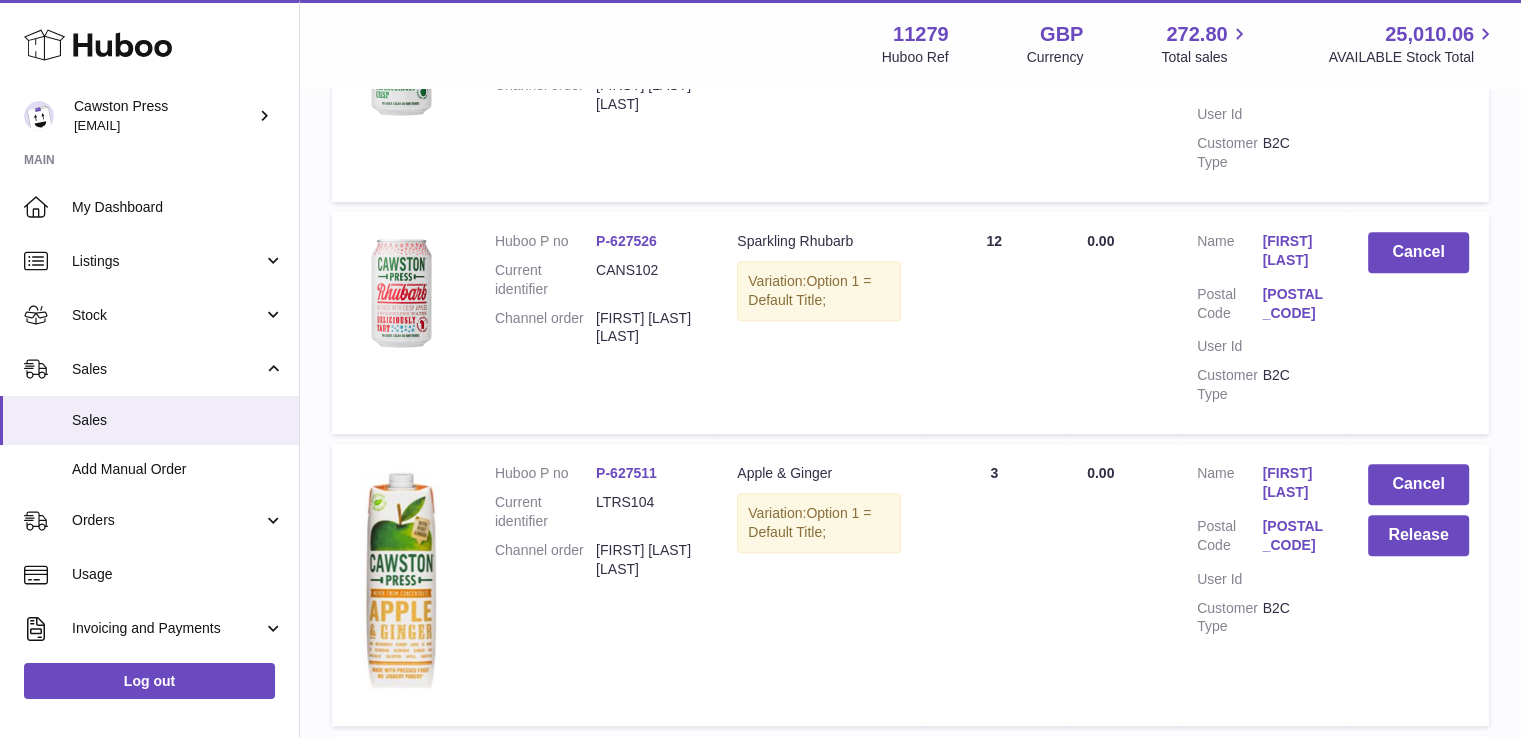 scroll, scrollTop: 775, scrollLeft: 0, axis: vertical 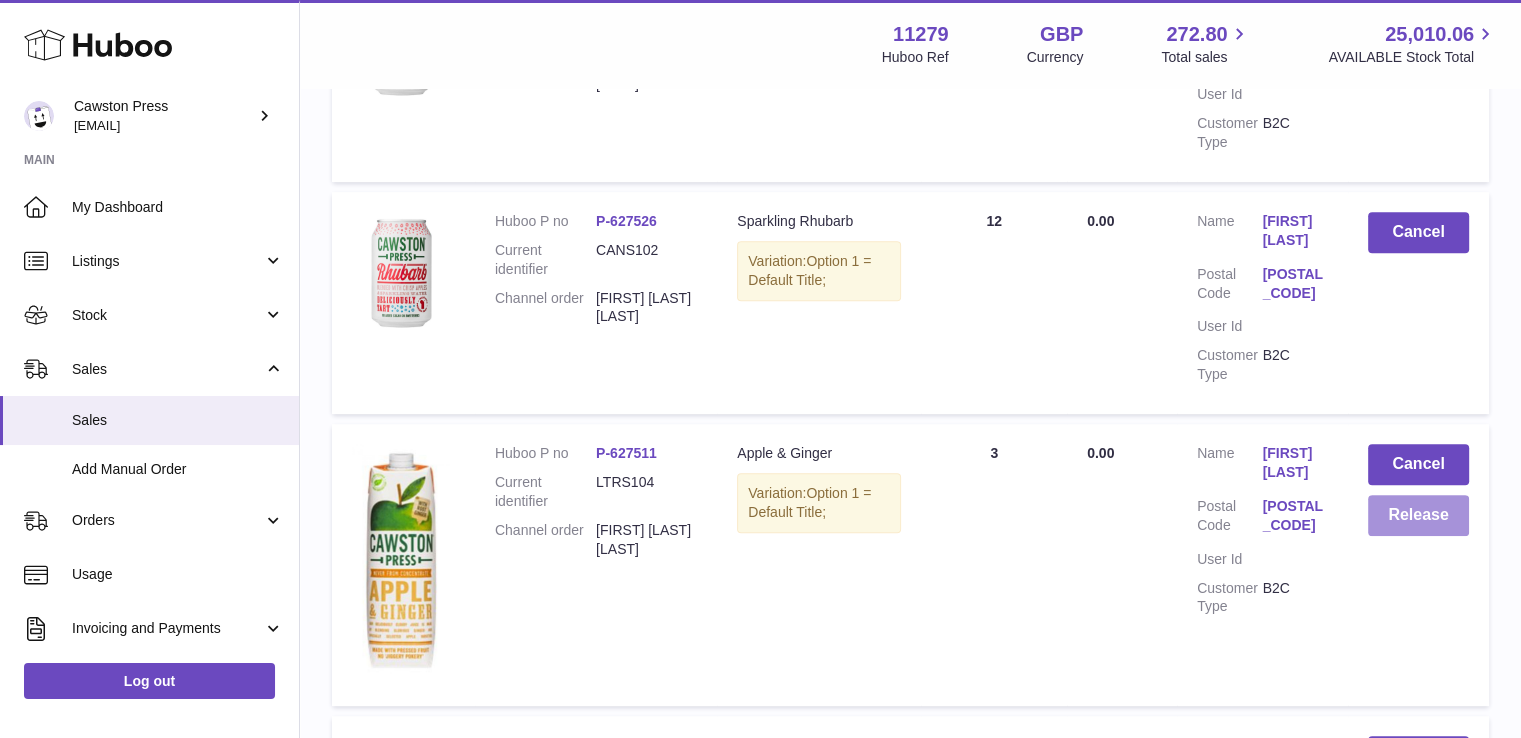 click on "Release" at bounding box center [1418, 515] 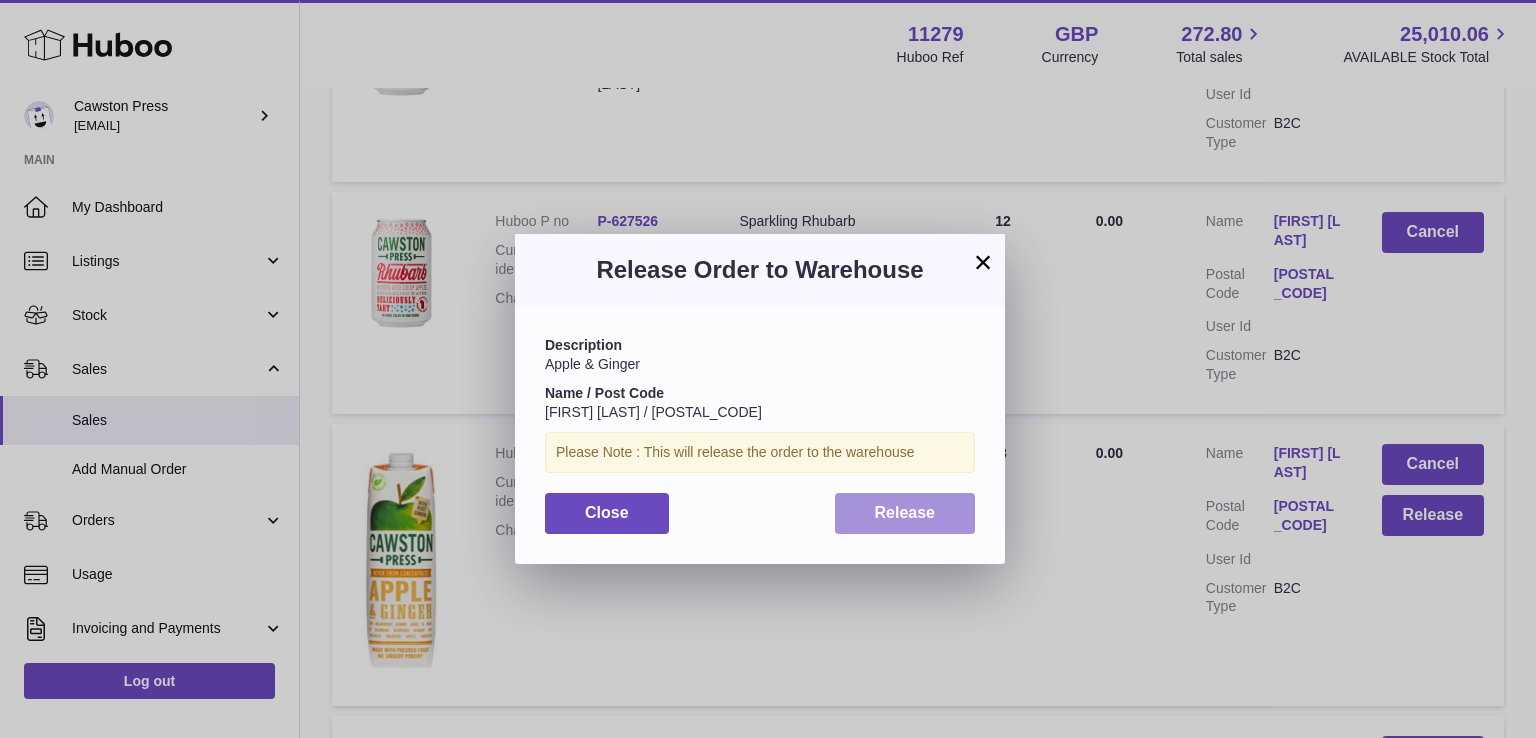 click on "Release" at bounding box center [905, 513] 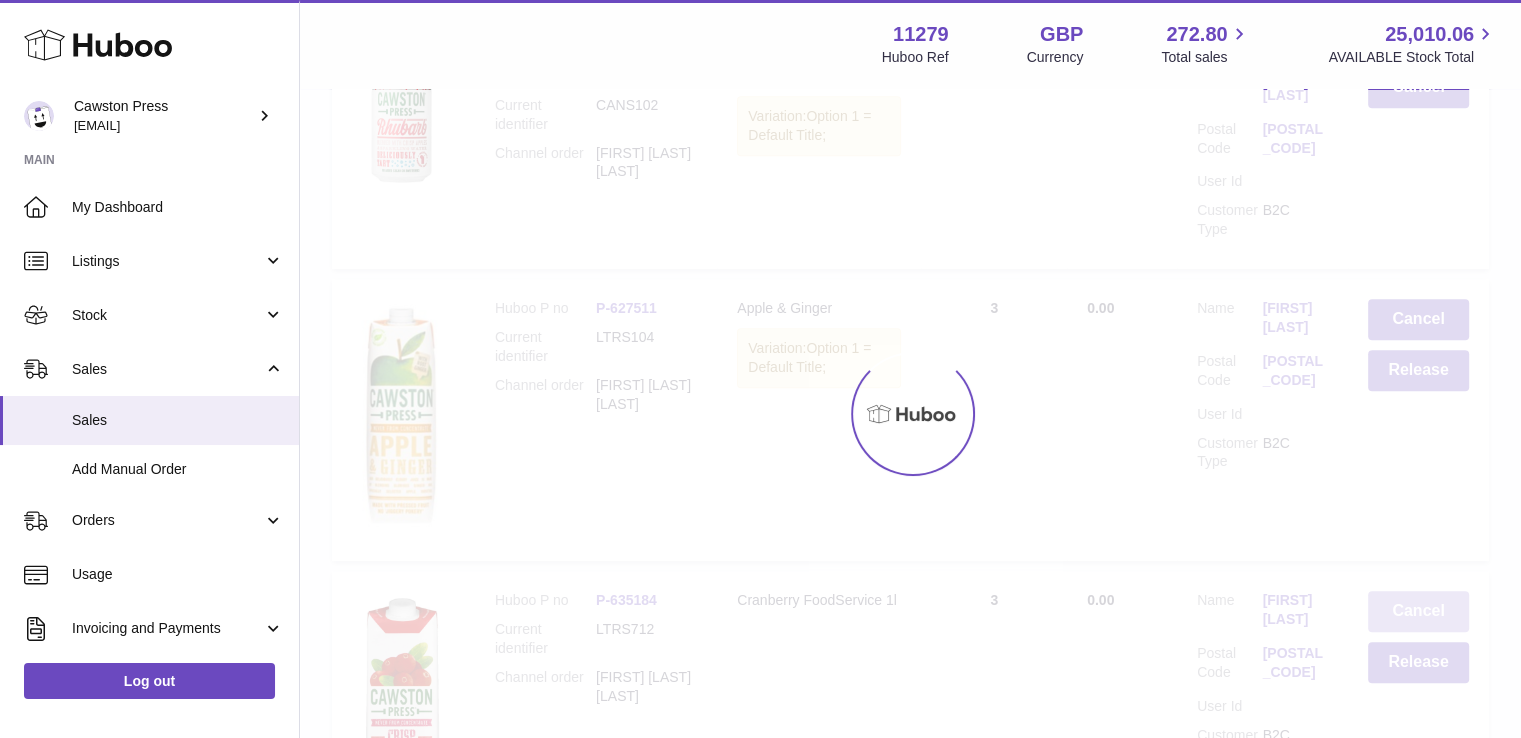 scroll, scrollTop: 923, scrollLeft: 0, axis: vertical 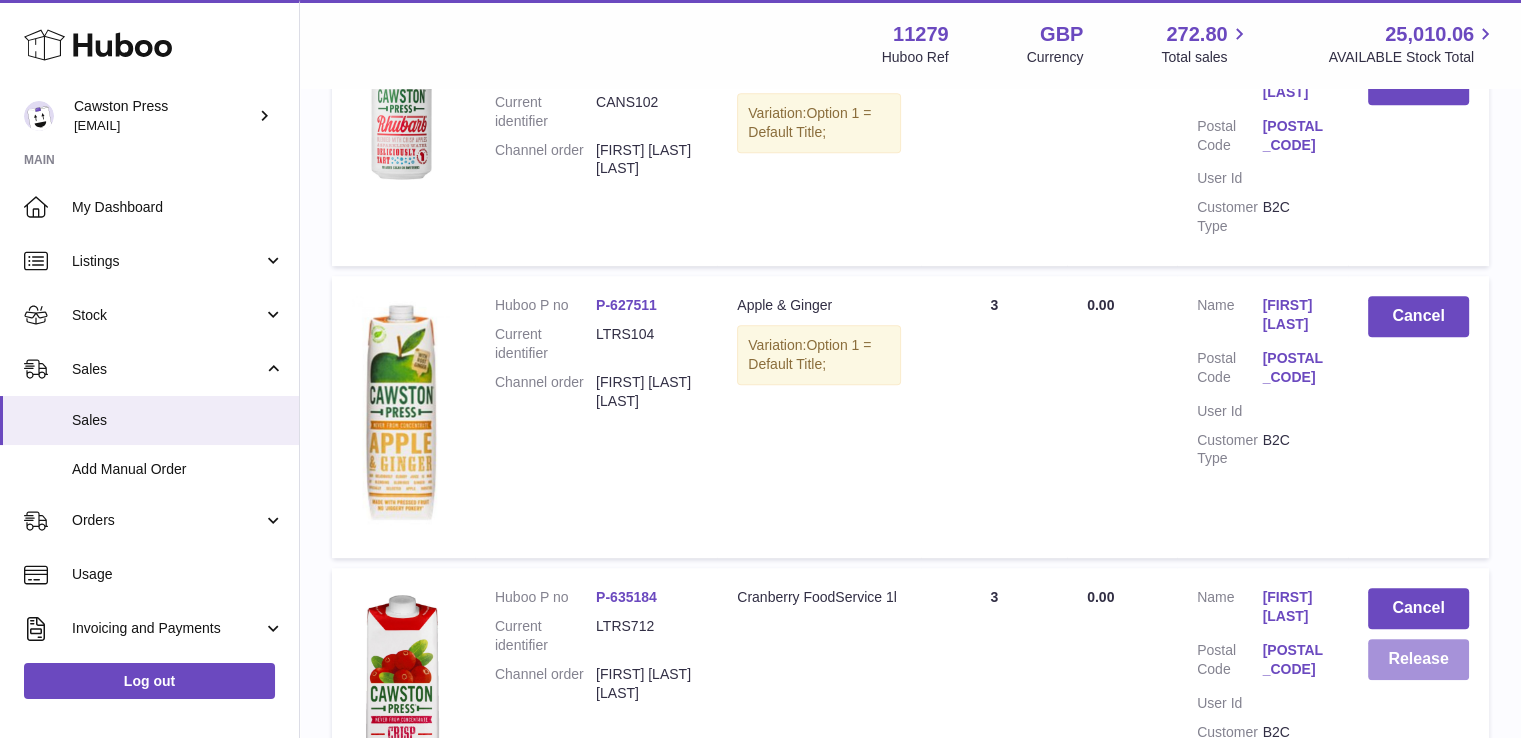 click on "Release" at bounding box center [1418, 659] 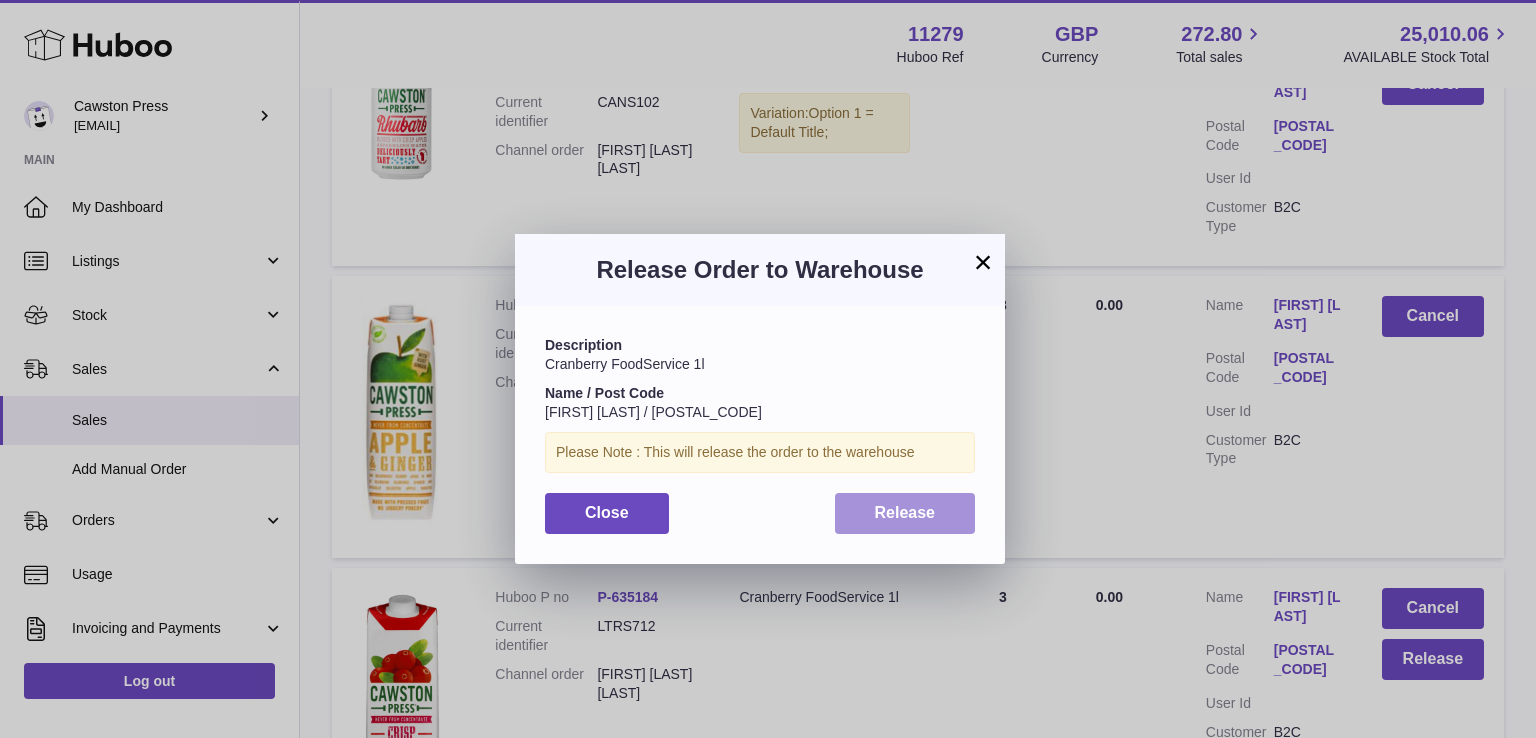 drag, startPoint x: 927, startPoint y: 488, endPoint x: 931, endPoint y: 513, distance: 25.317978 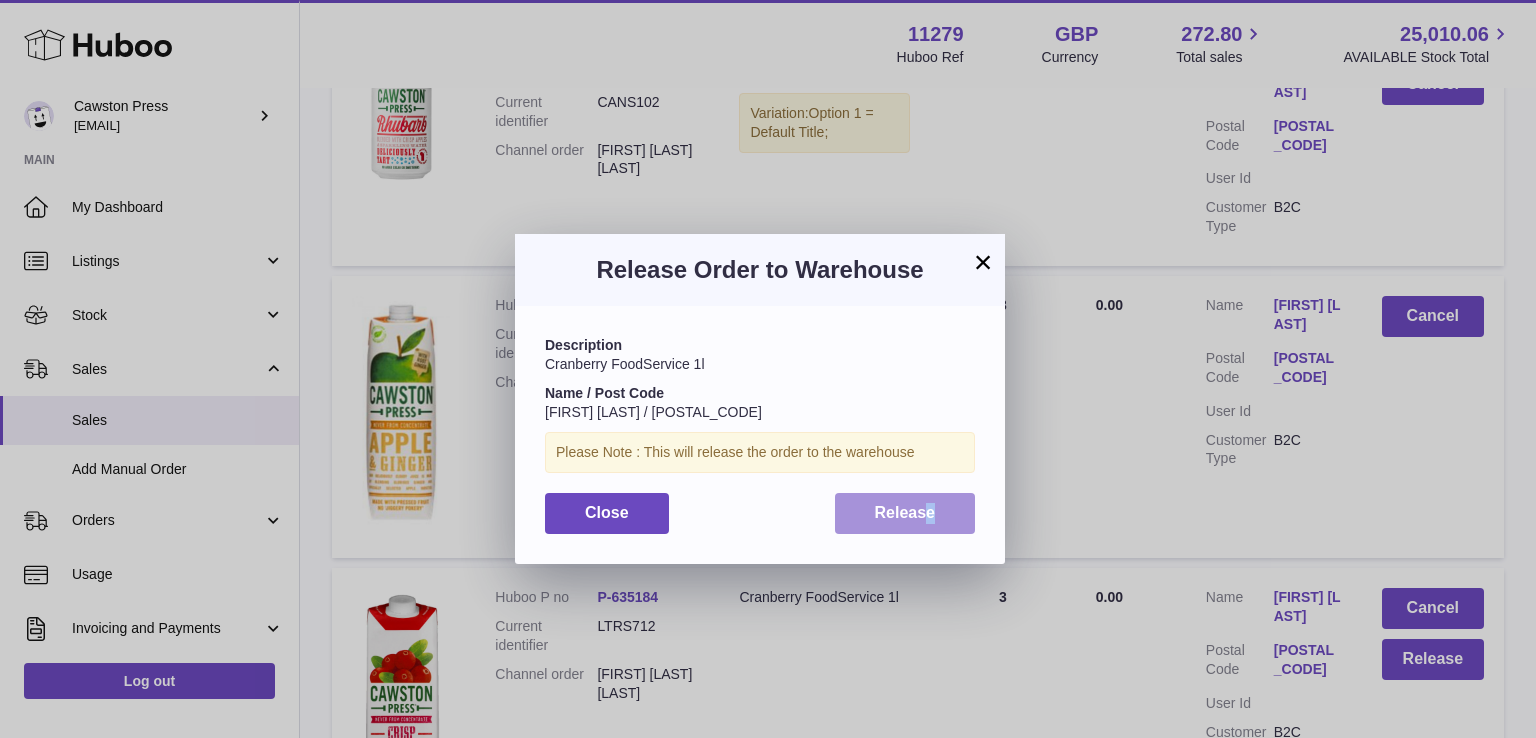 click on "Release" at bounding box center (905, 512) 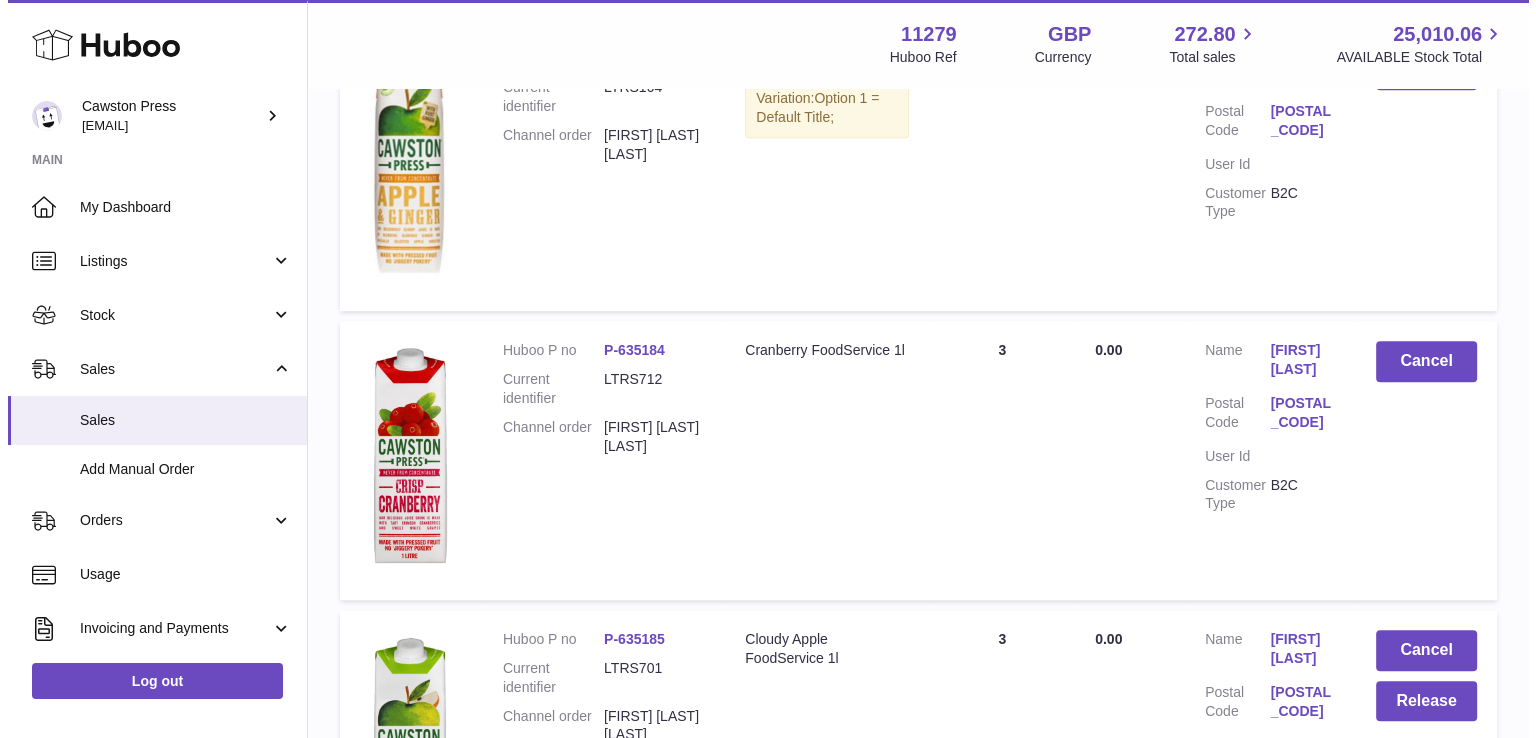 scroll, scrollTop: 1176, scrollLeft: 0, axis: vertical 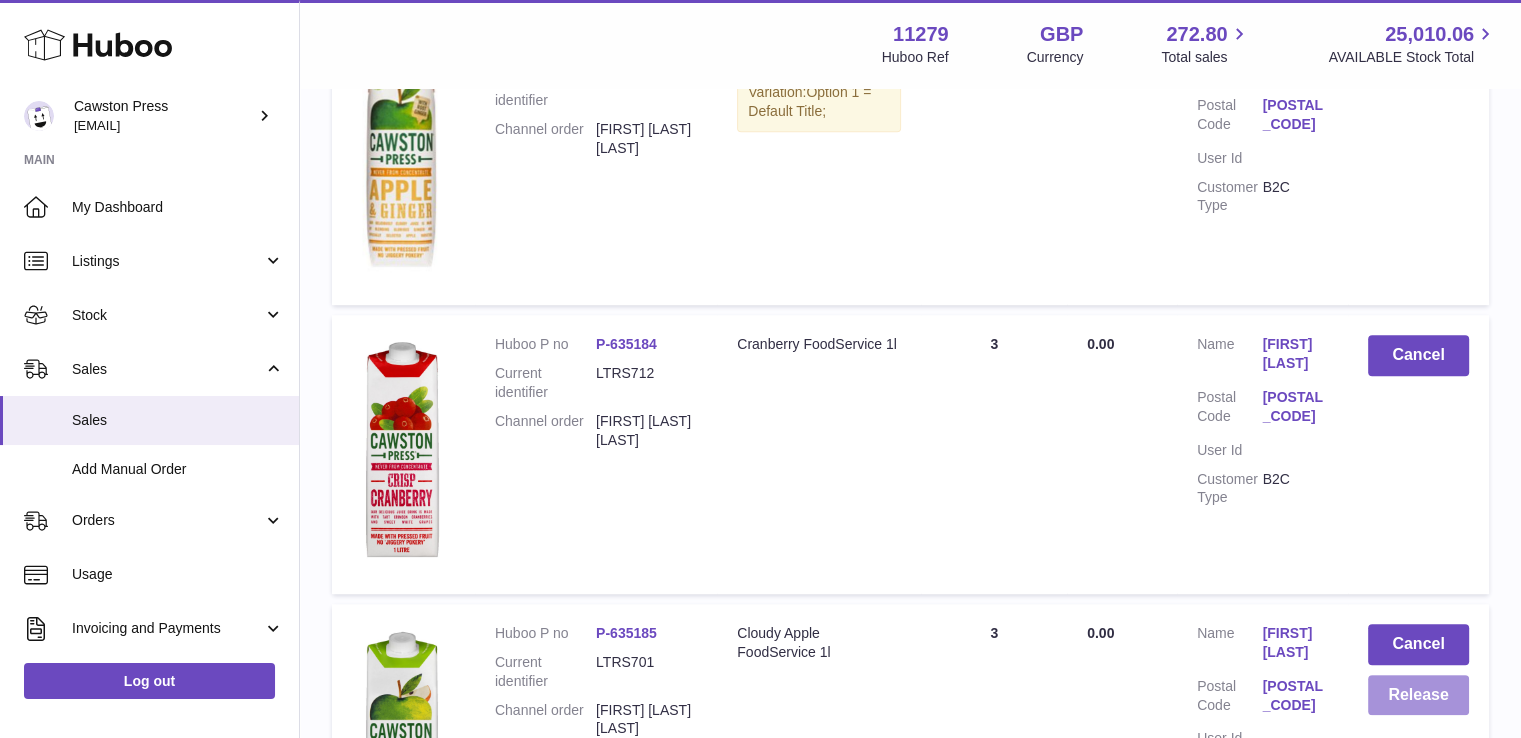 click on "Release" at bounding box center [1418, 695] 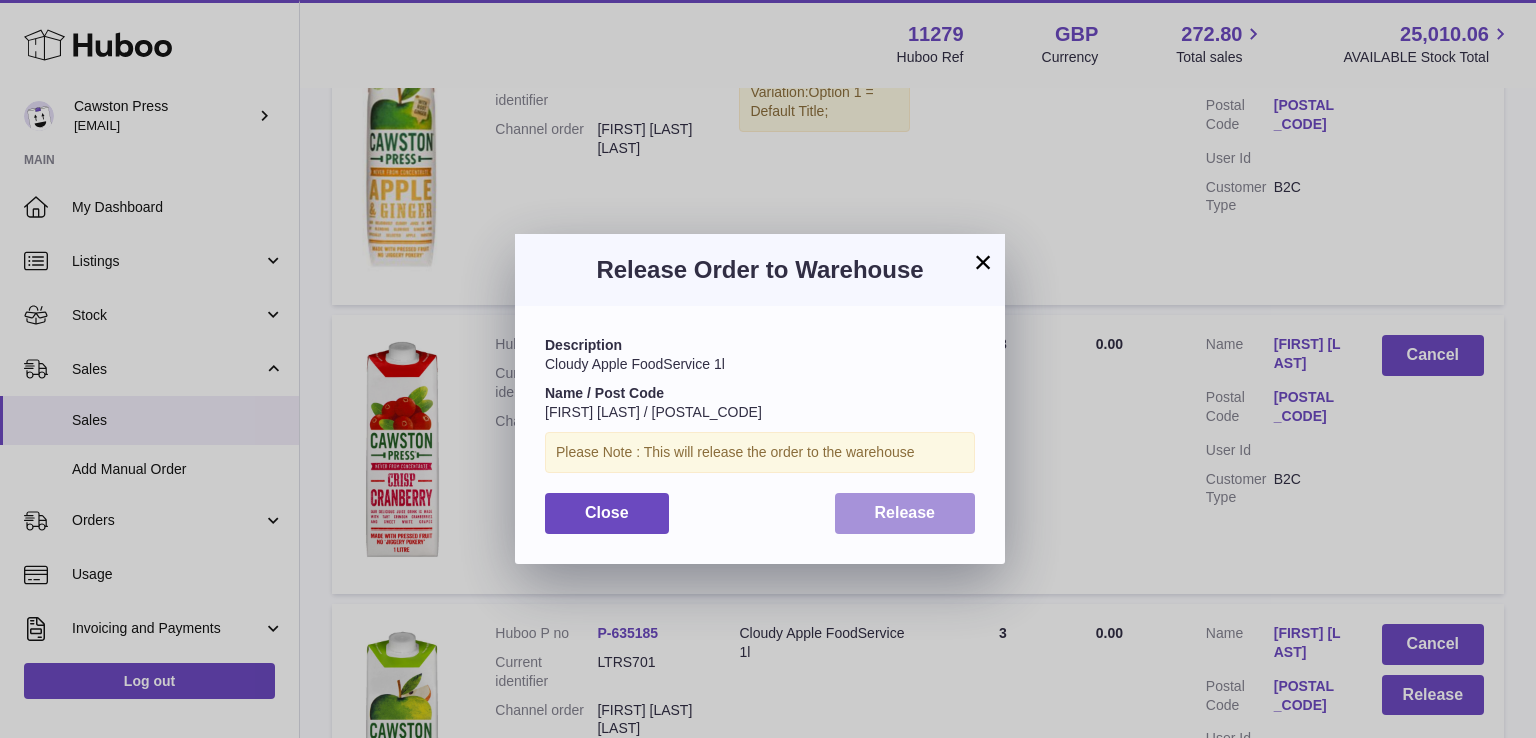 click on "Release" at bounding box center [905, 512] 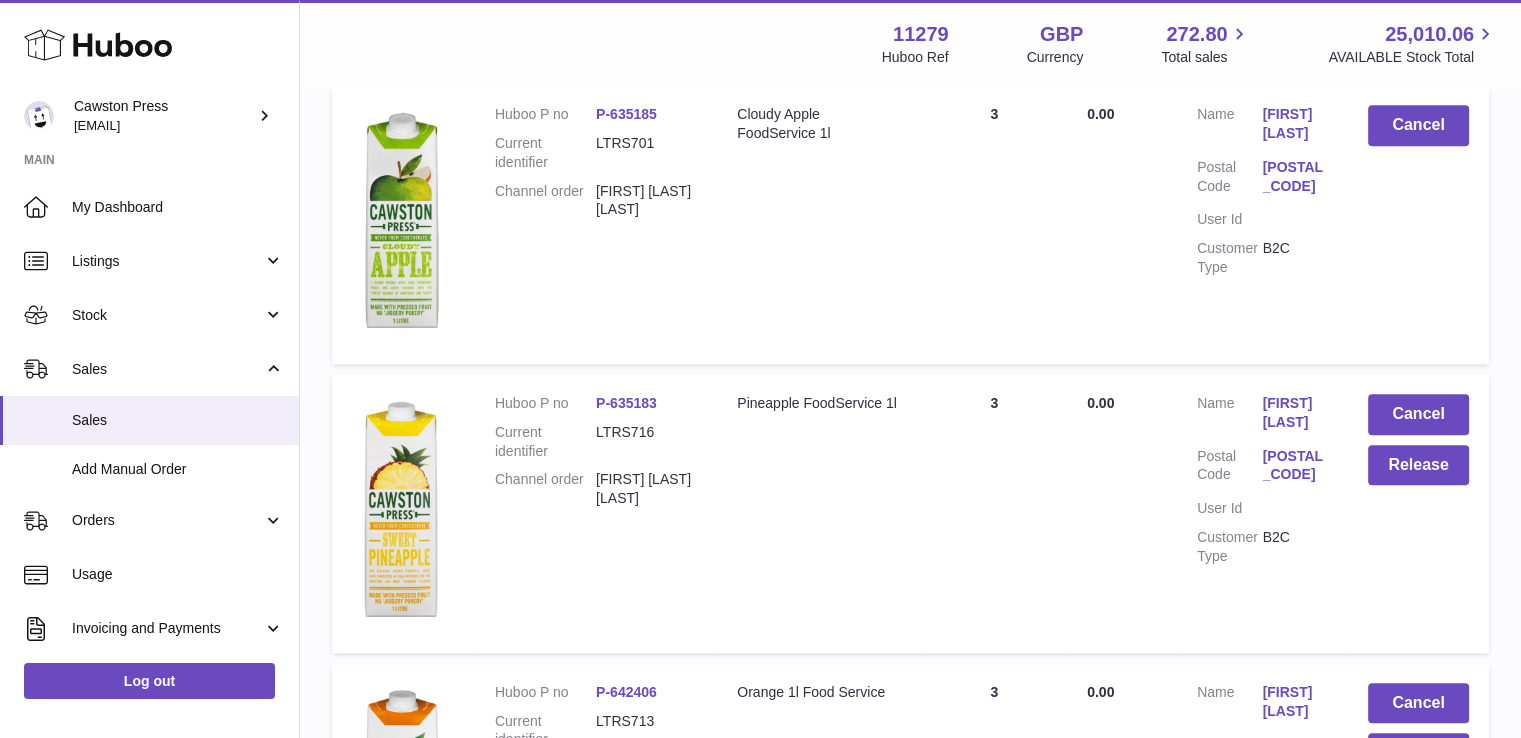 scroll, scrollTop: 1696, scrollLeft: 0, axis: vertical 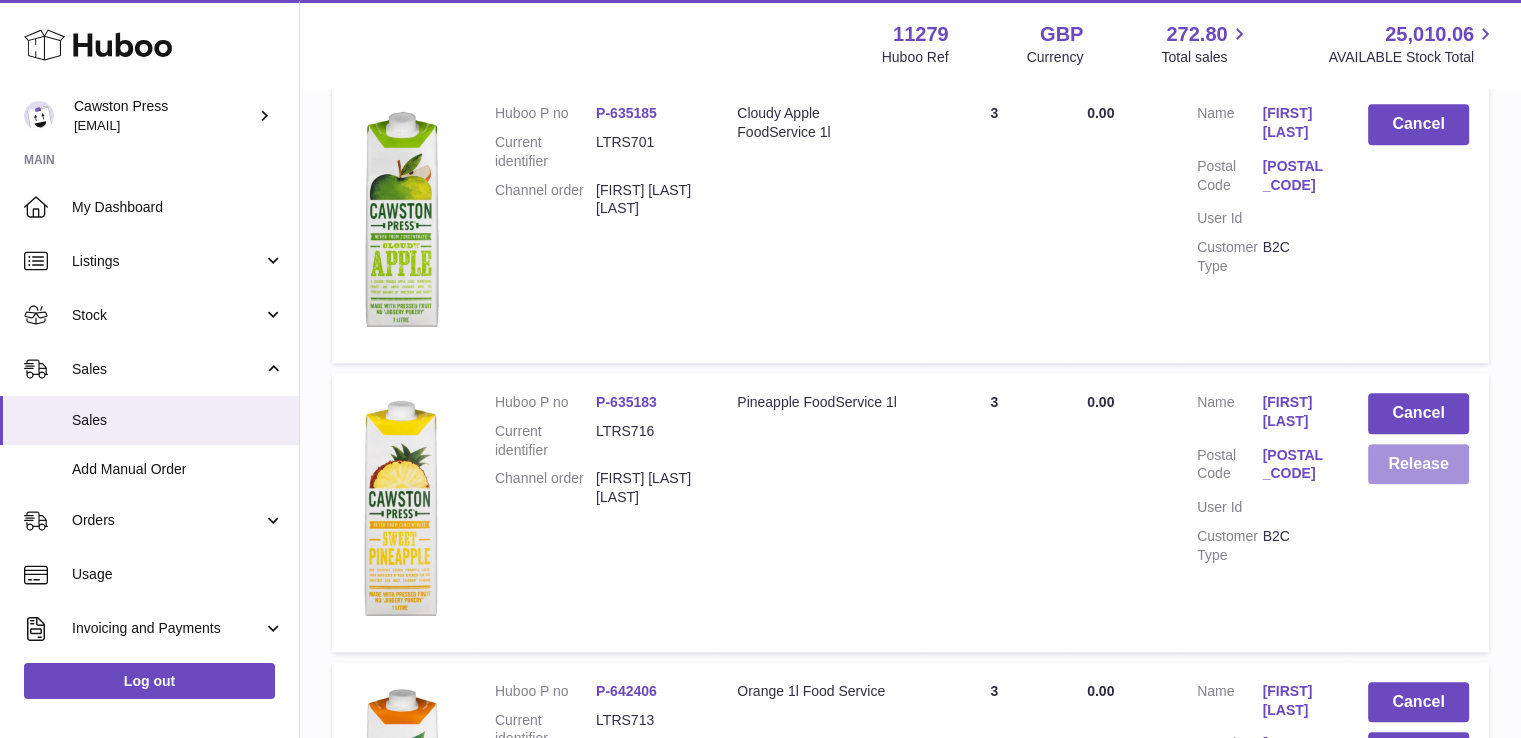 click on "Release" at bounding box center [1418, 464] 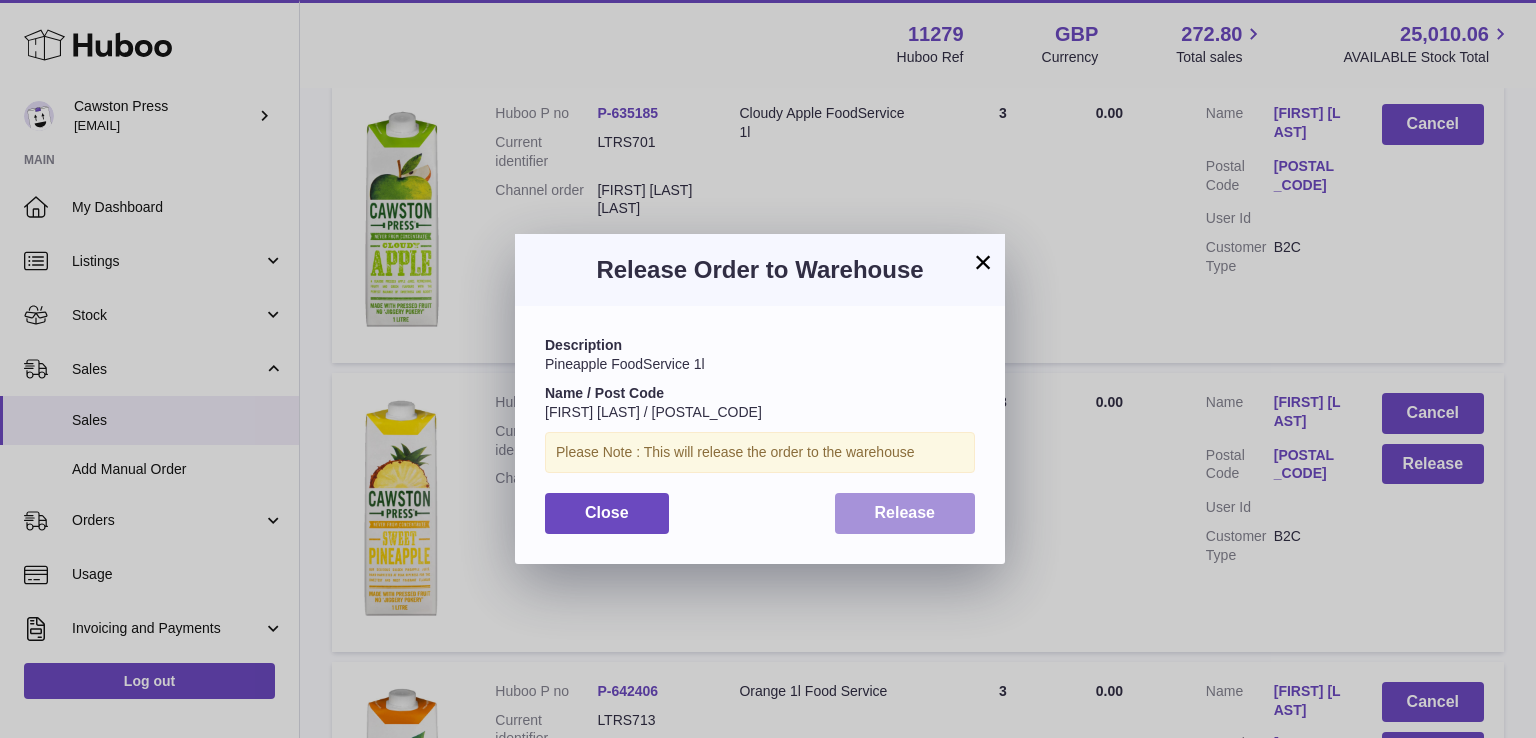 click on "Release" at bounding box center [905, 512] 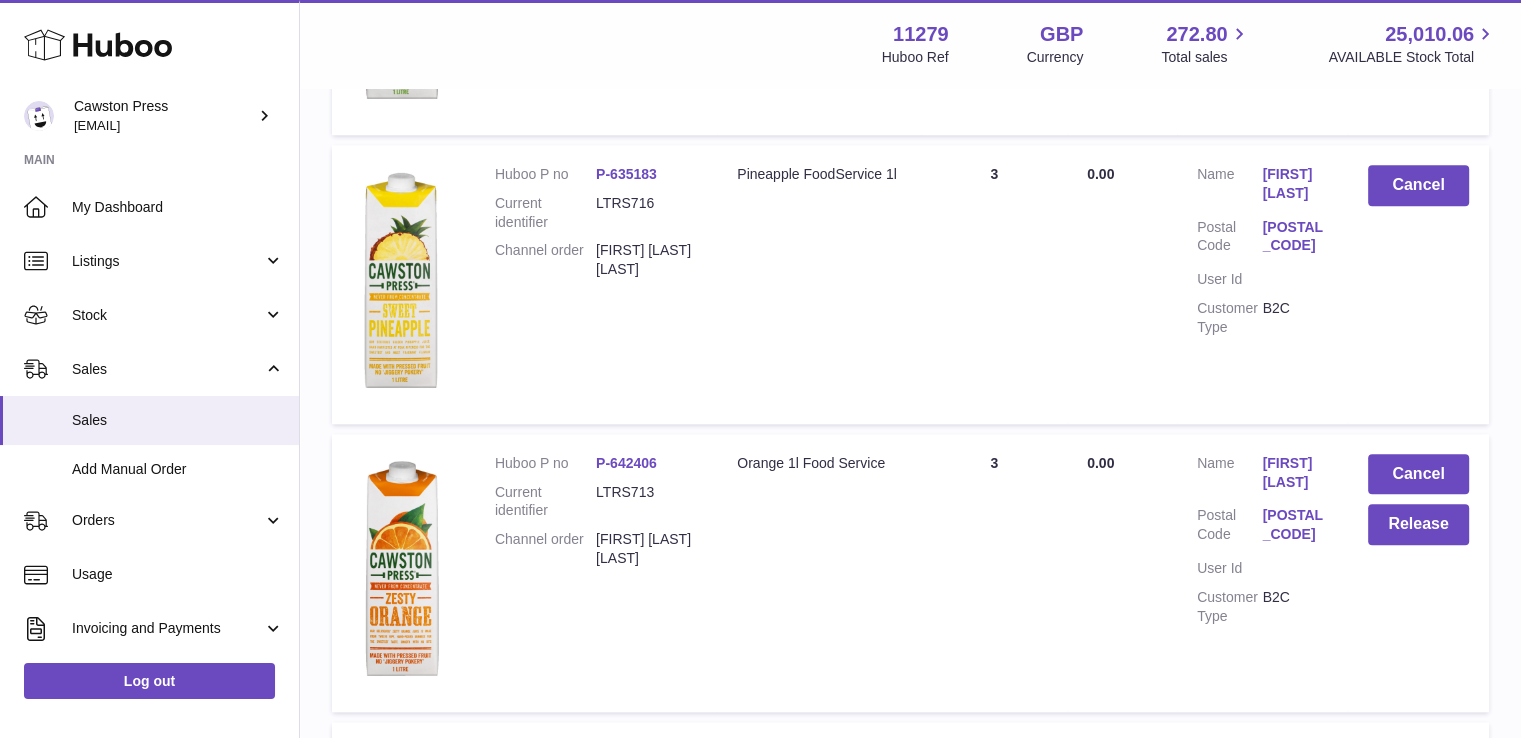 scroll, scrollTop: 1928, scrollLeft: 0, axis: vertical 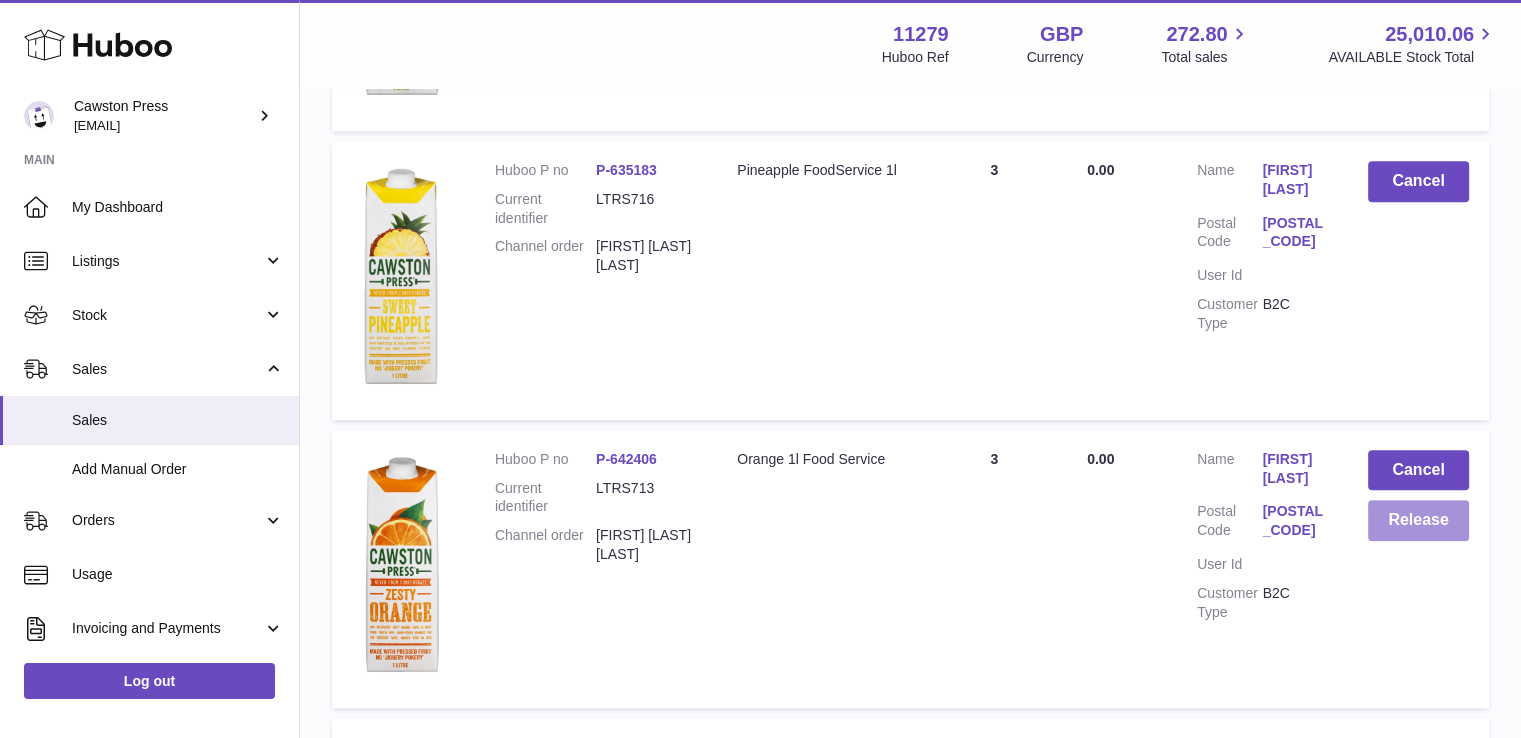 click on "Release" at bounding box center [1418, 520] 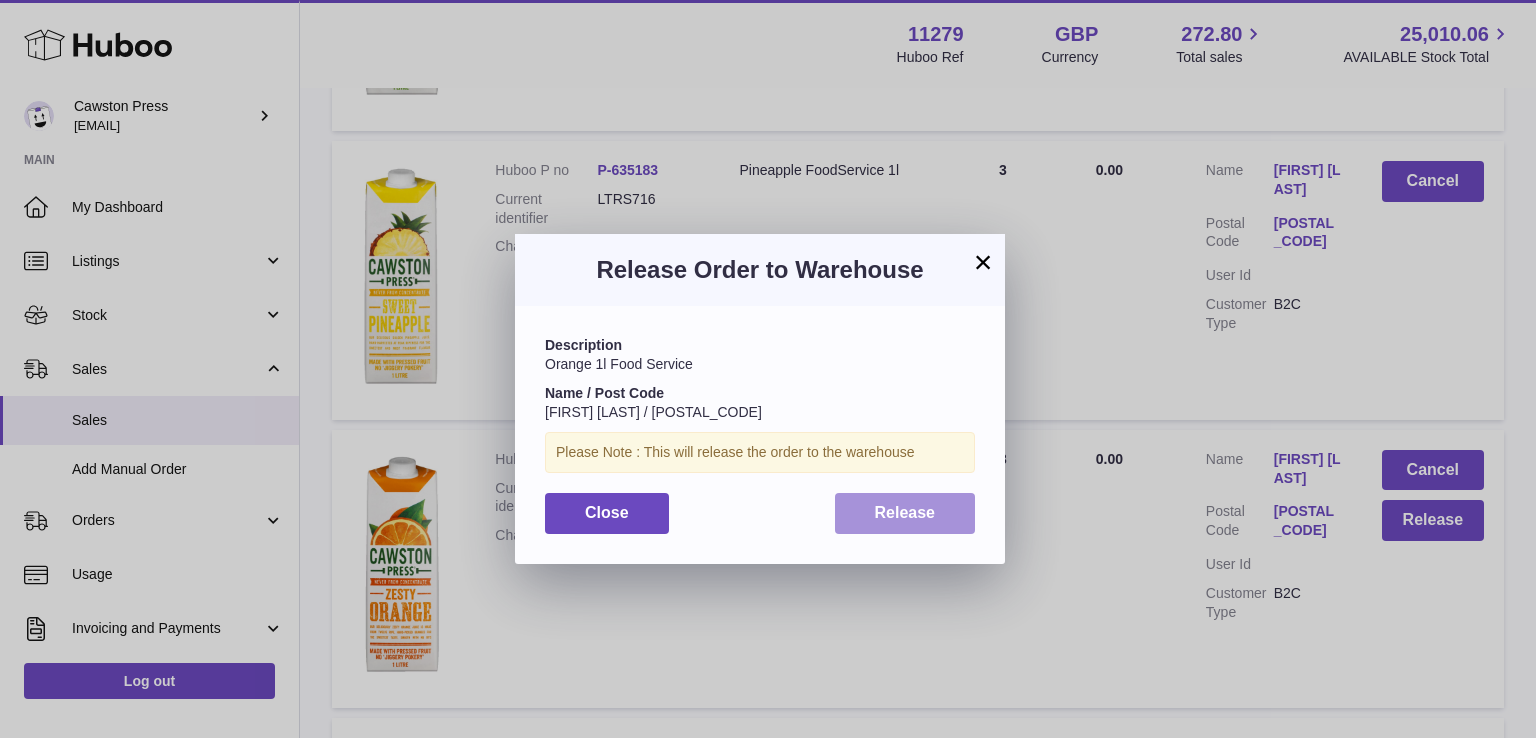 click on "Release" at bounding box center [905, 513] 